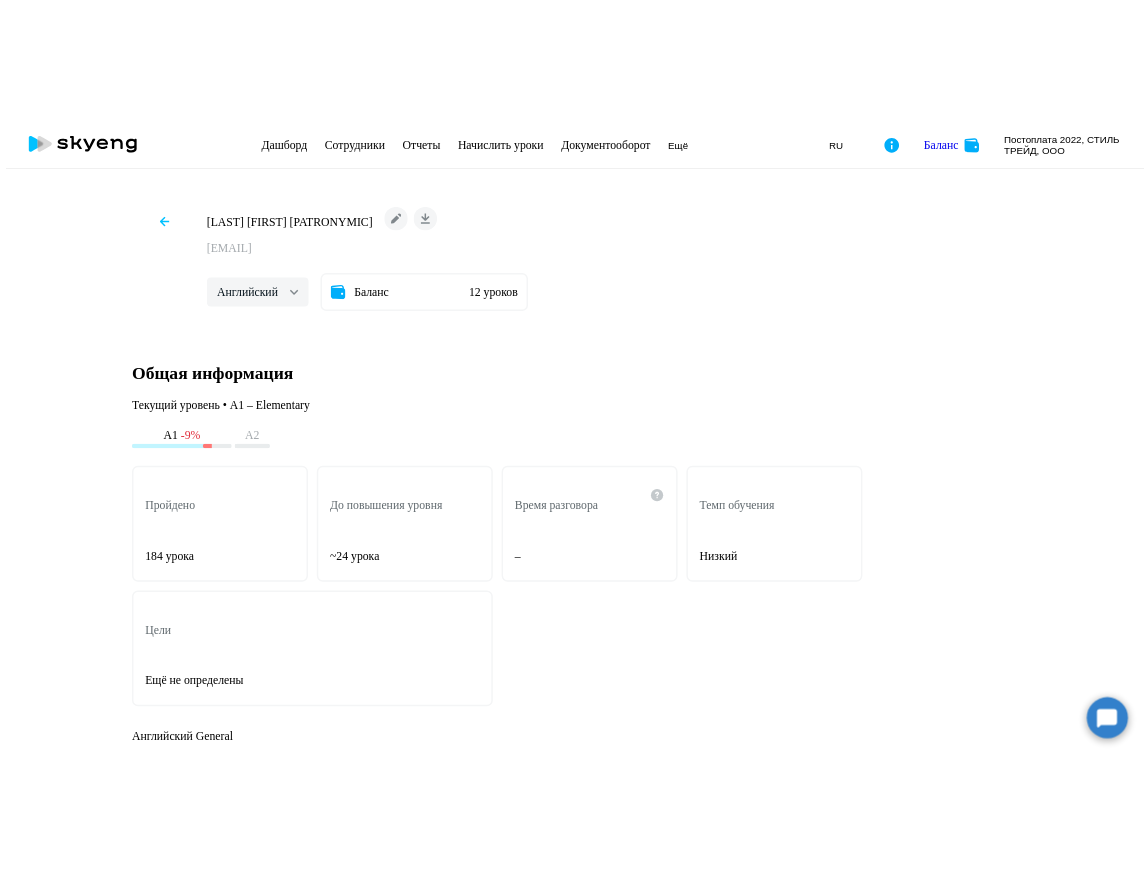 scroll, scrollTop: 0, scrollLeft: 0, axis: both 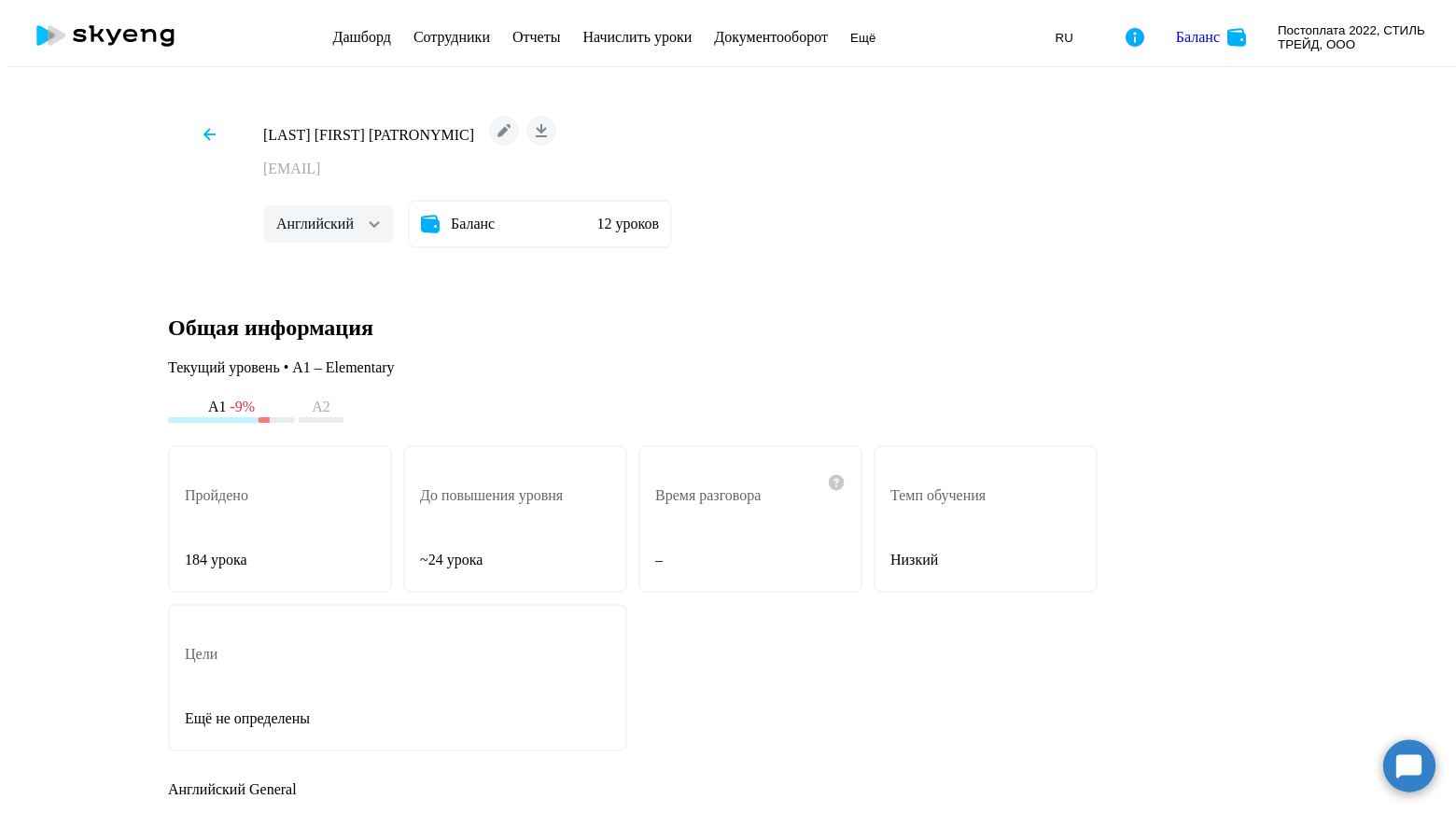 click on "Сотрудники" at bounding box center (452, 36) 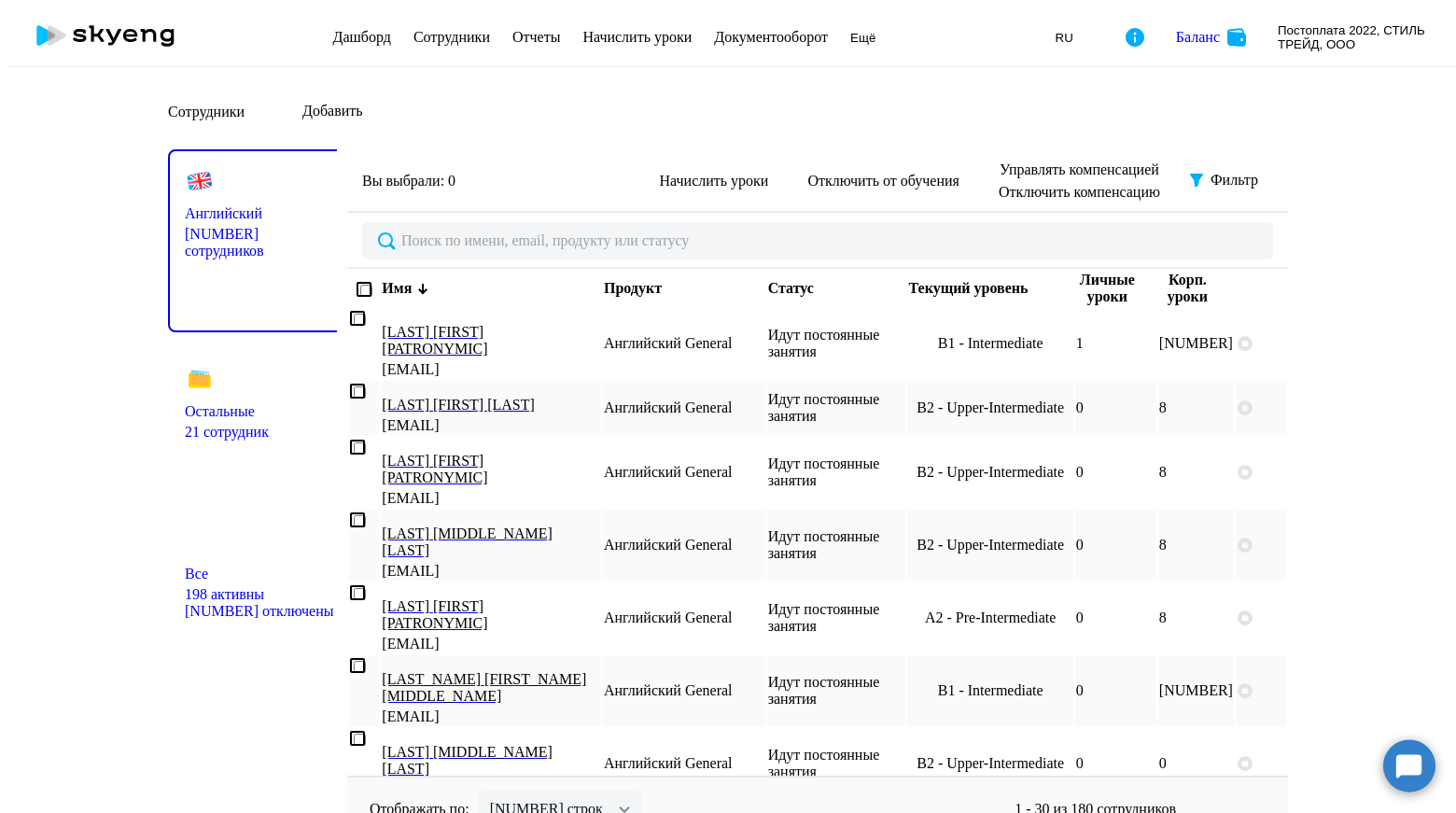 click on "Имя" at bounding box center (397, 288) 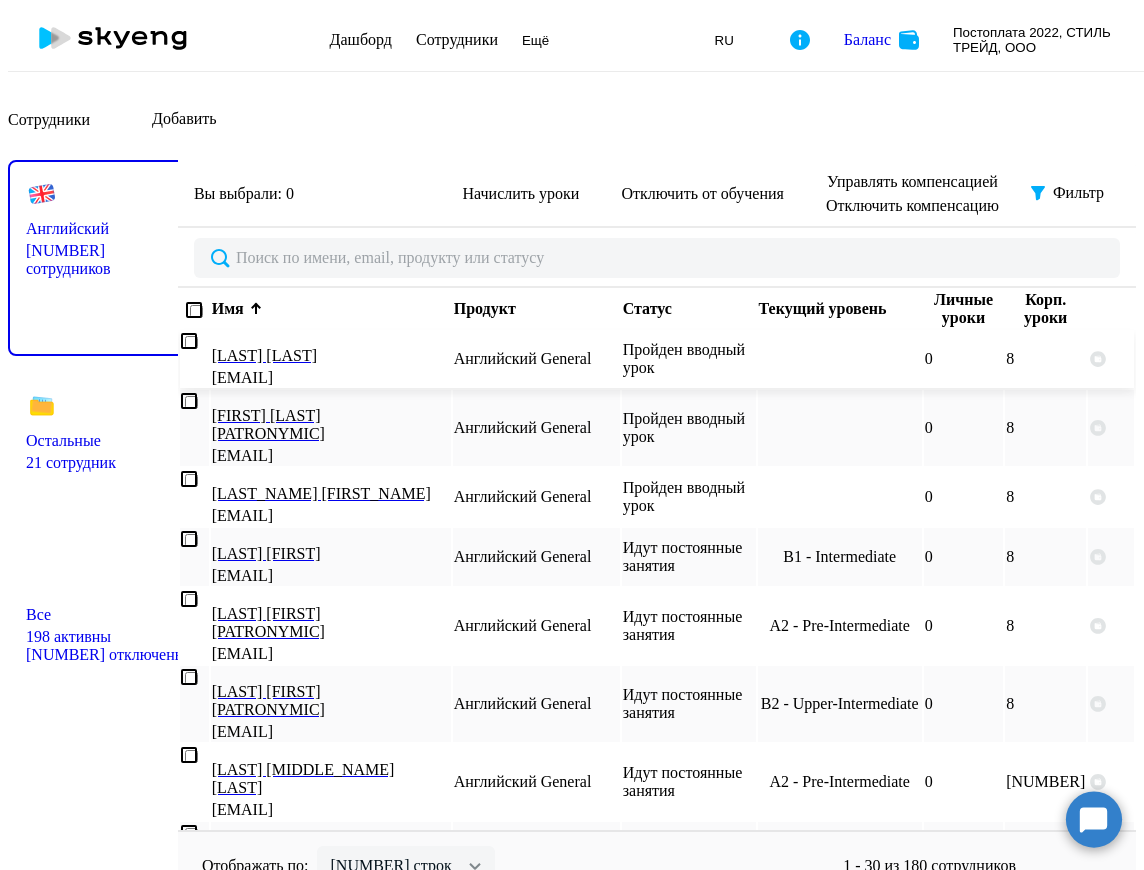 click at bounding box center [189, 341] 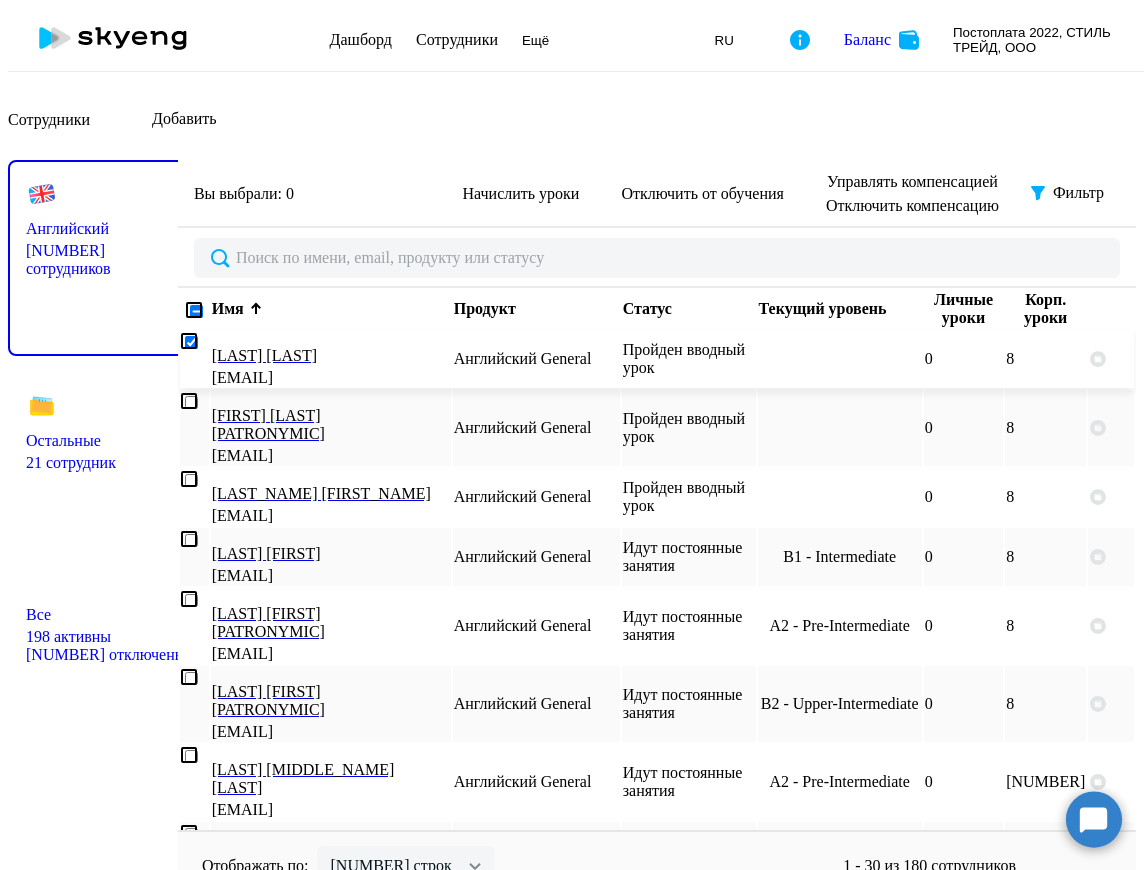 checkbox on "true" 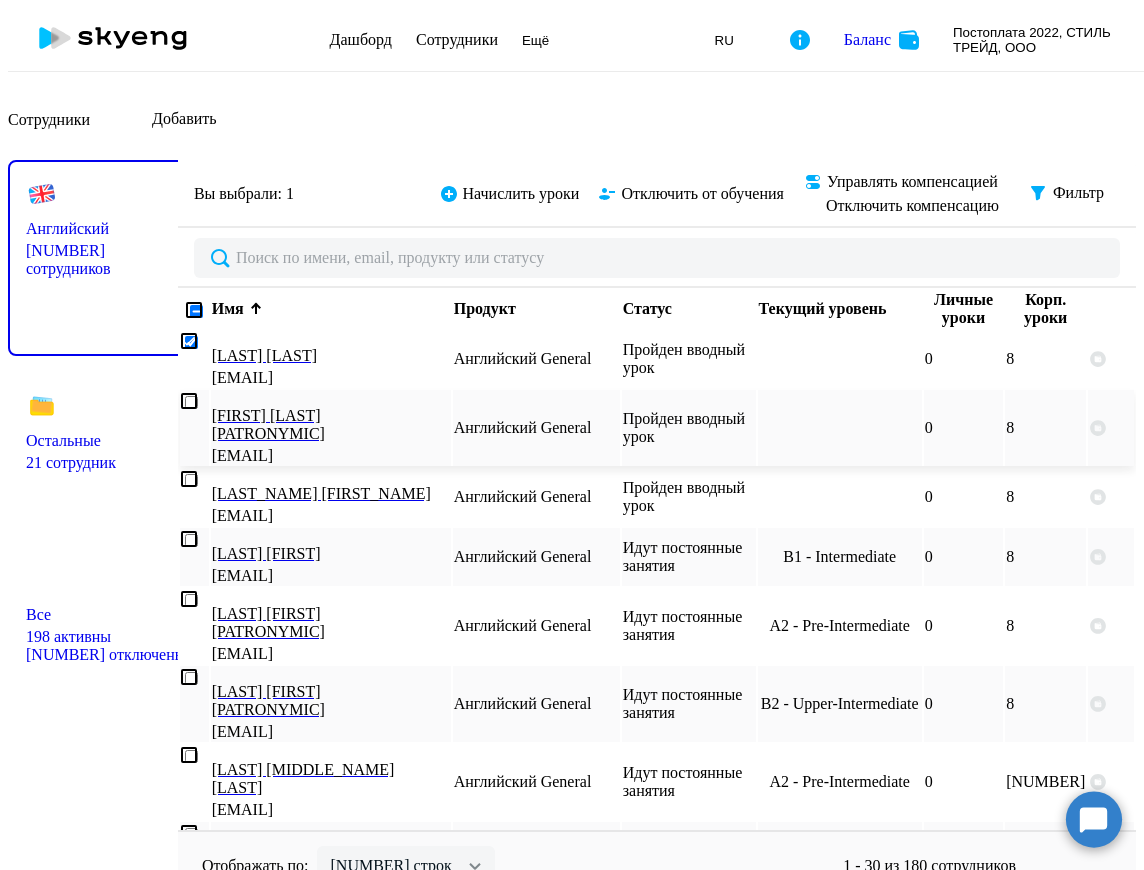 click at bounding box center (189, 401) 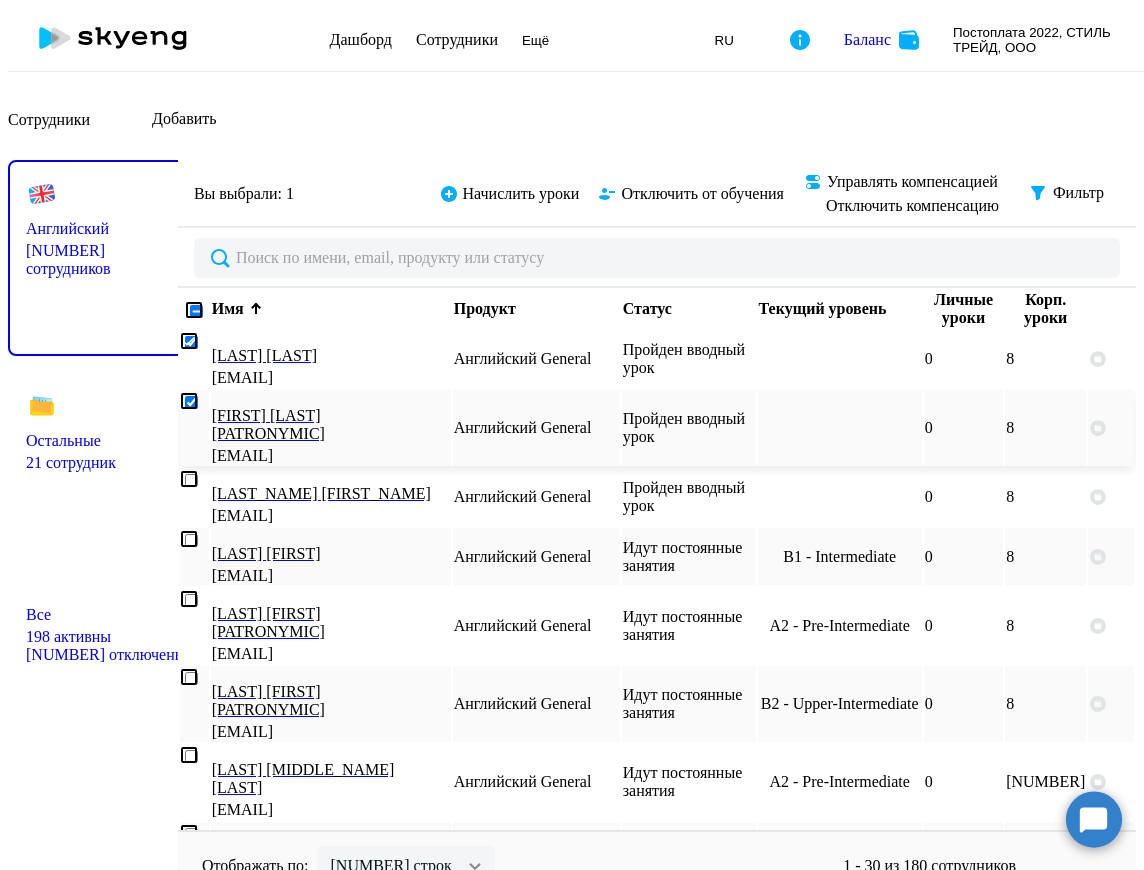 checkbox on "true" 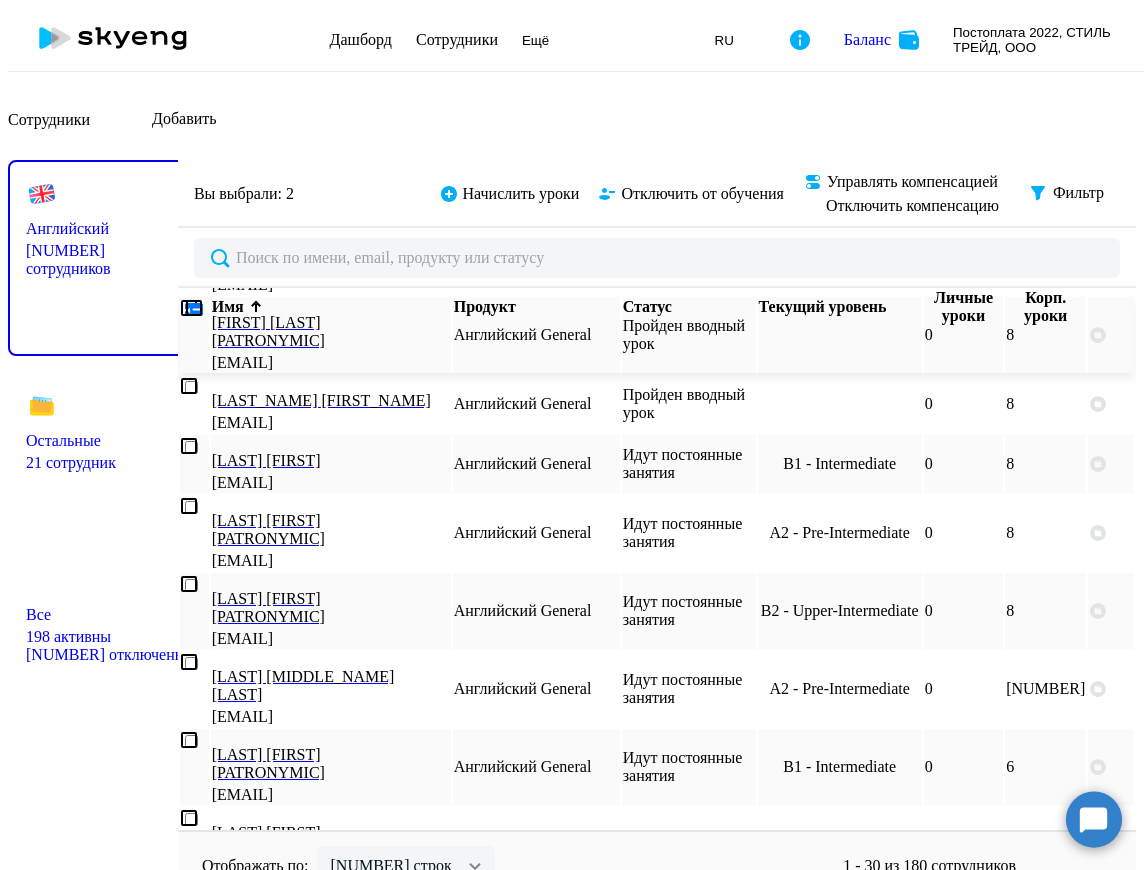 scroll, scrollTop: 100, scrollLeft: 0, axis: vertical 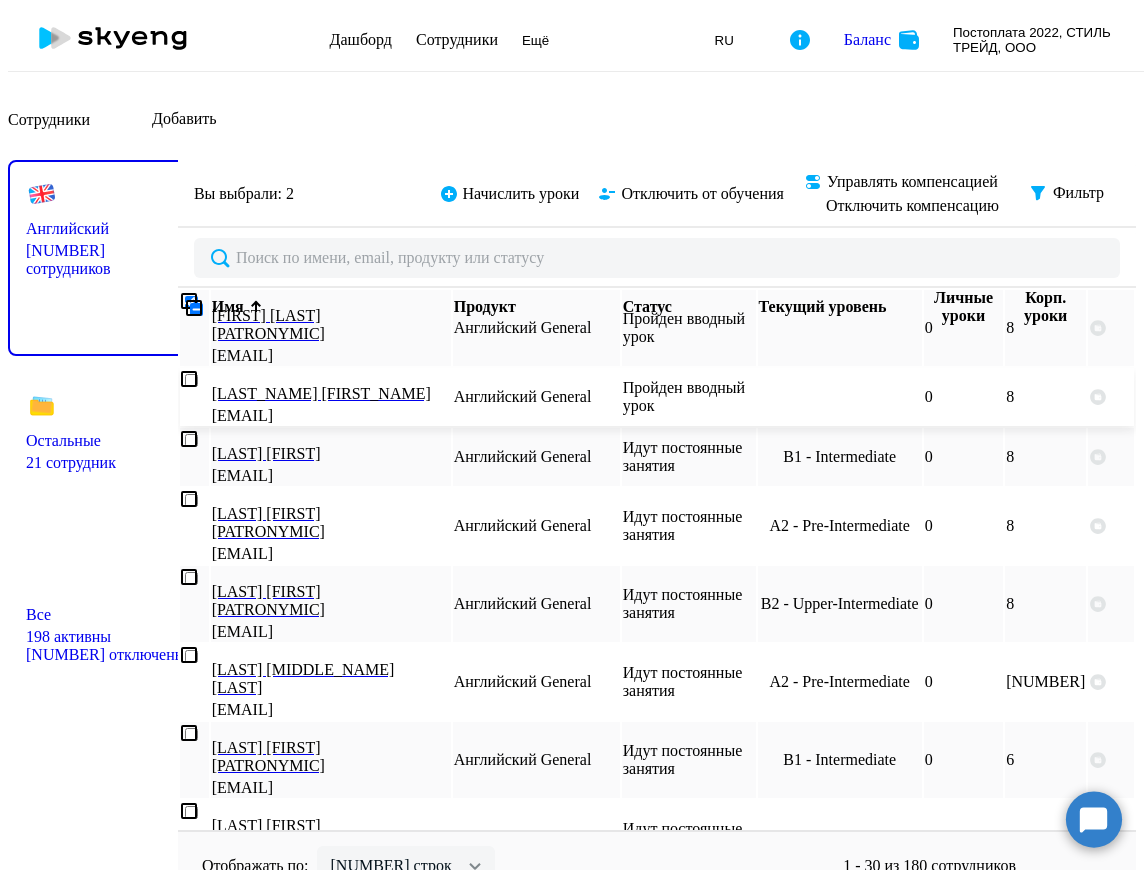 drag, startPoint x: 187, startPoint y: 403, endPoint x: 189, endPoint y: 413, distance: 10.198039 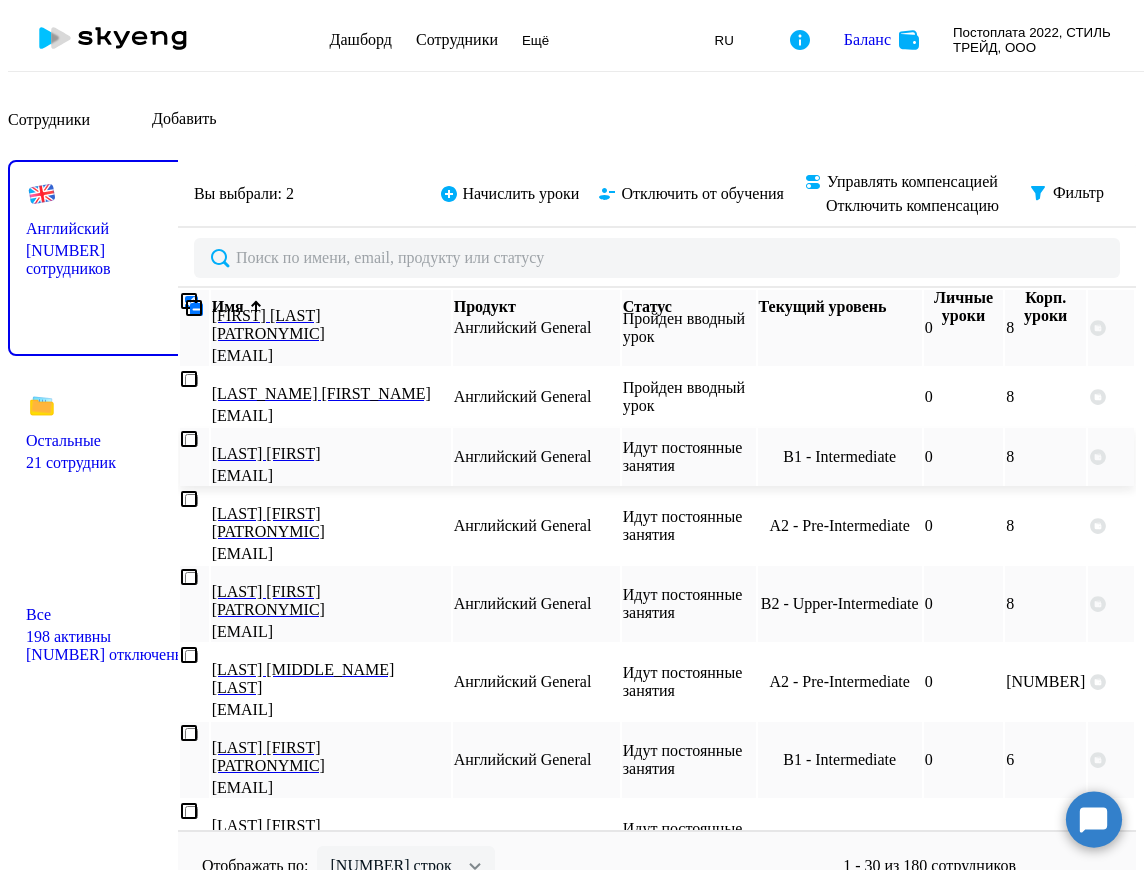 click at bounding box center [189, 439] 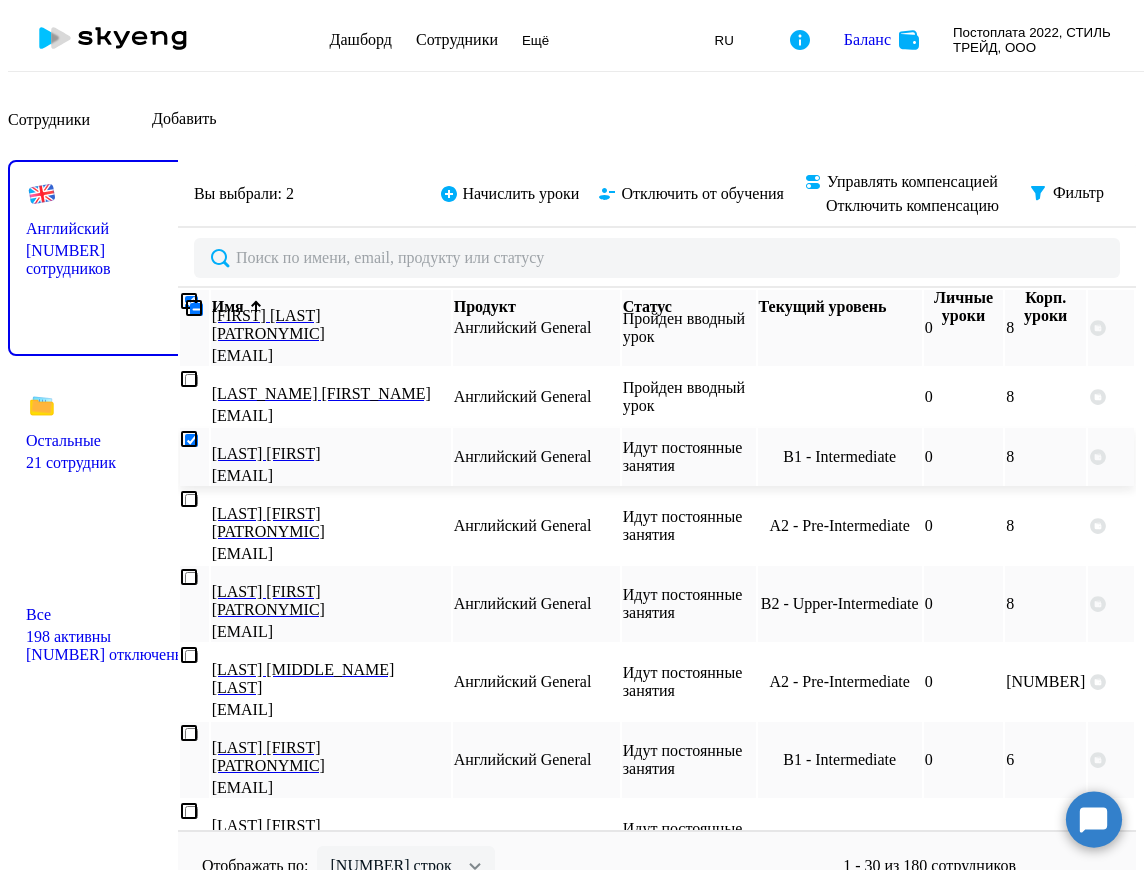 checkbox on "true" 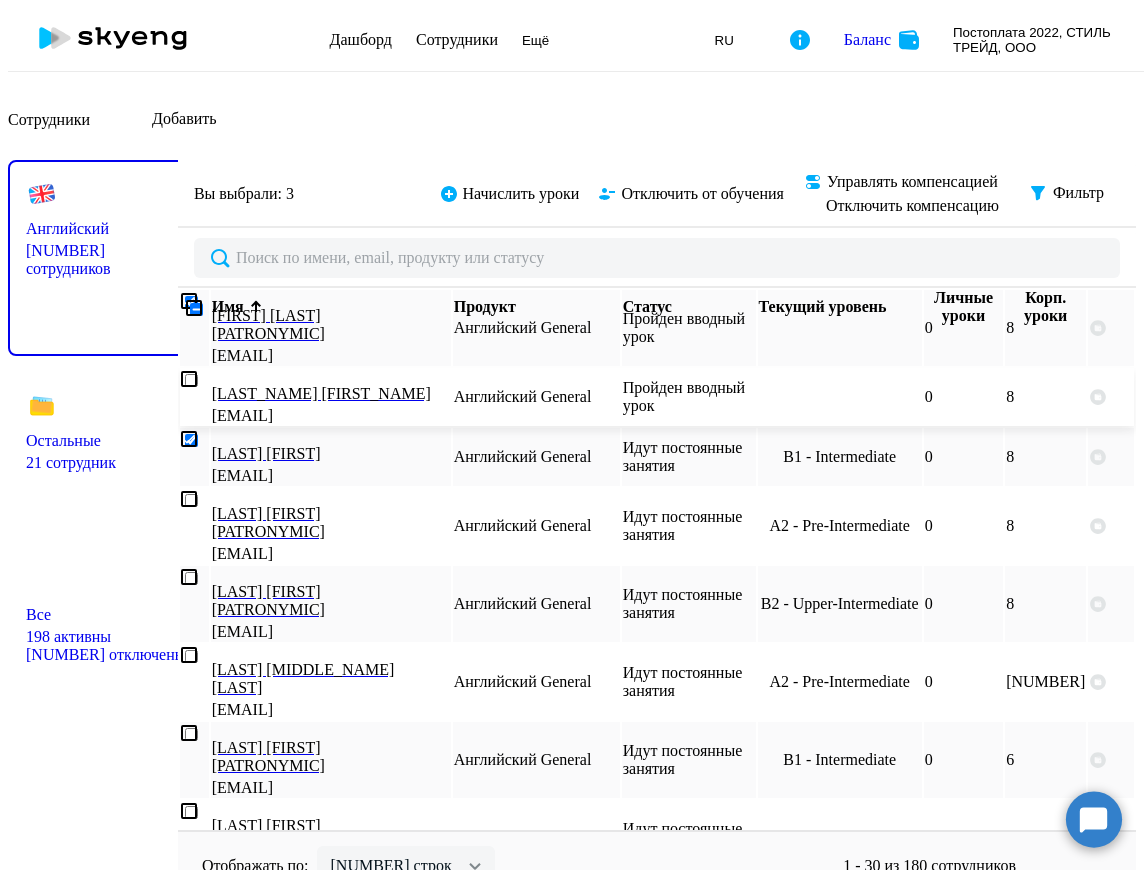 click at bounding box center [189, 379] 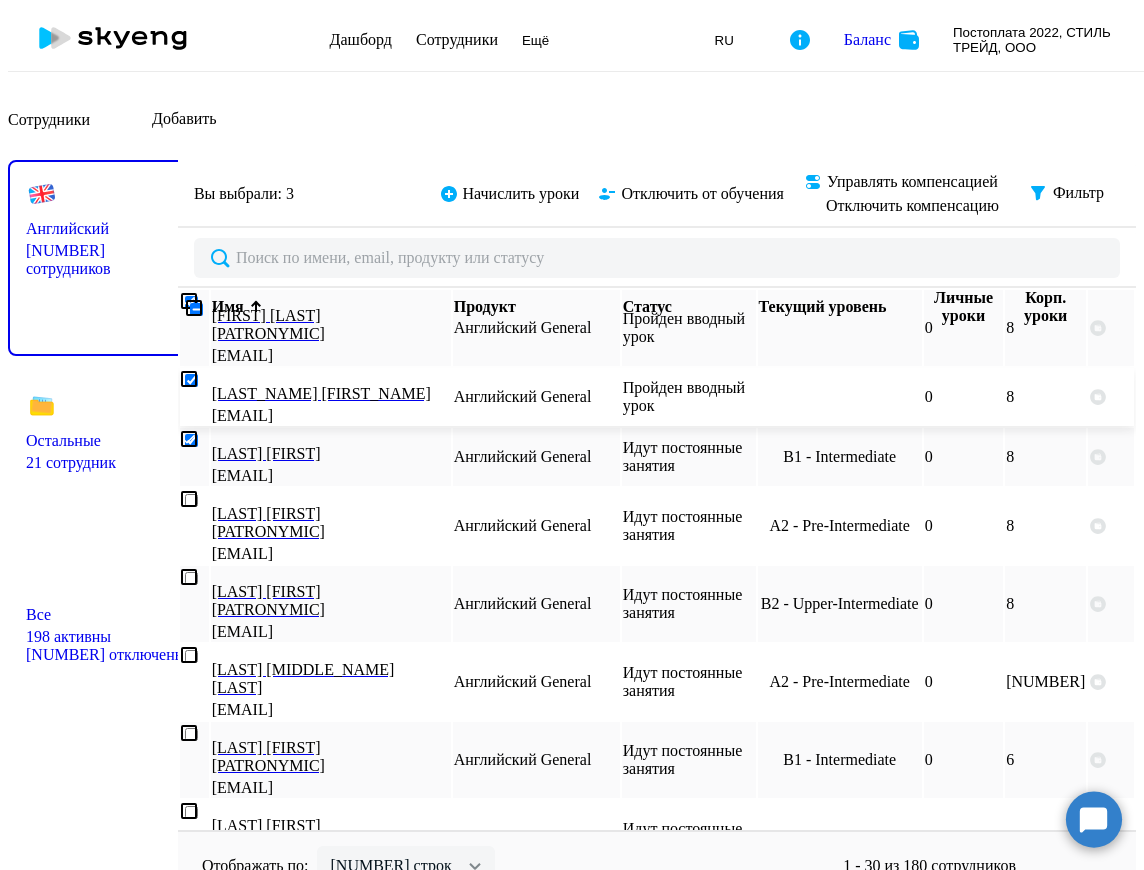 checkbox on "true" 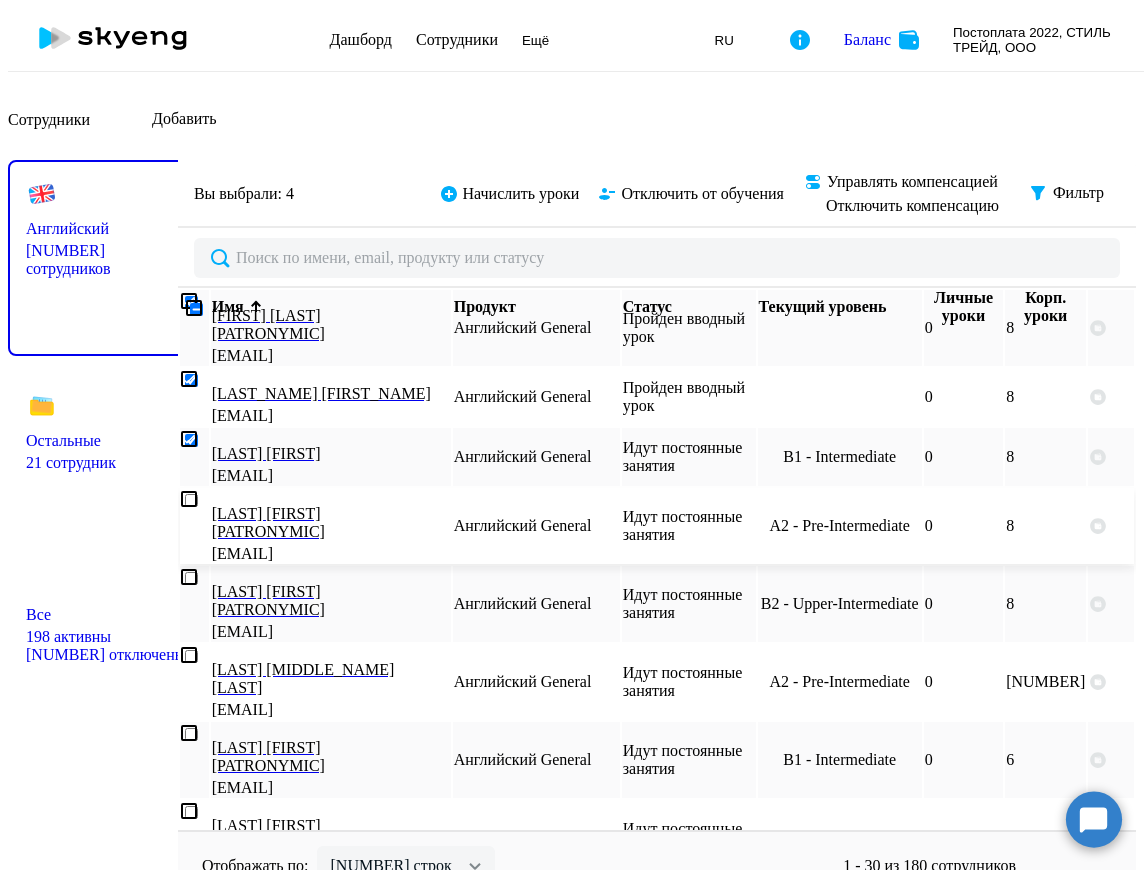 click at bounding box center (189, 499) 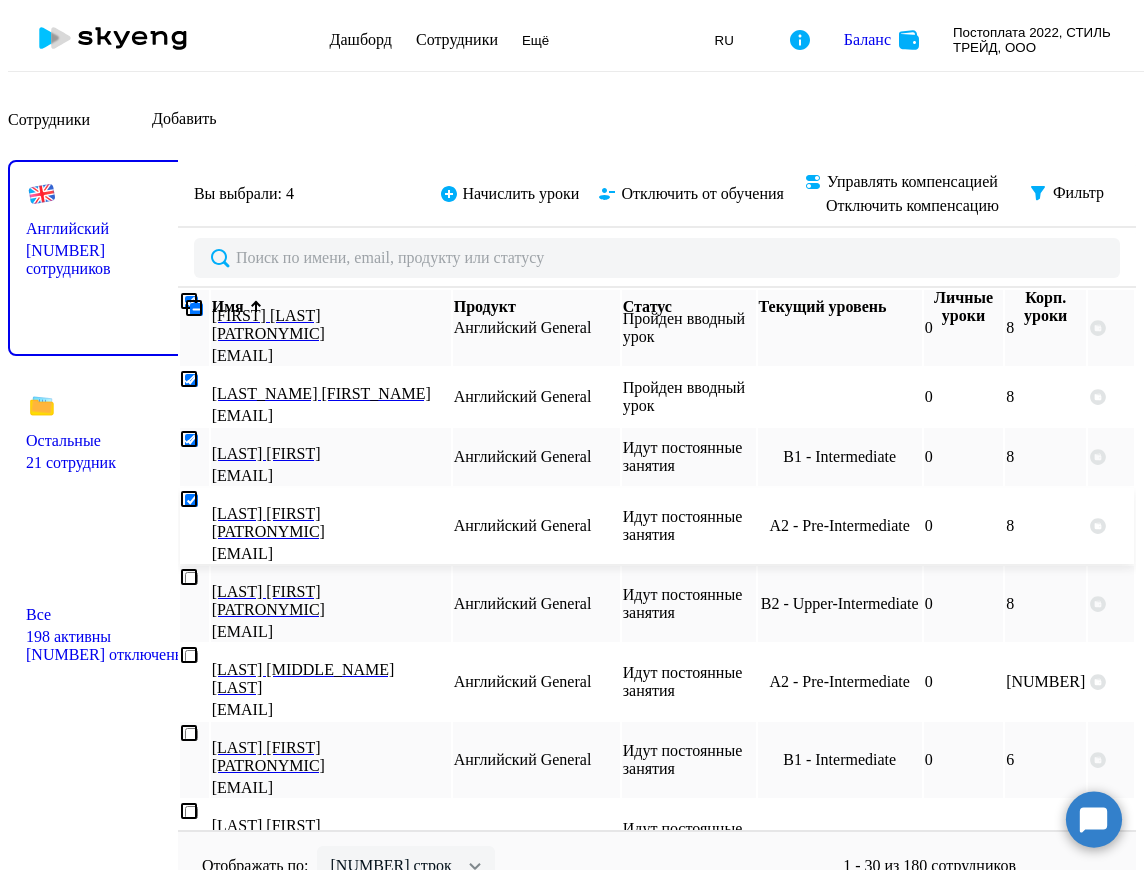 checkbox on "true" 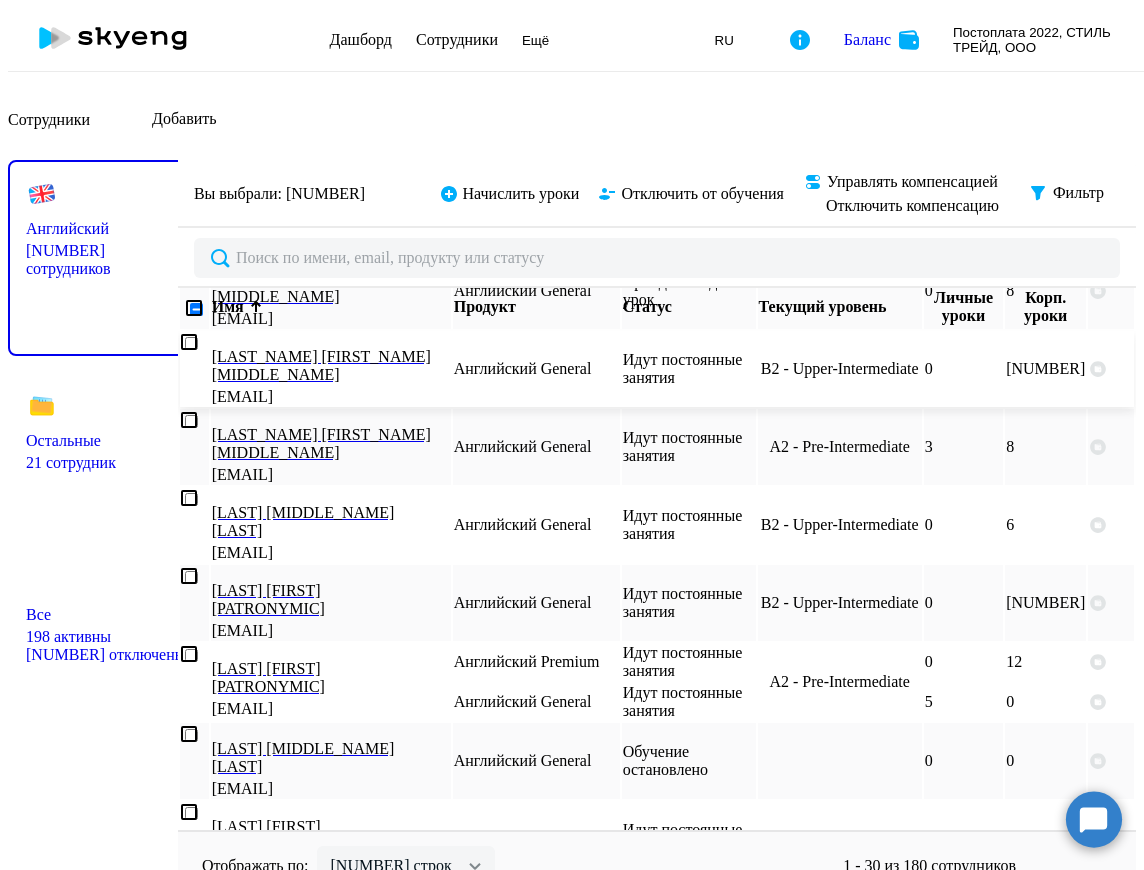 scroll, scrollTop: 929, scrollLeft: 0, axis: vertical 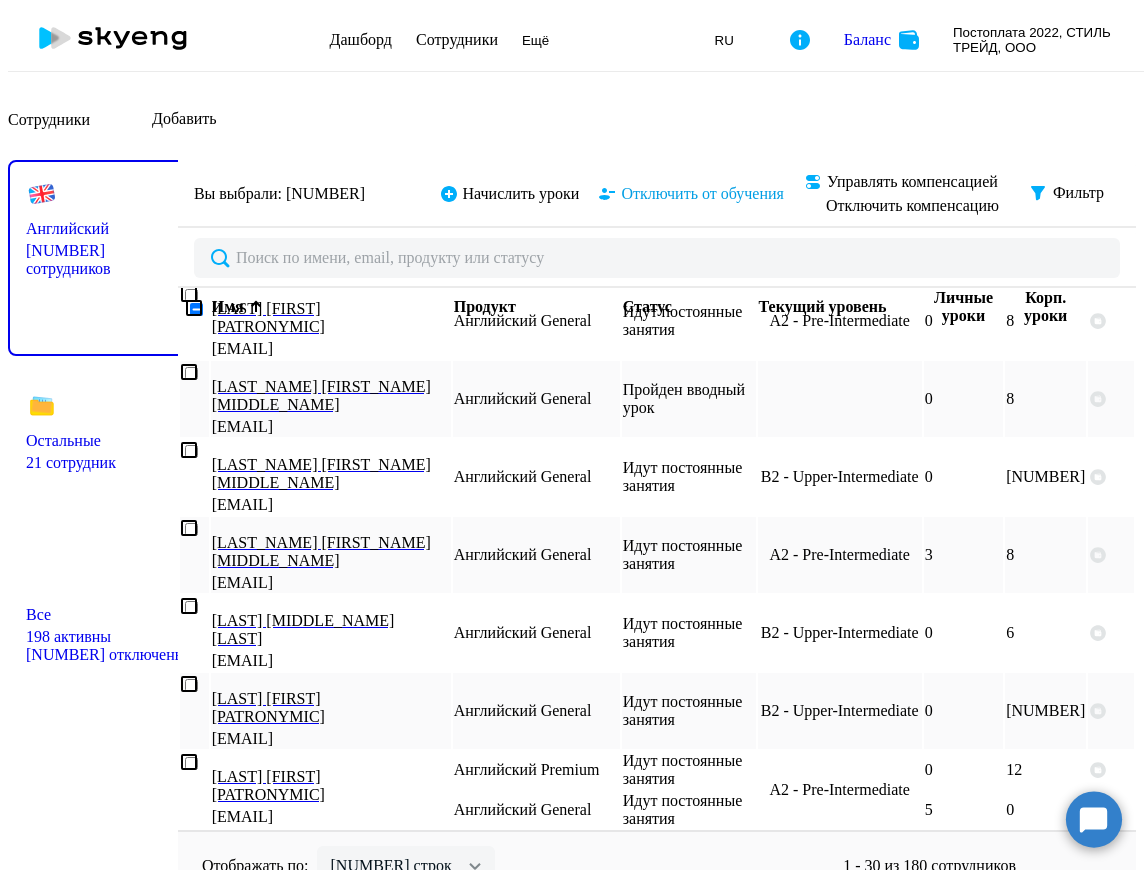 click on "Отключить от обучения" at bounding box center [521, 194] 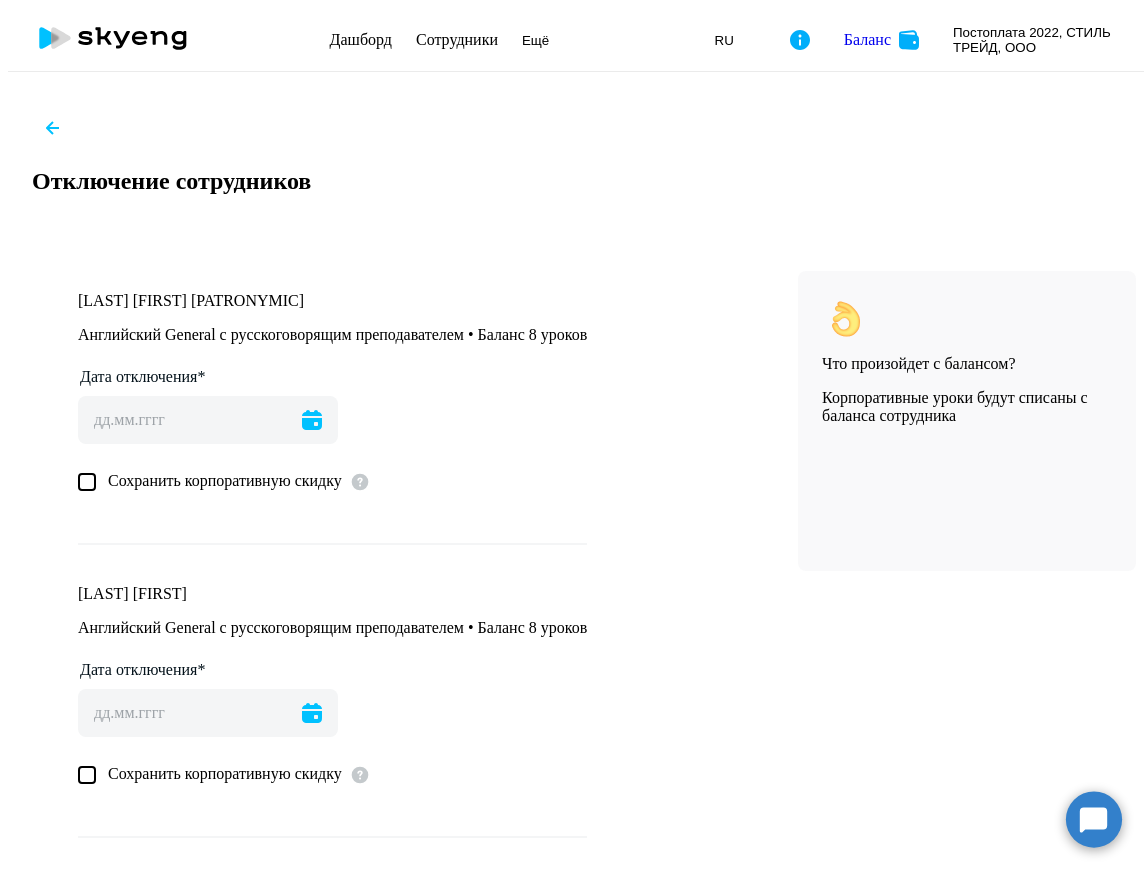 click at bounding box center (312, 420) 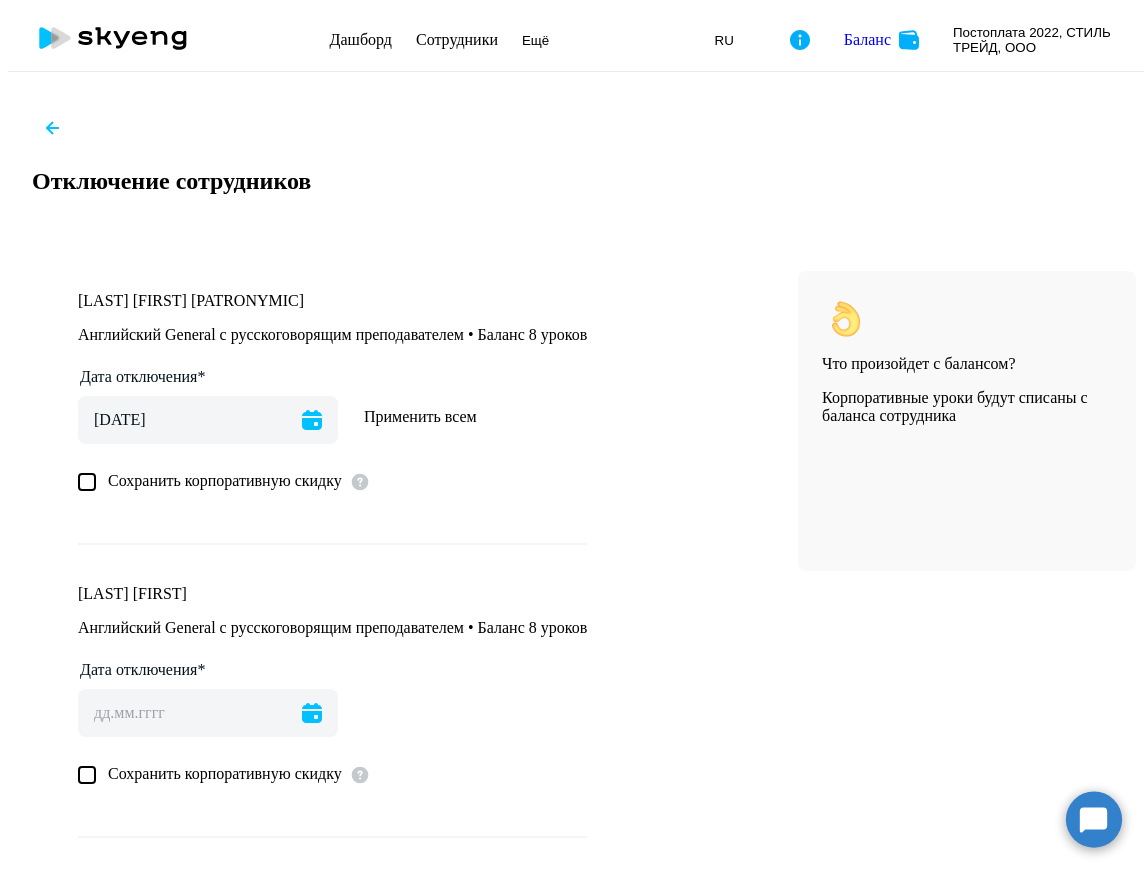 click at bounding box center (87, 482) 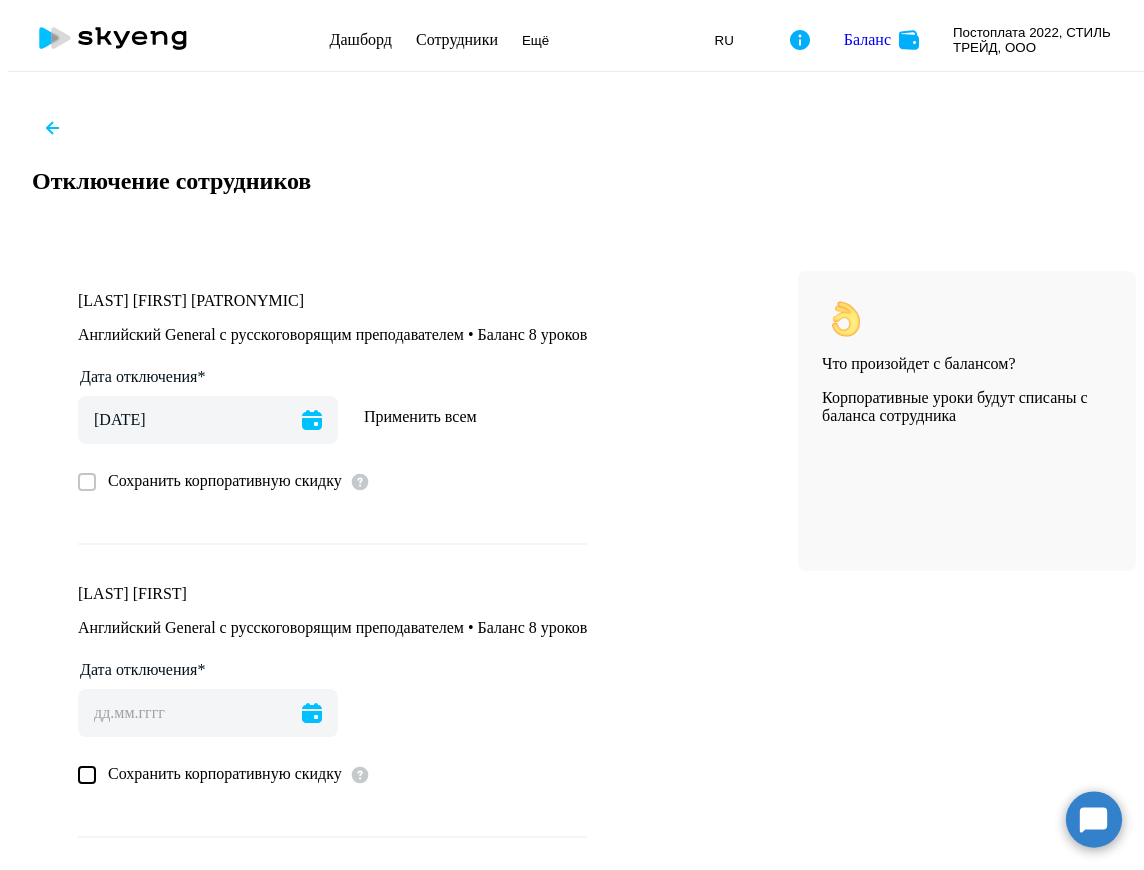 click on "Применить всем" at bounding box center (420, 417) 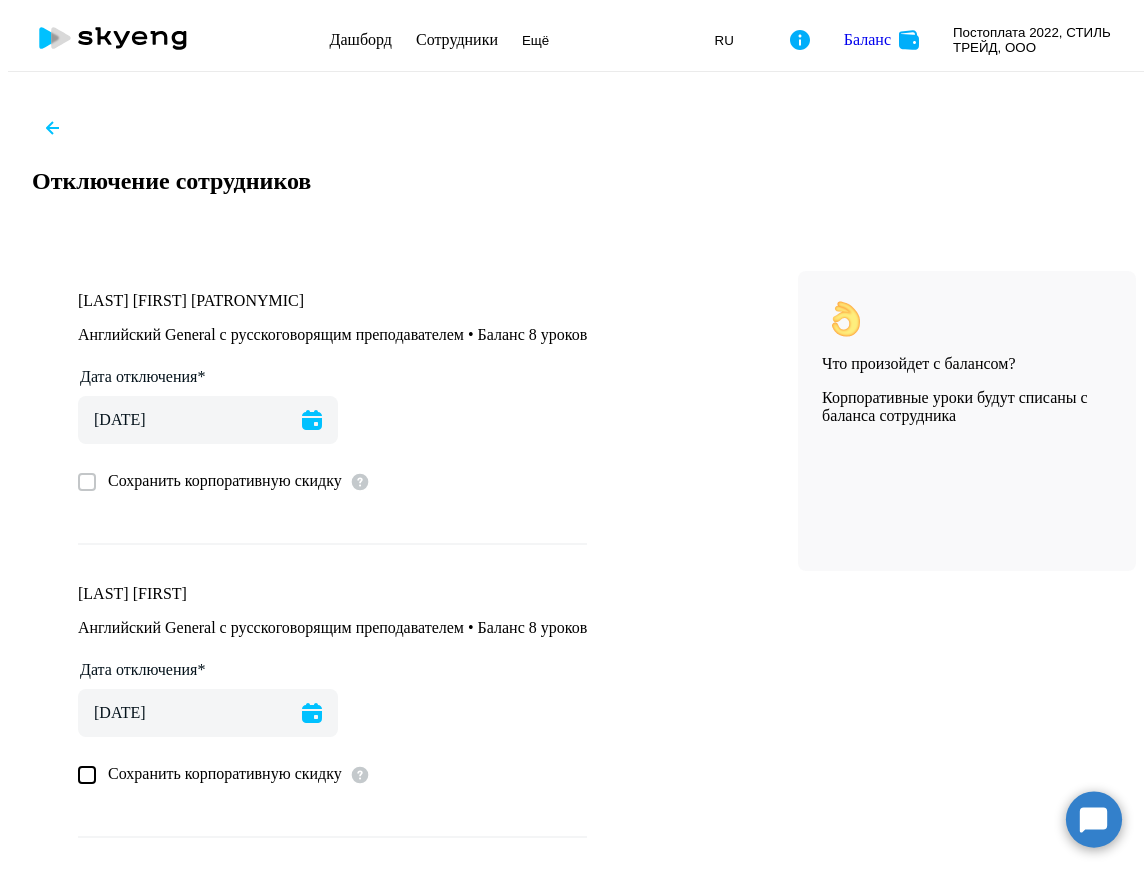 scroll, scrollTop: 908, scrollLeft: 0, axis: vertical 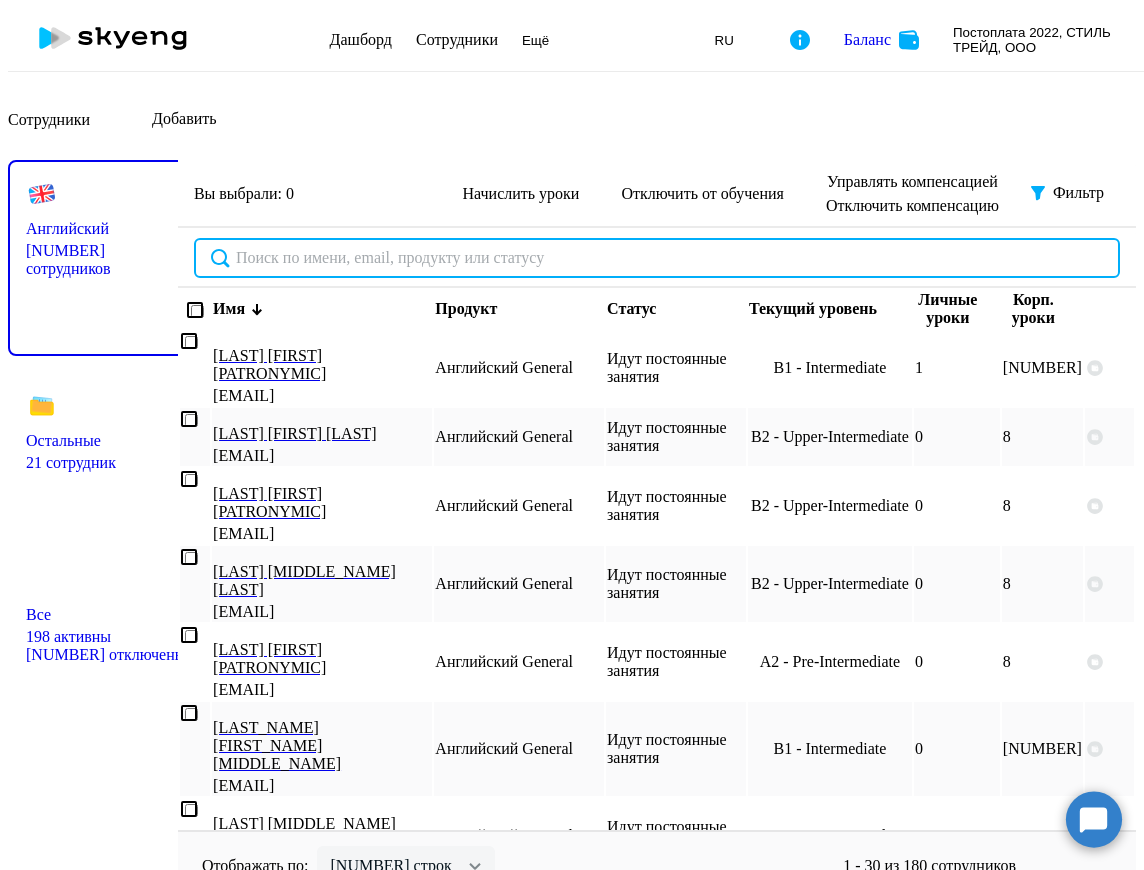 click at bounding box center (657, 258) 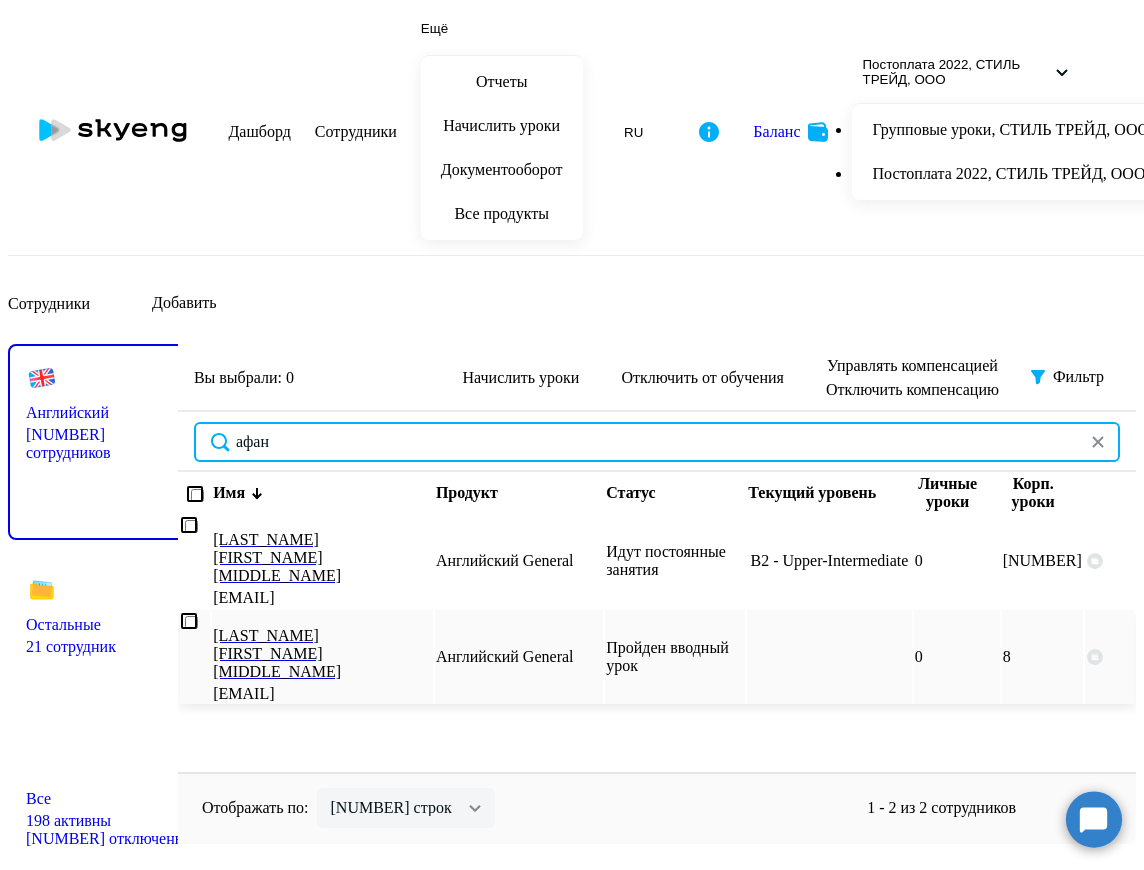 type on "афан" 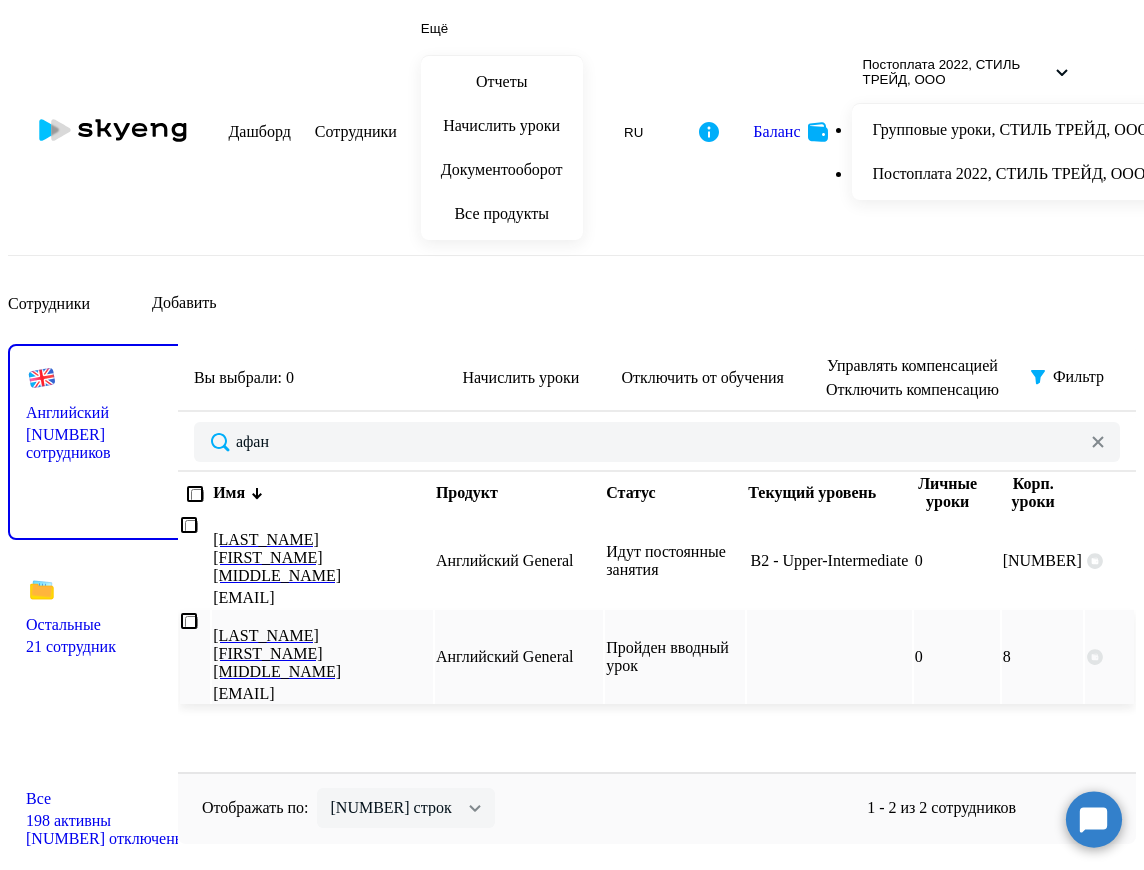 click at bounding box center [189, 621] 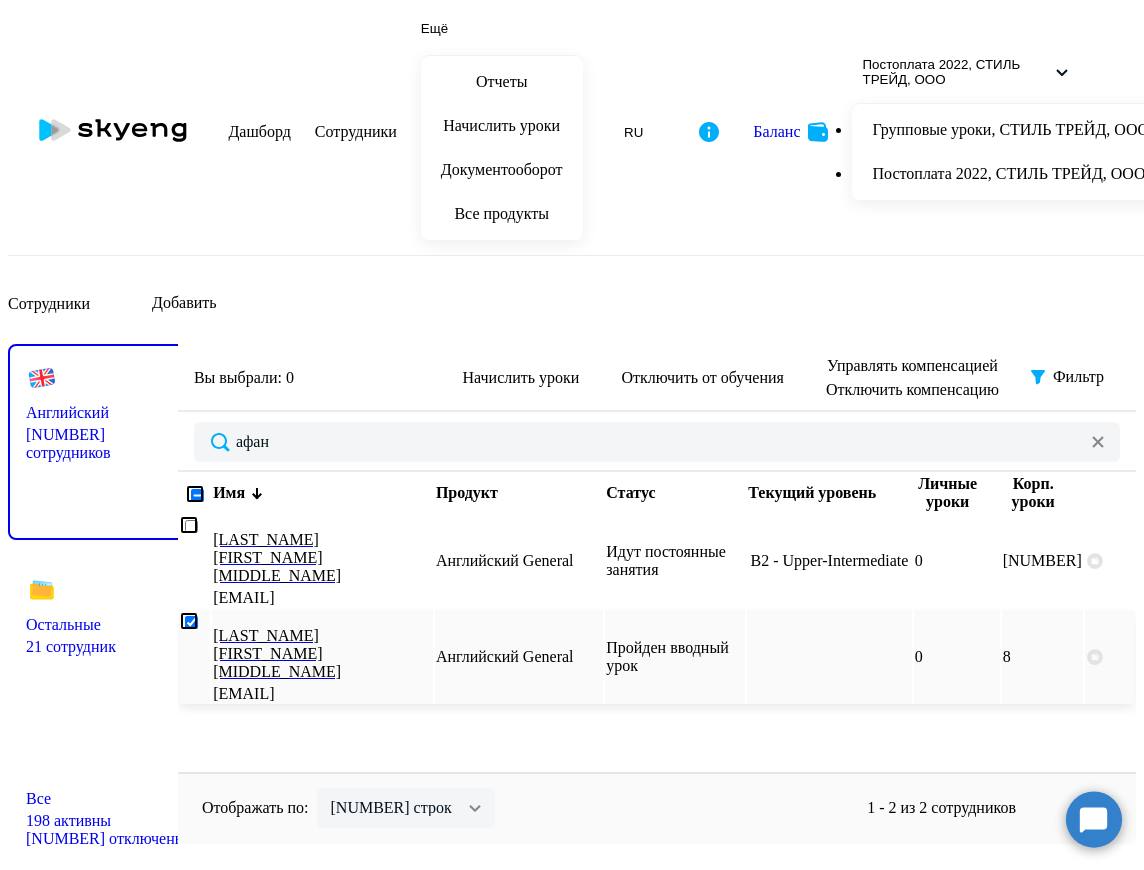 checkbox on "true" 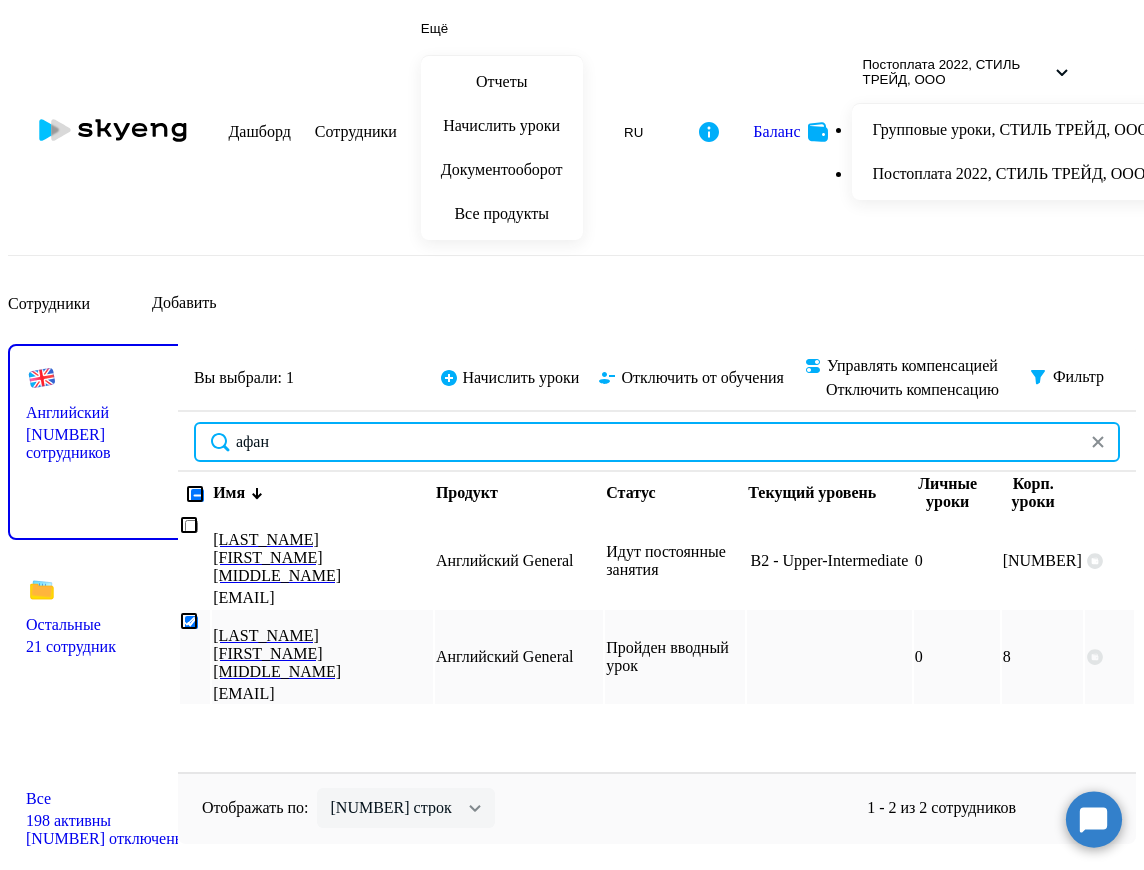 click on "афан" at bounding box center (657, 442) 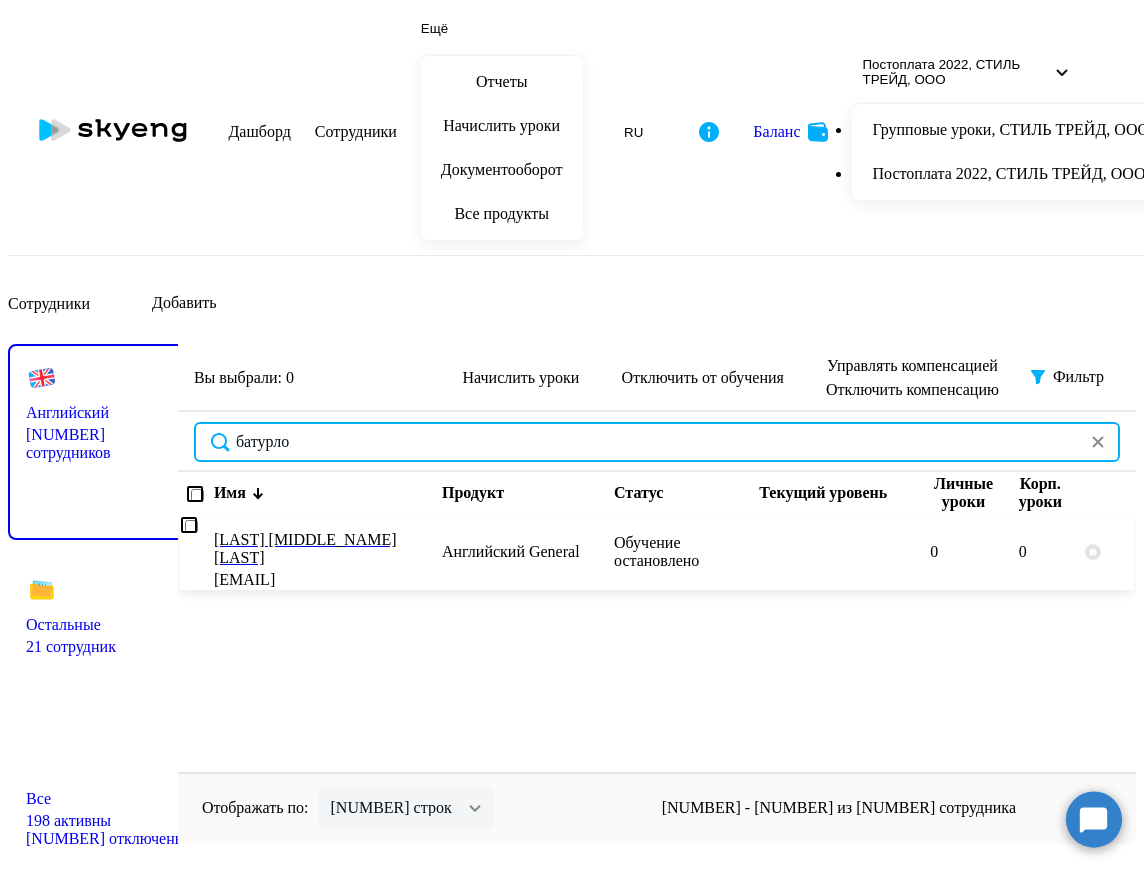 type on "батурло" 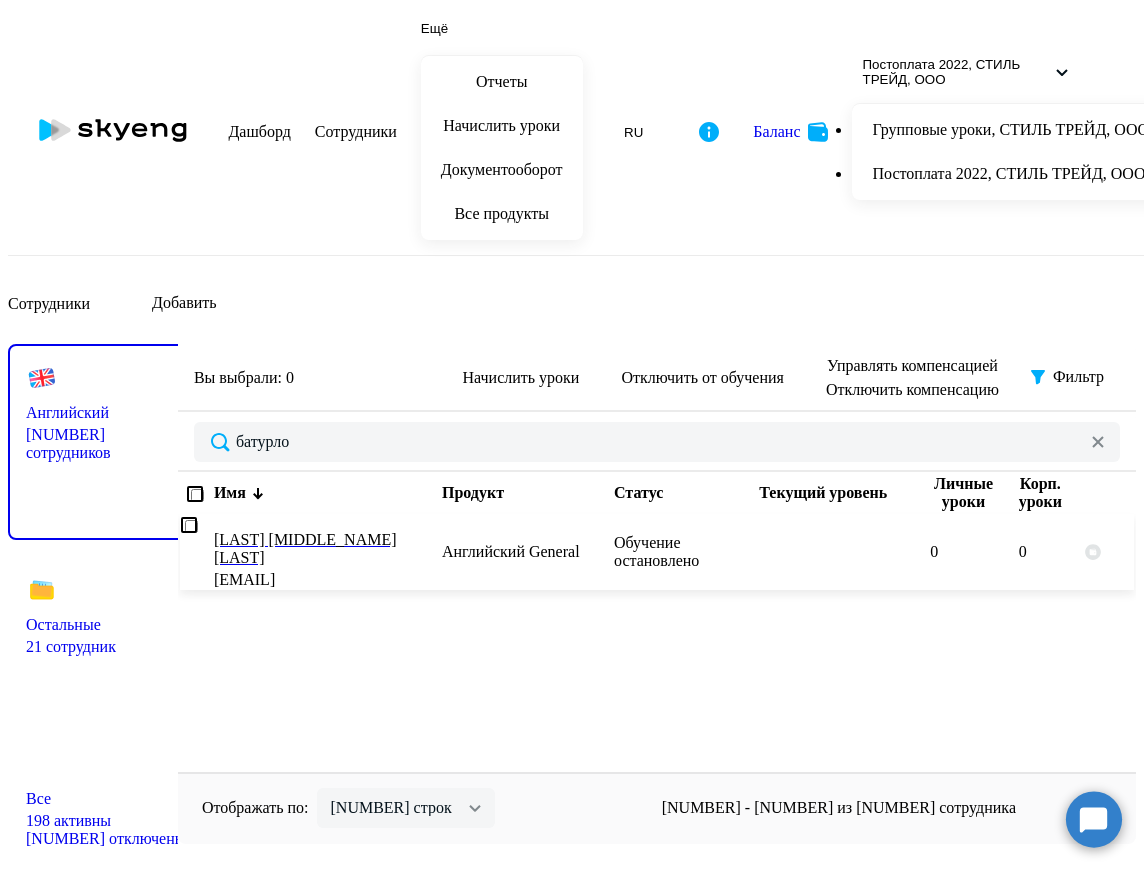 click at bounding box center (189, 525) 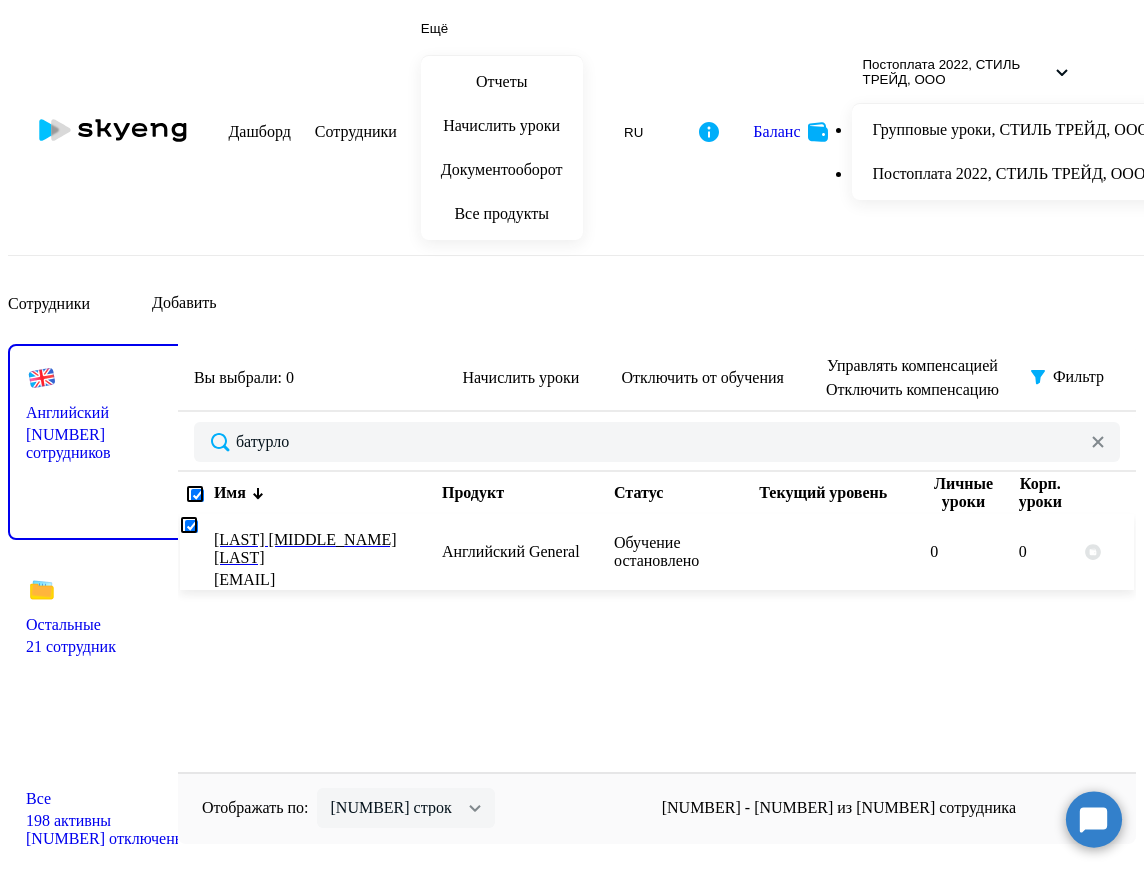 checkbox on "true" 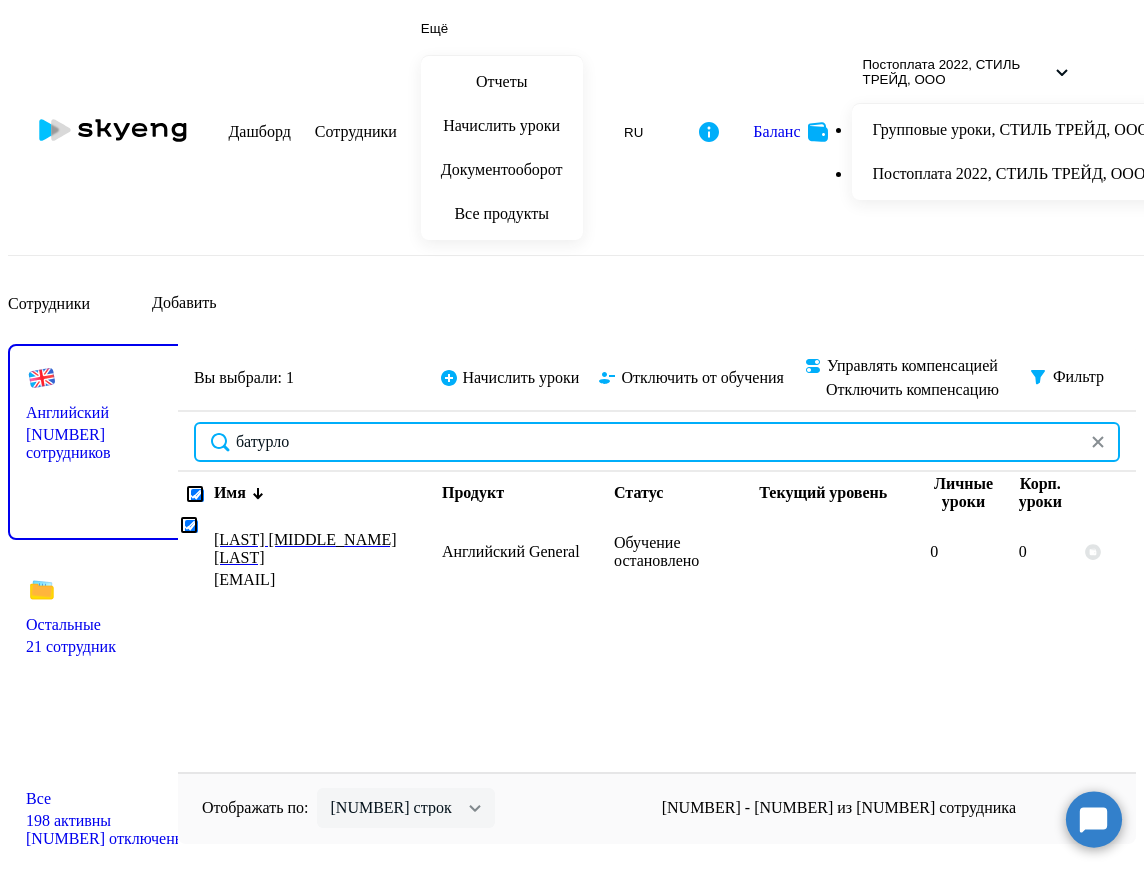 click on "батурло" at bounding box center [657, 442] 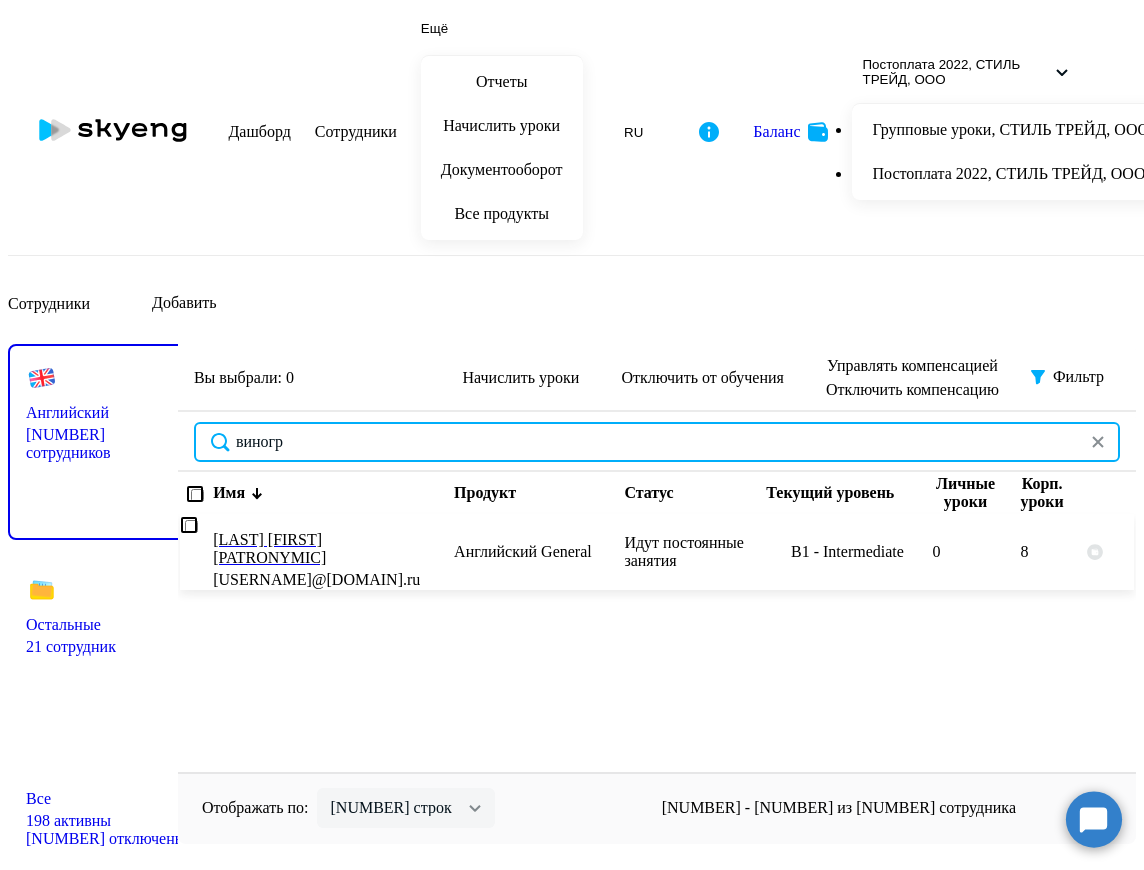 type on "виногр" 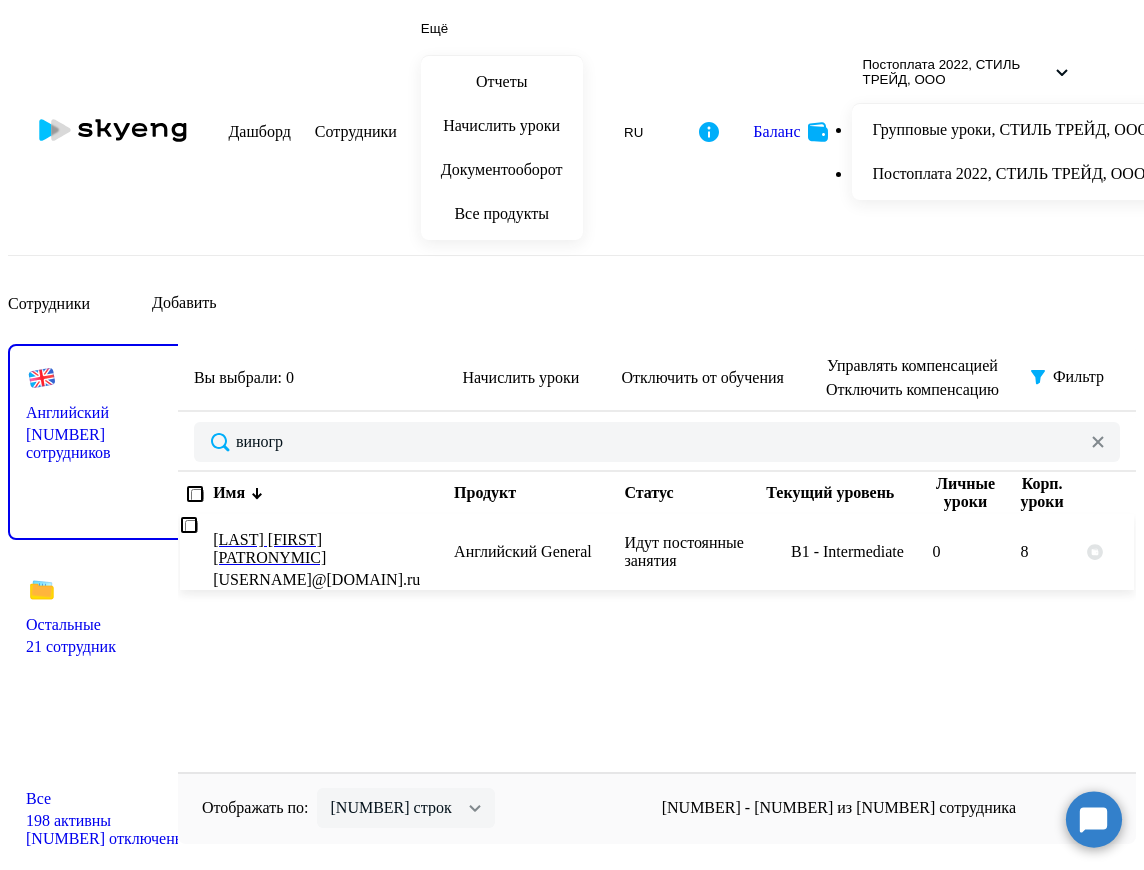 click at bounding box center (189, 525) 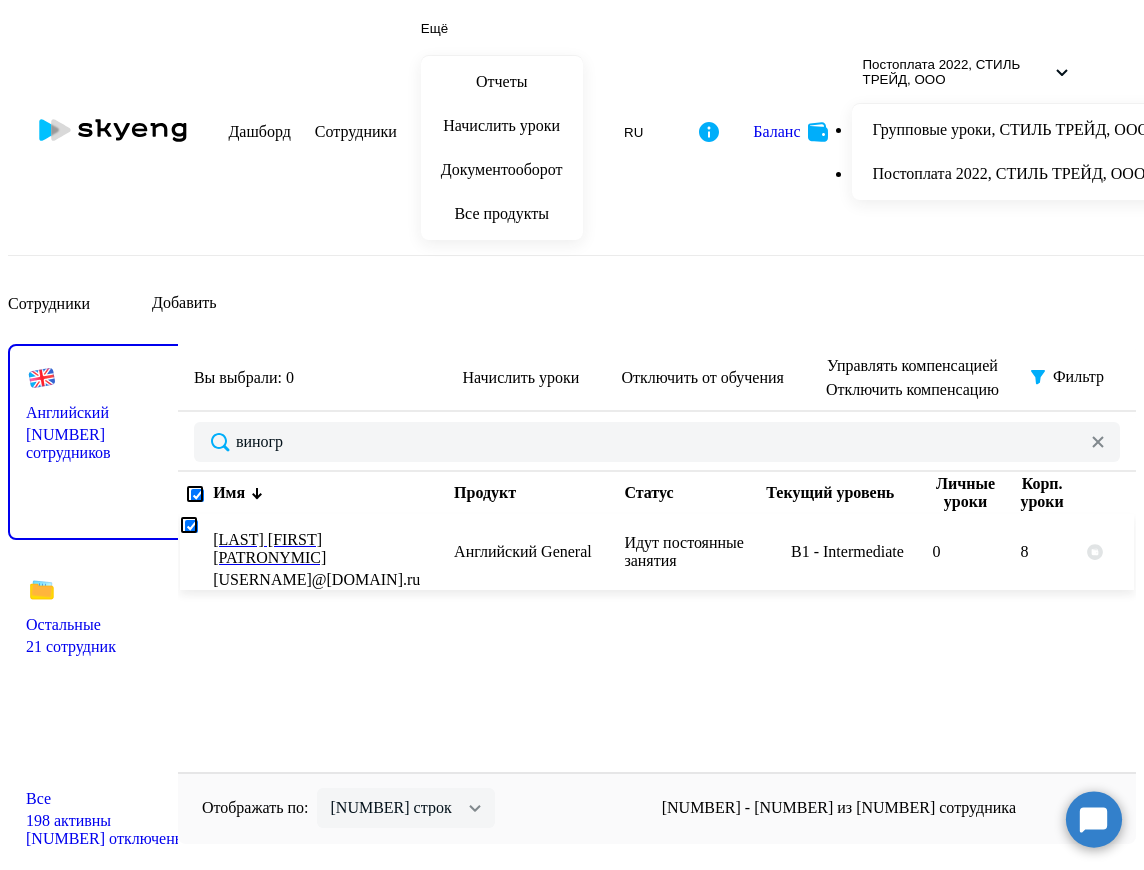 checkbox on "true" 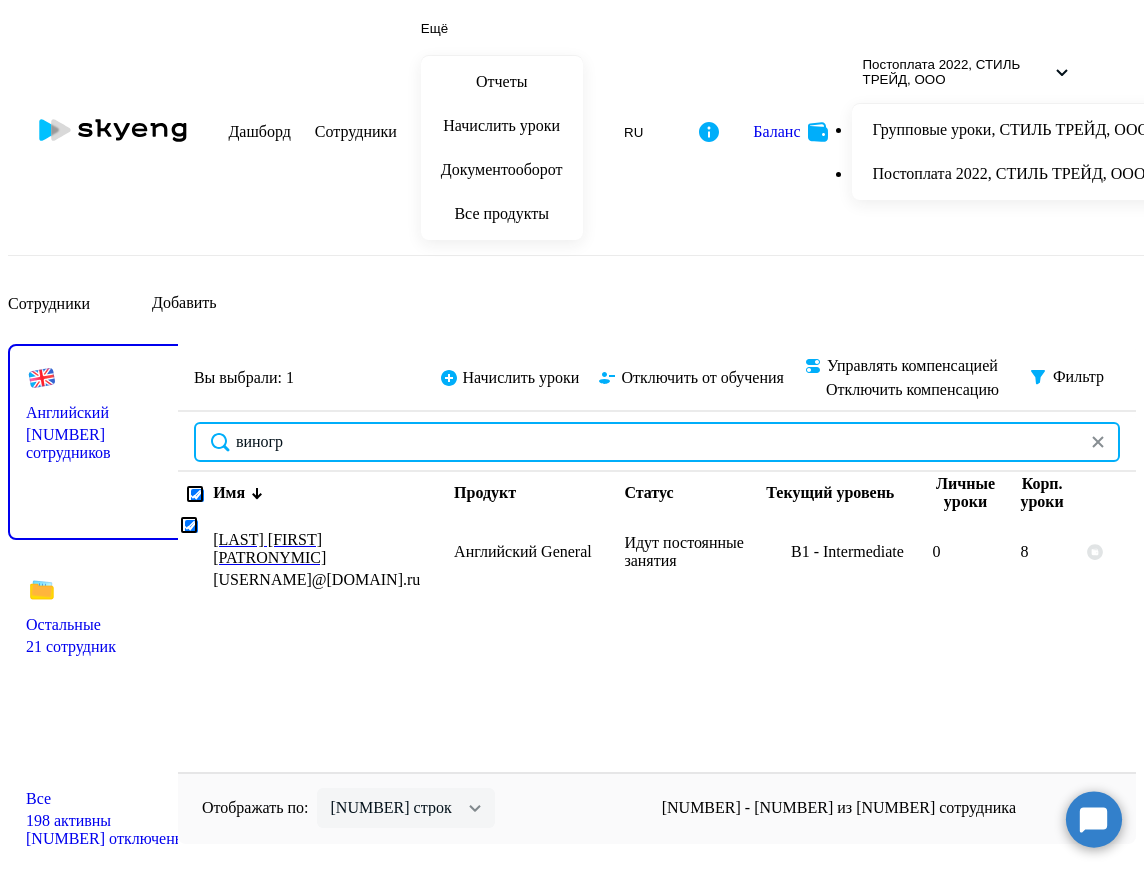 click on "виногр" at bounding box center [657, 442] 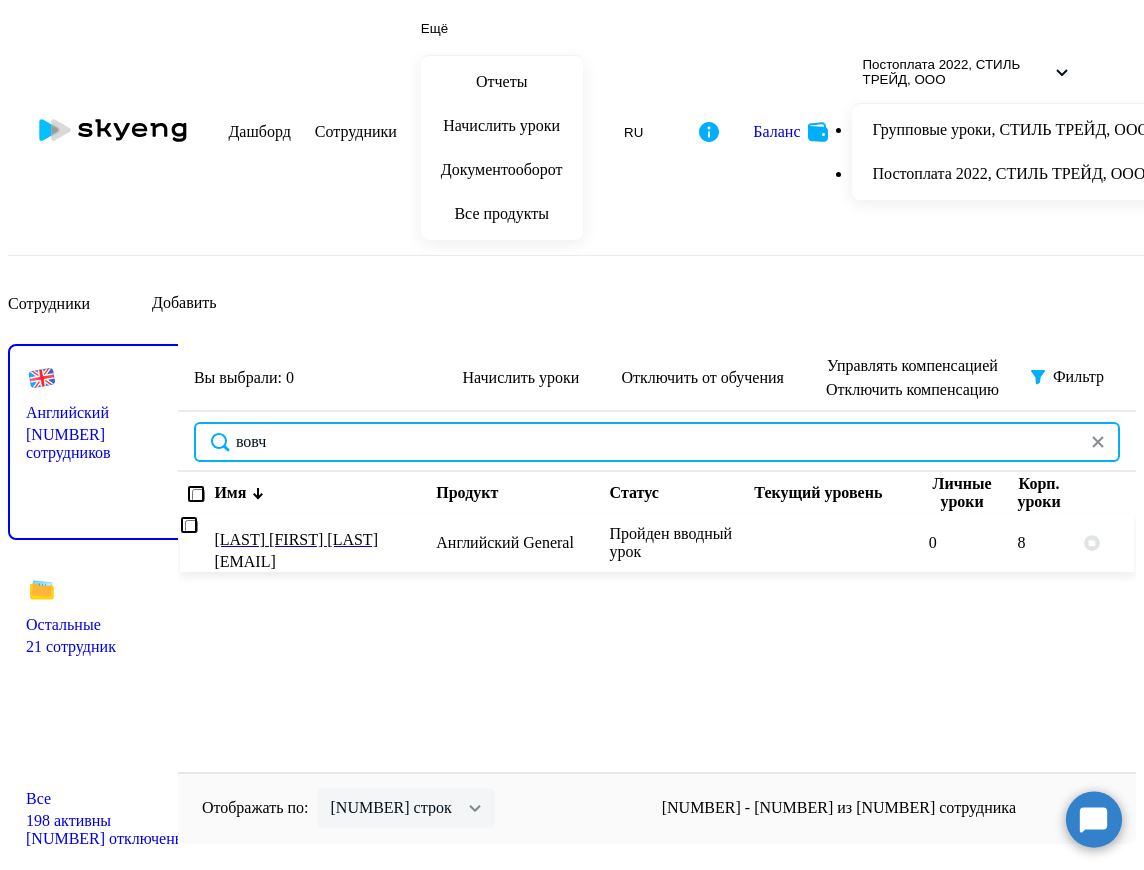 type on "вовч" 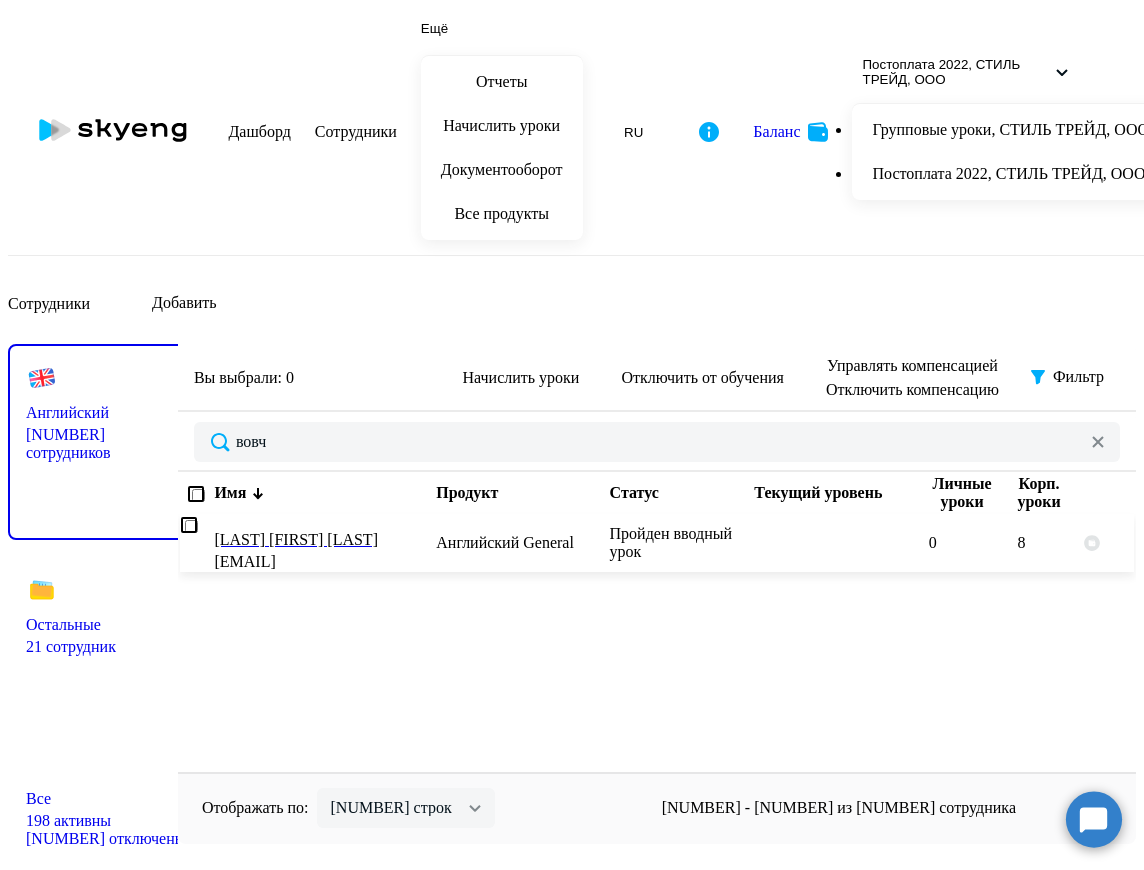click at bounding box center (189, 525) 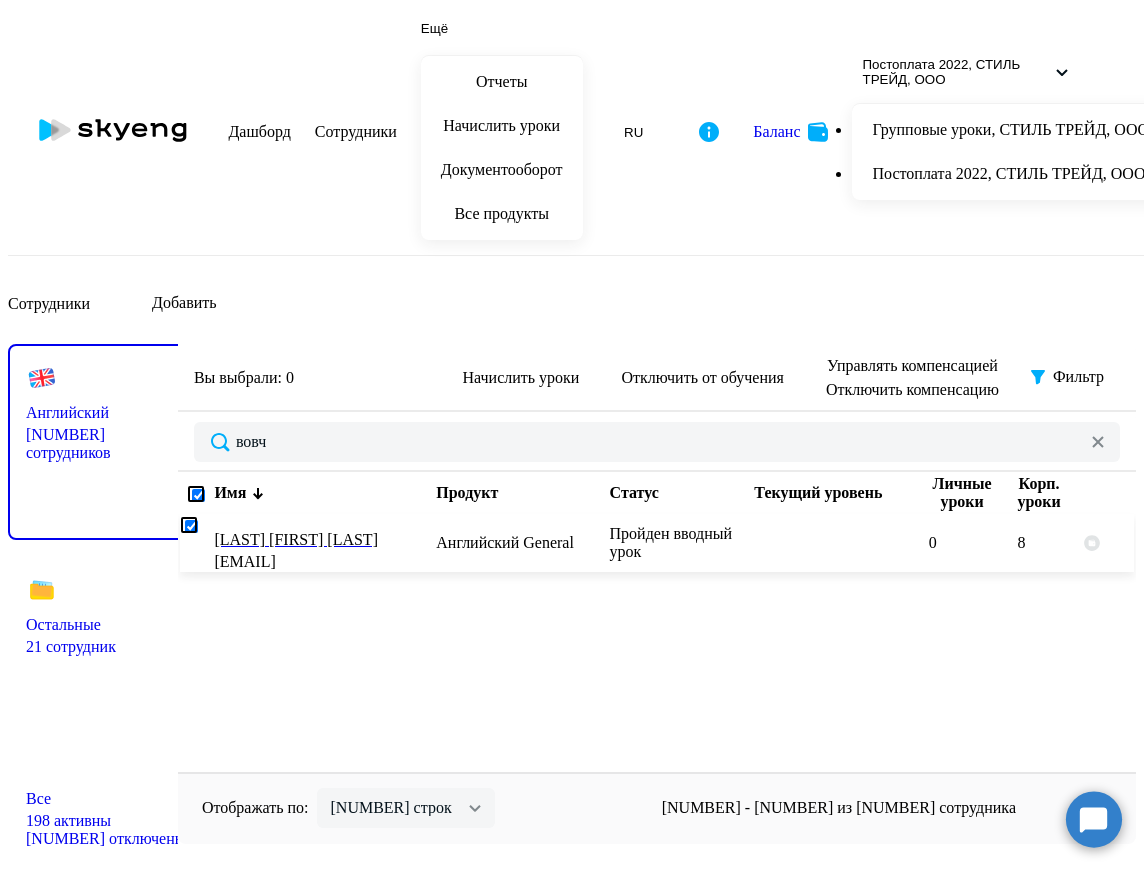 checkbox on "true" 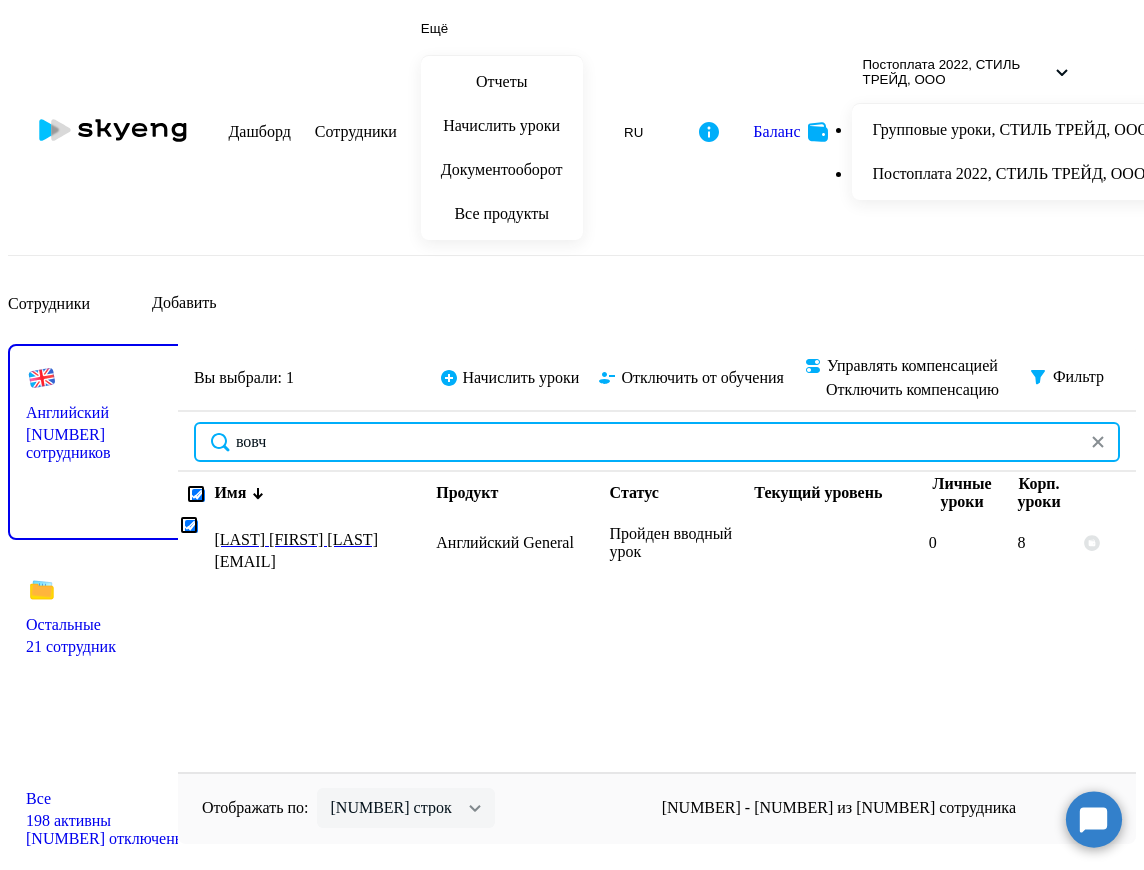 drag, startPoint x: 301, startPoint y: 249, endPoint x: 215, endPoint y: 254, distance: 86.145226 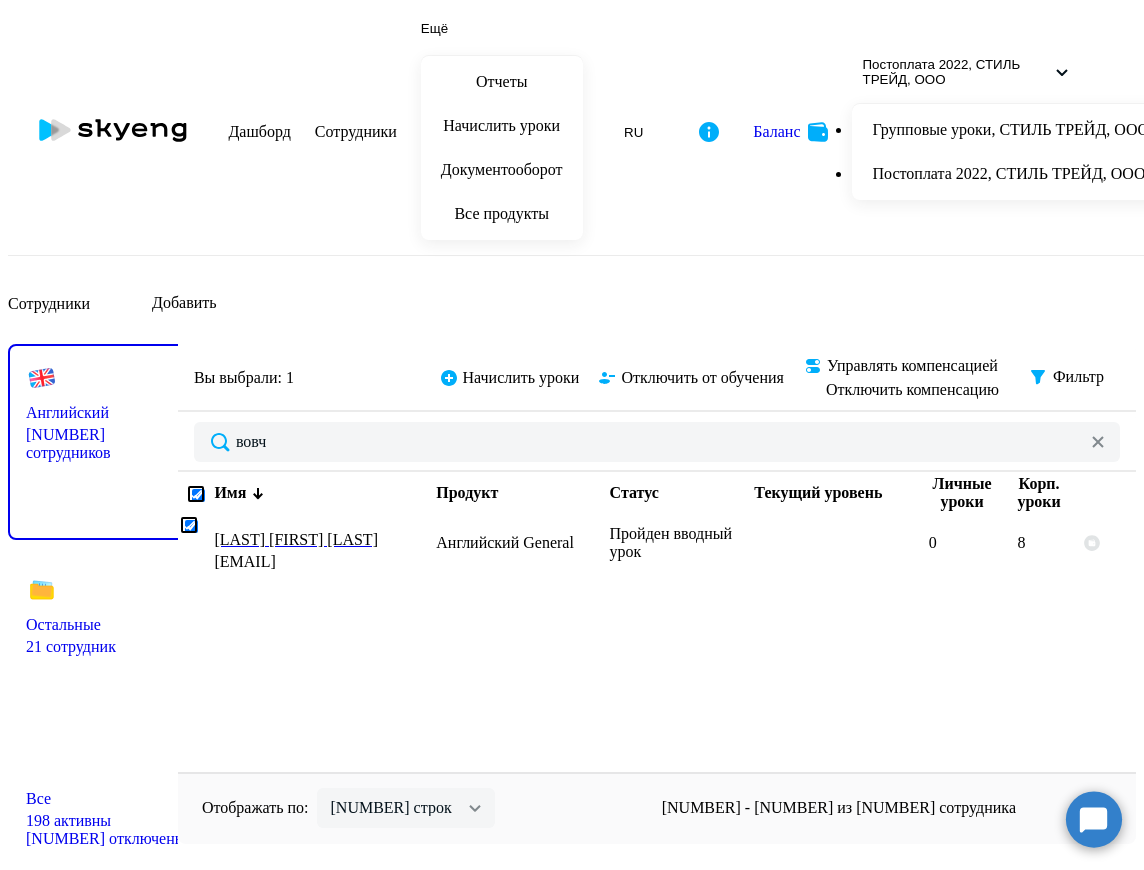 click at bounding box center (1098, 442) 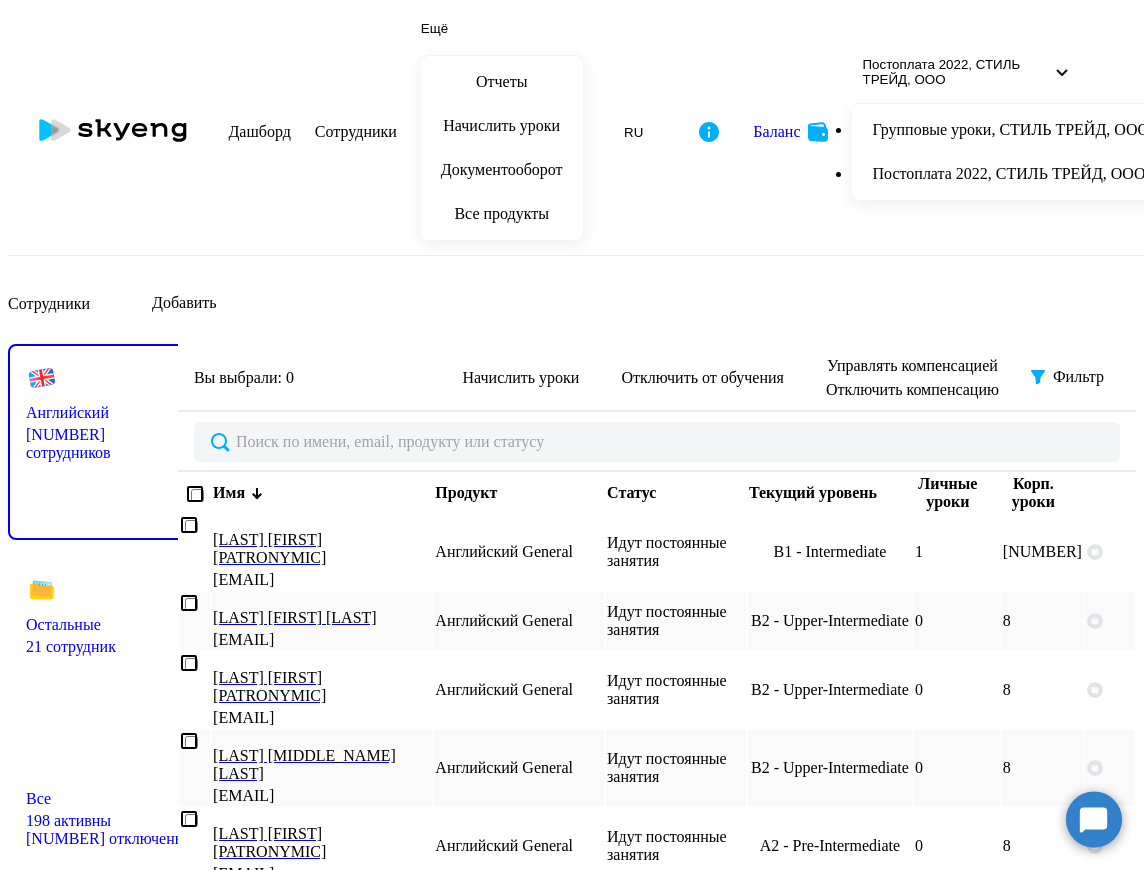 click on "Имя" at bounding box center (229, 493) 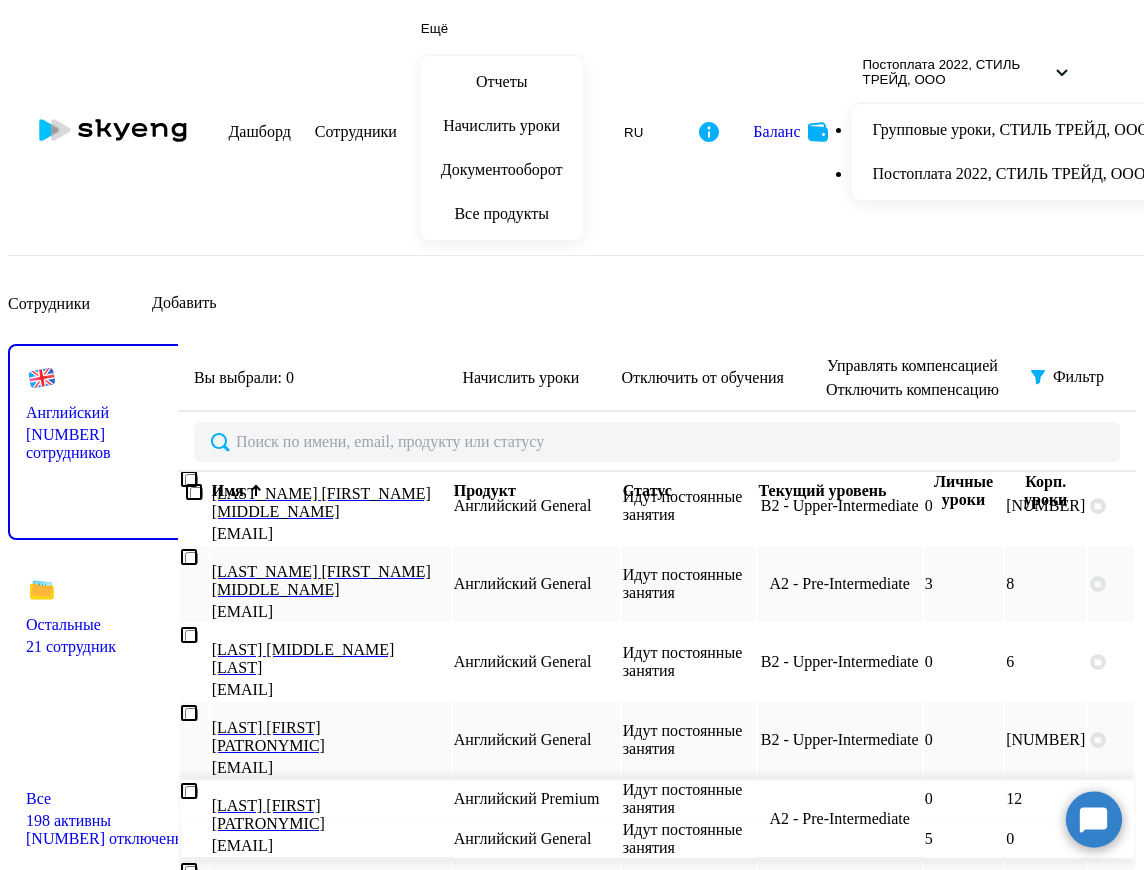 scroll, scrollTop: 1100, scrollLeft: 0, axis: vertical 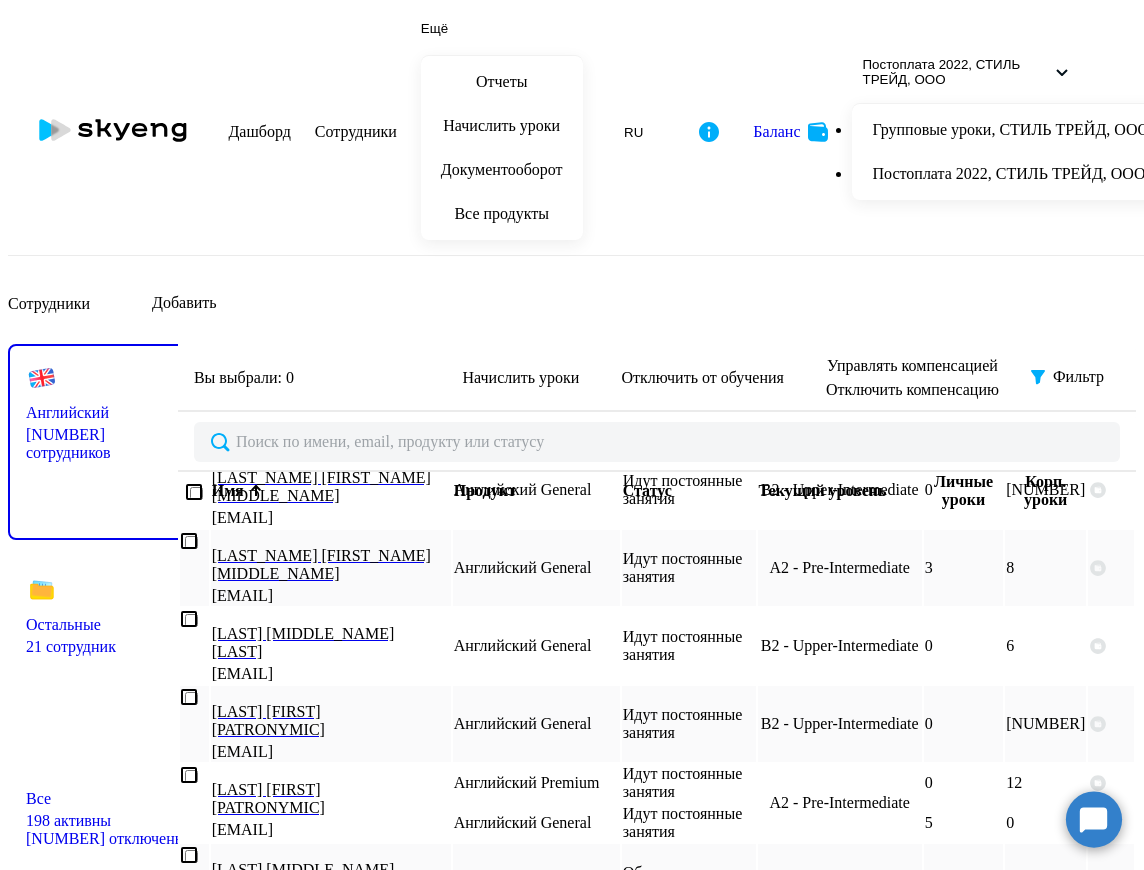 click on "30 строк   50 строк   100 строк" at bounding box center (406, 1050) 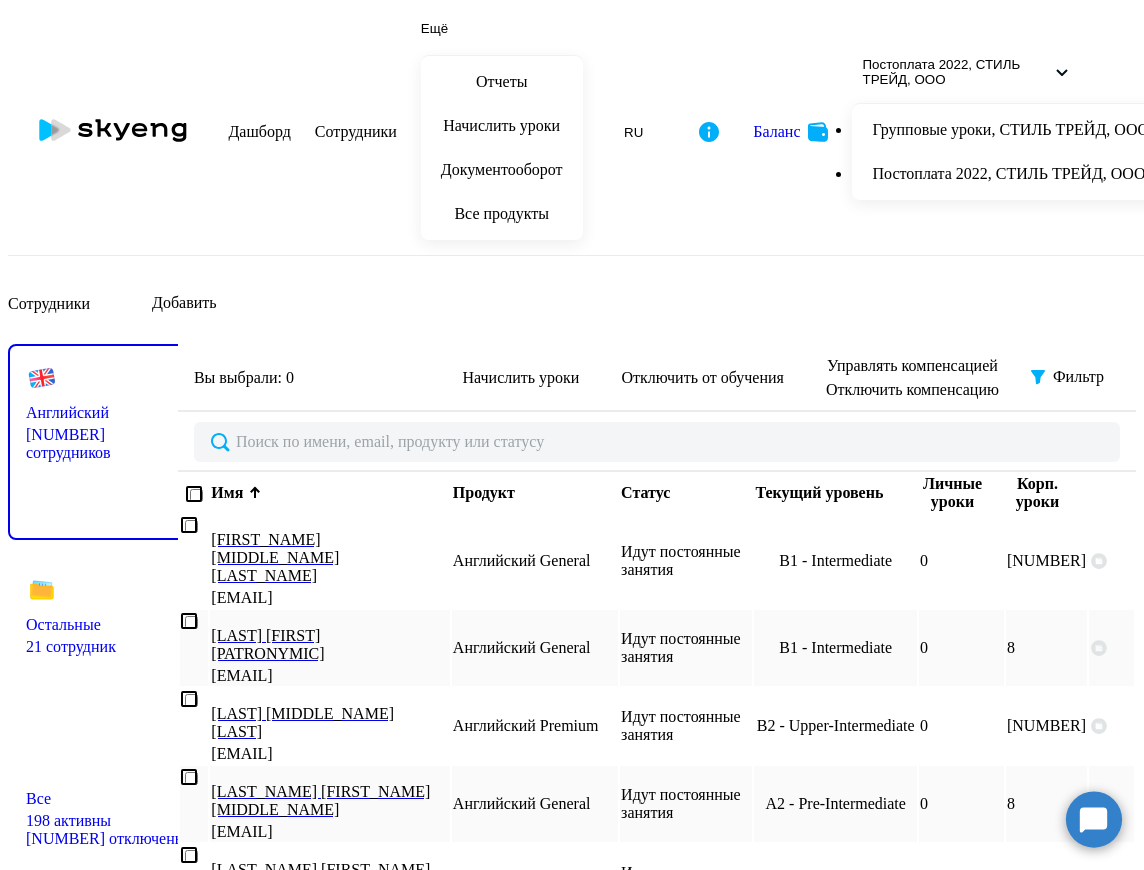 click at bounding box center (255, 488) 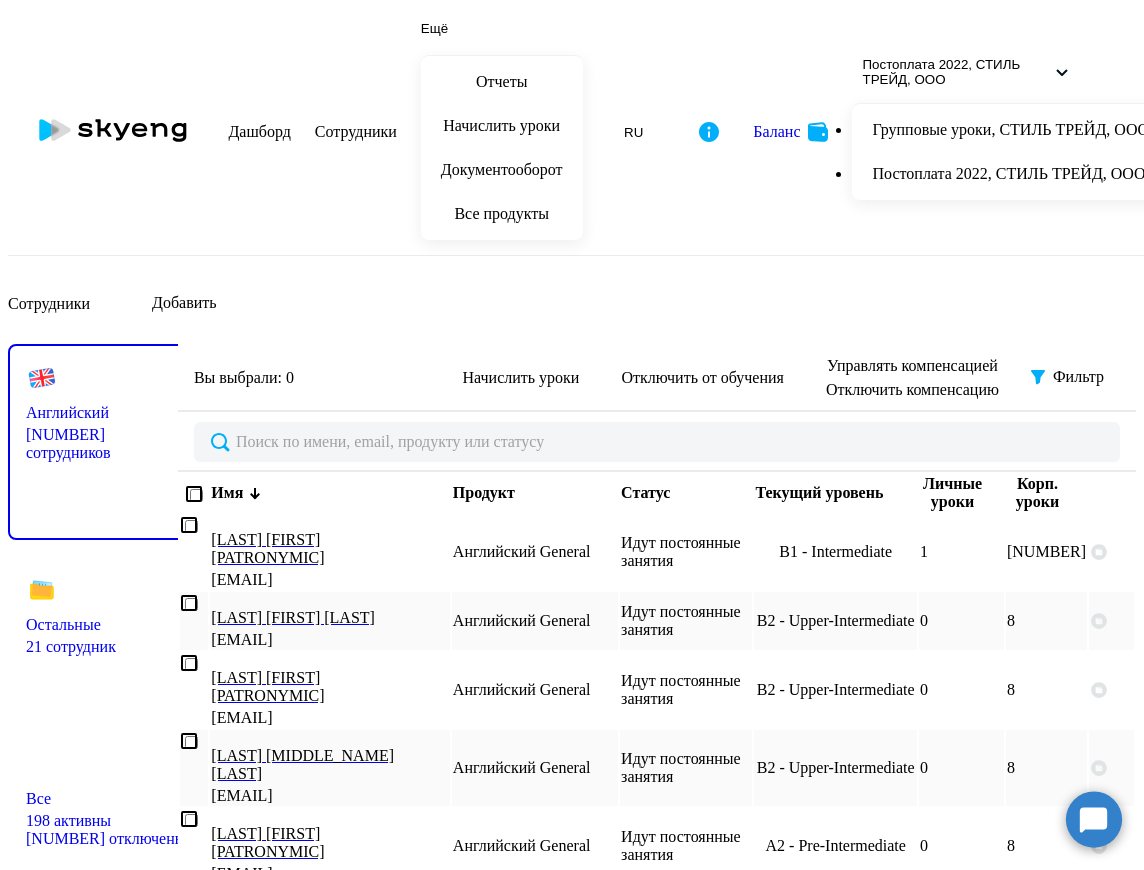 click on "Имя" at bounding box center [329, 493] 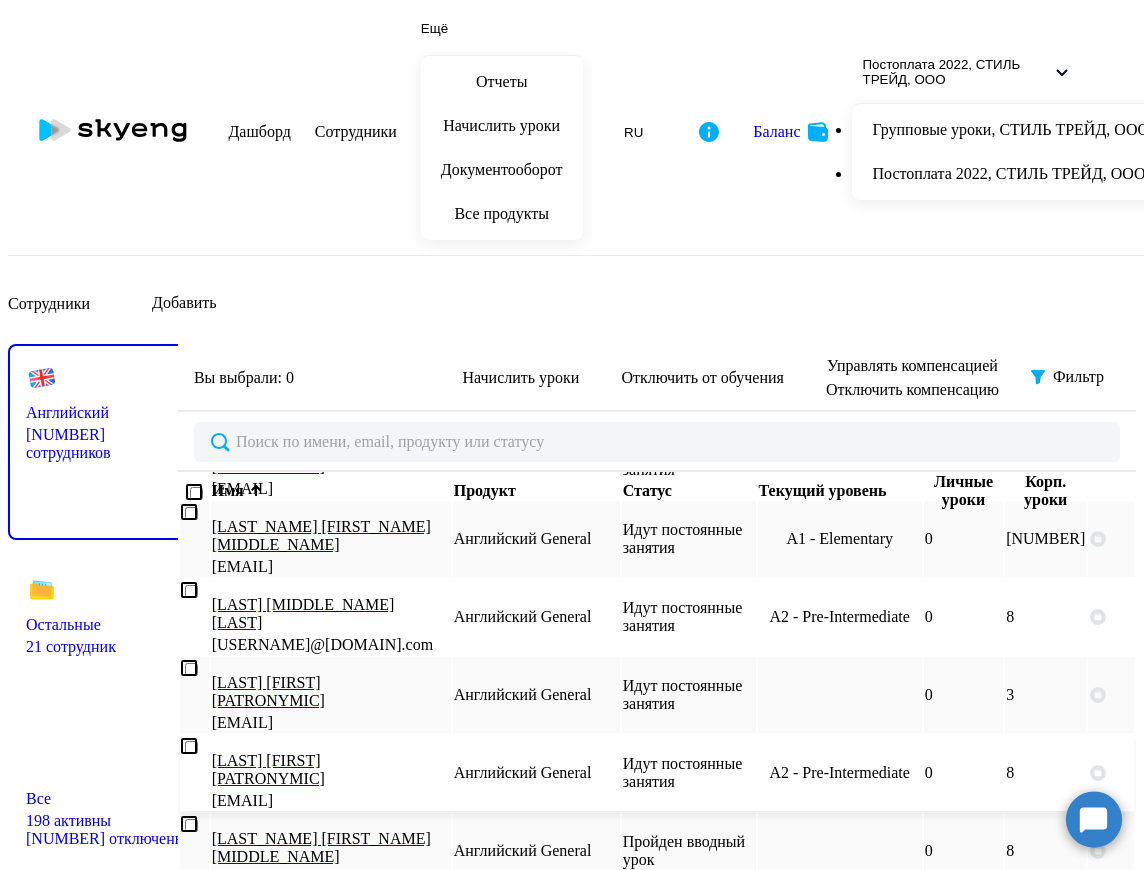 scroll, scrollTop: 700, scrollLeft: 0, axis: vertical 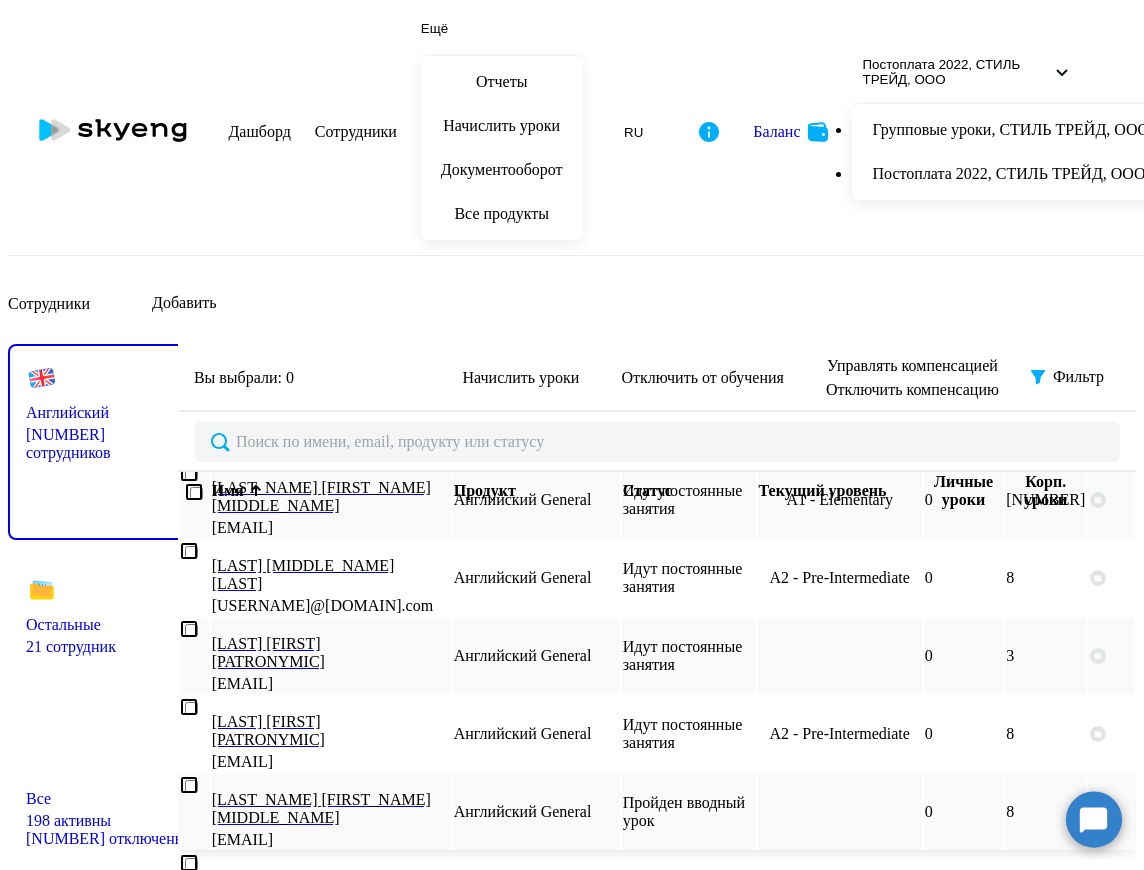 click on "[LAST_NAME] [FIRST_NAME] [EMAIL]" at bounding box center (331, 812) 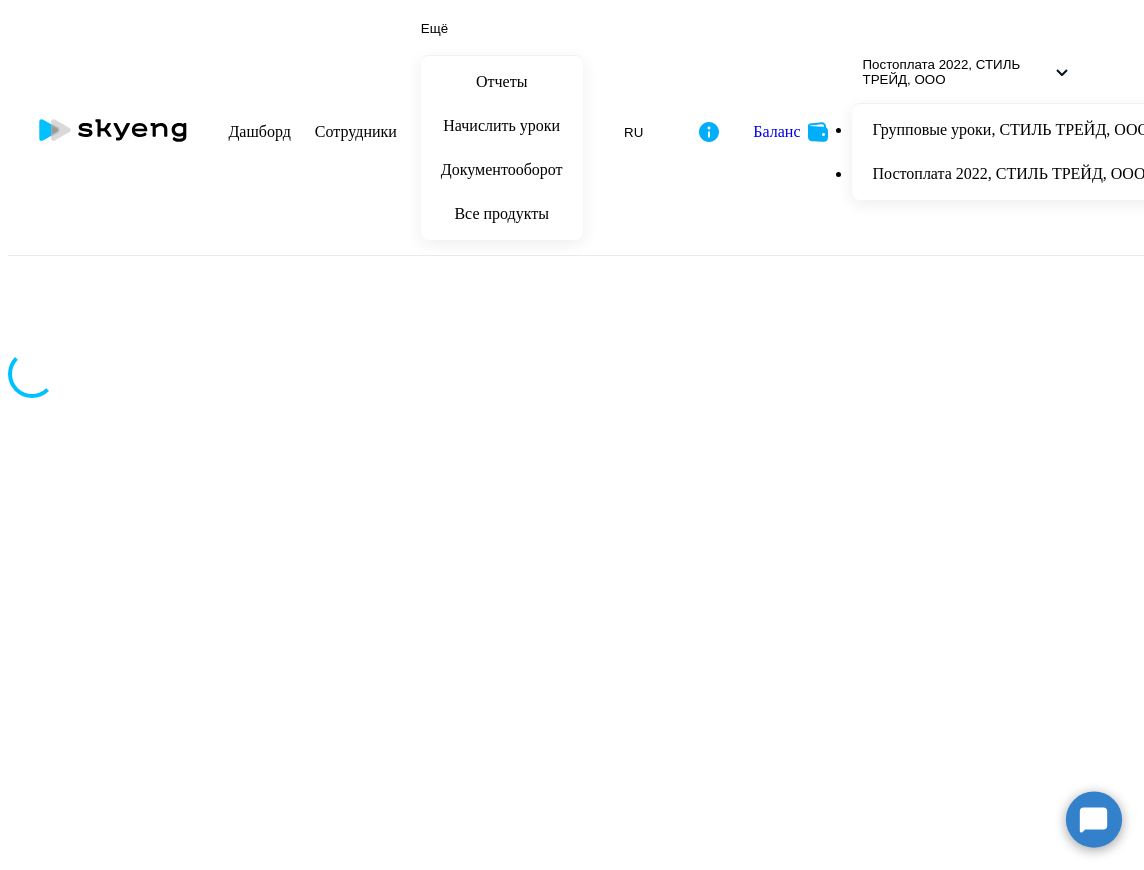 scroll, scrollTop: 0, scrollLeft: 0, axis: both 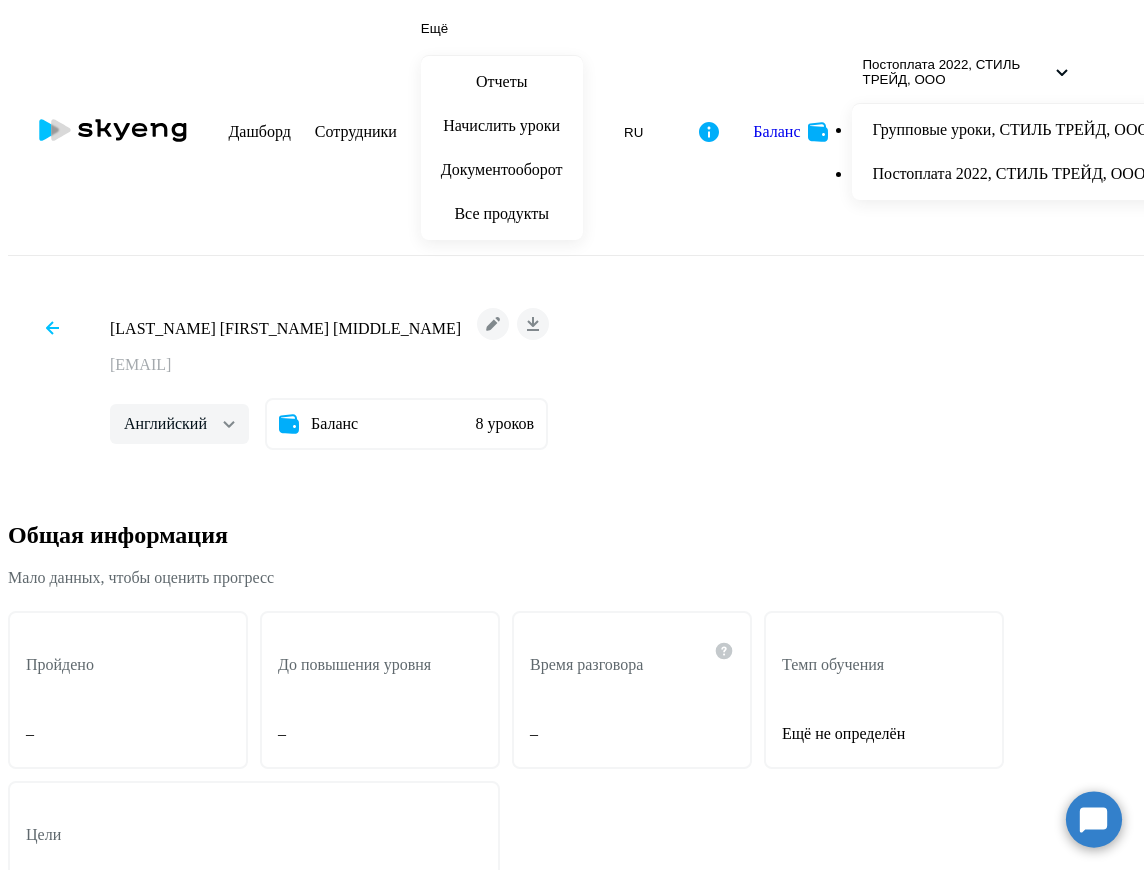 click at bounding box center [52, 328] 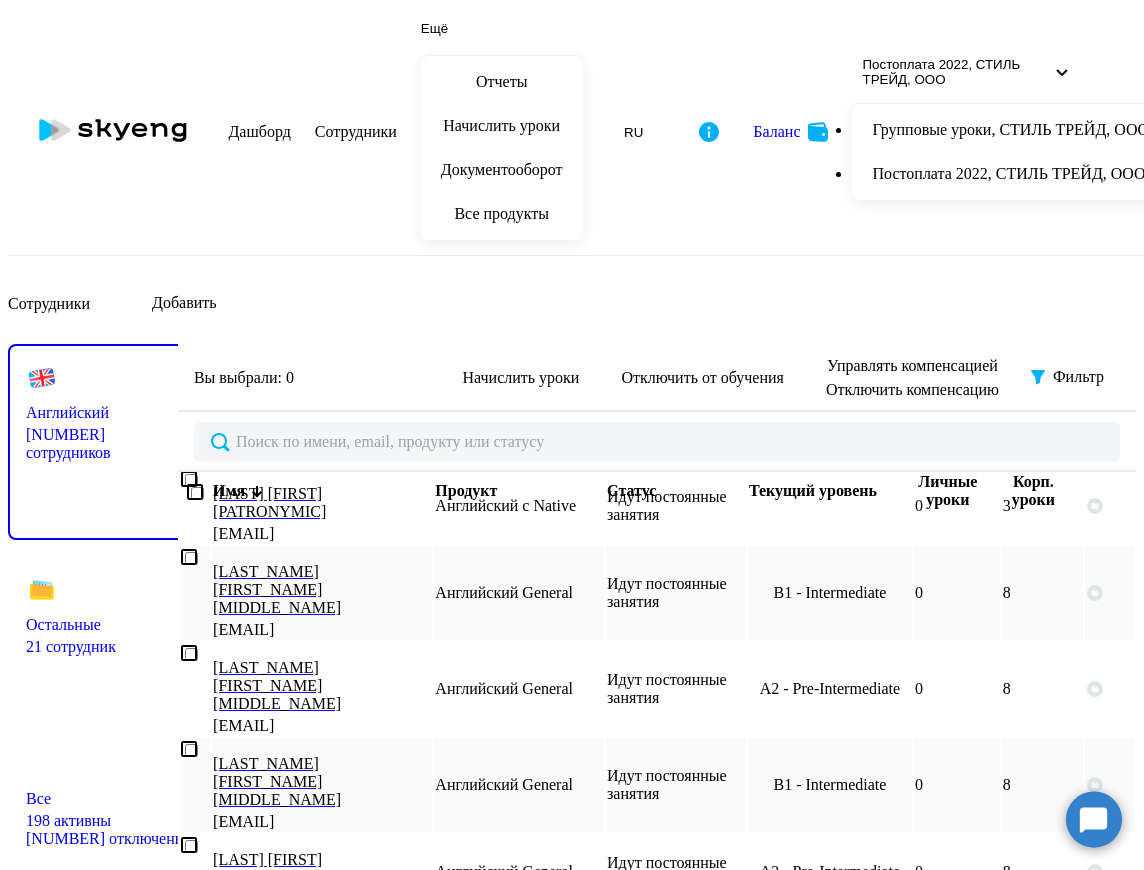 scroll, scrollTop: 1496, scrollLeft: 0, axis: vertical 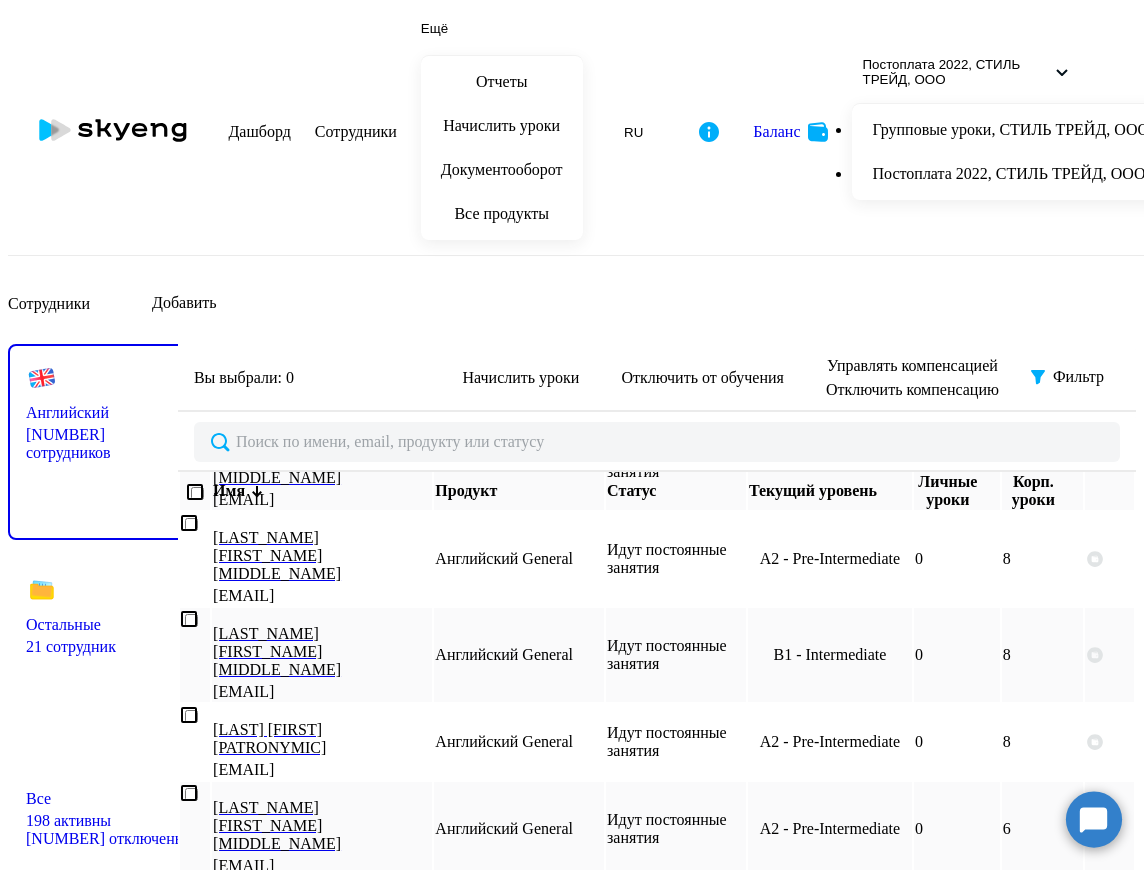 click on "30 строк   50 строк   100 строк" at bounding box center (406, 1050) 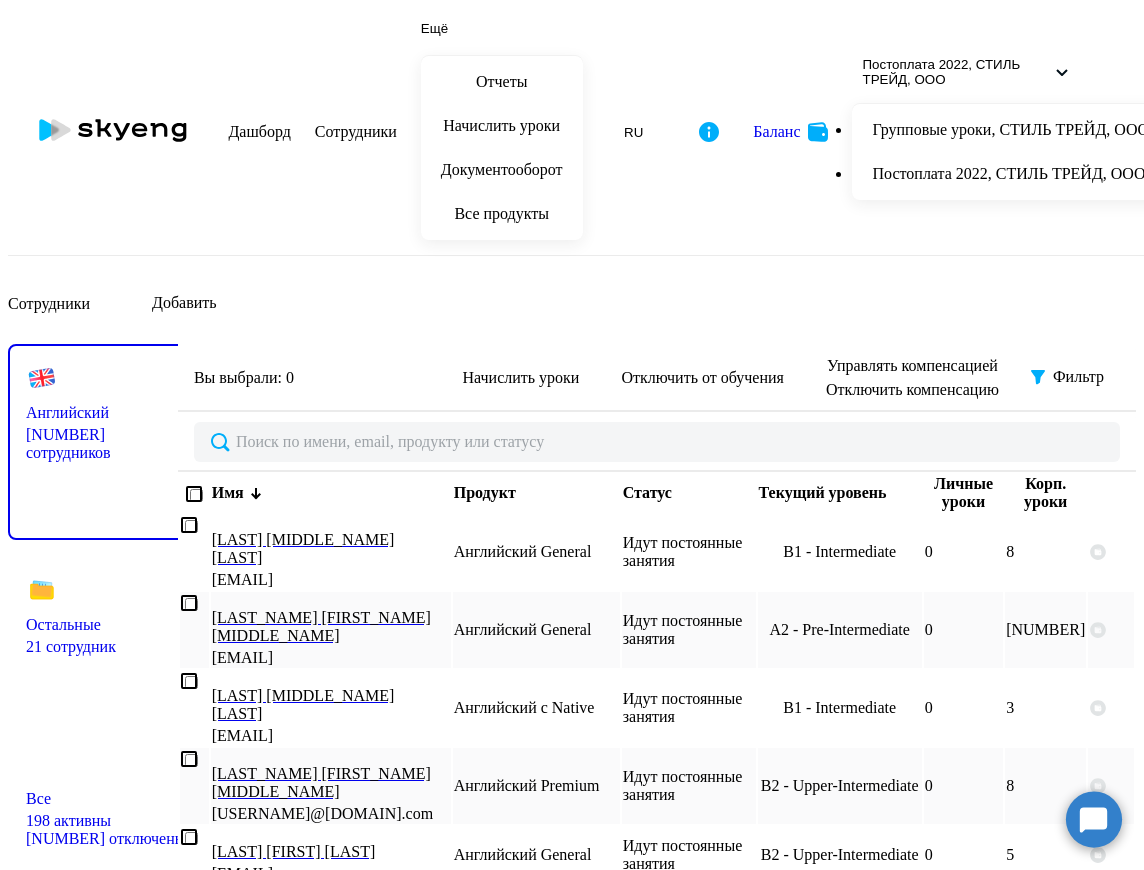 click on "Имя" at bounding box center [228, 493] 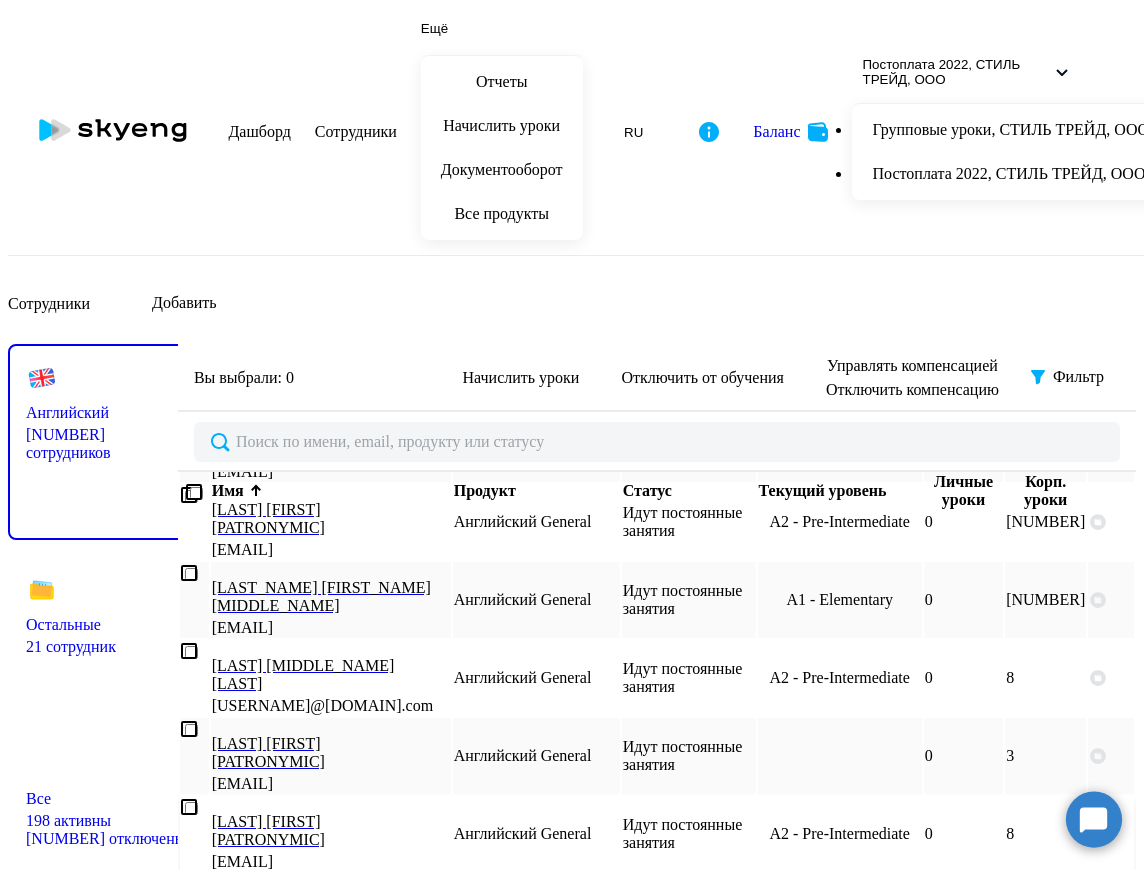 scroll, scrollTop: 700, scrollLeft: 0, axis: vertical 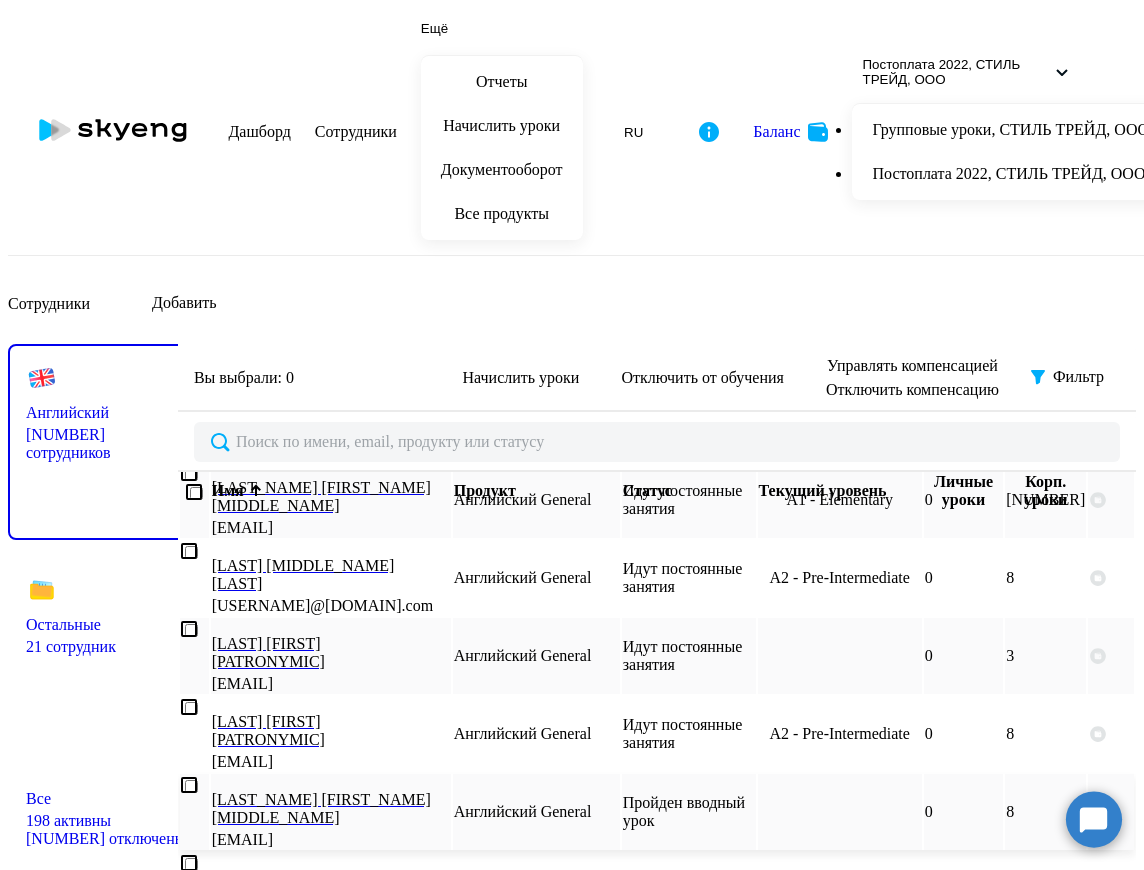 click at bounding box center [189, 785] 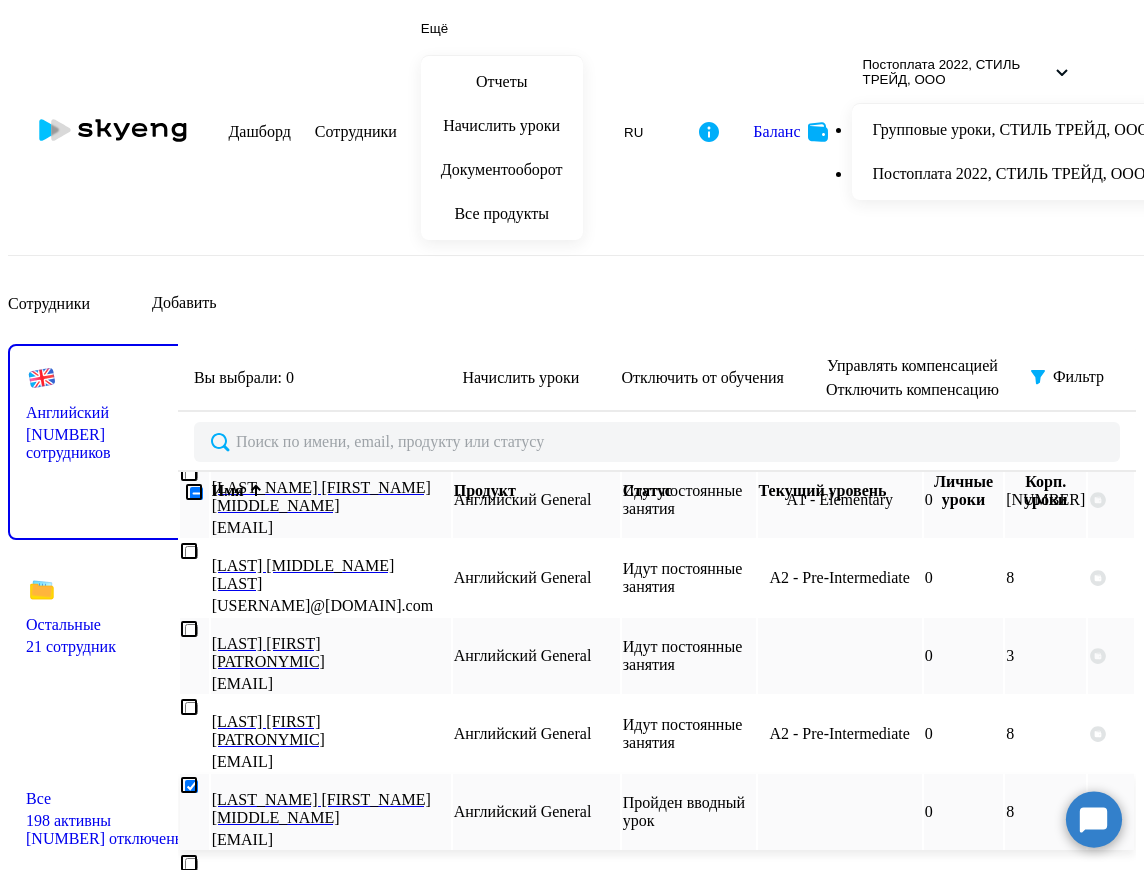checkbox on "true" 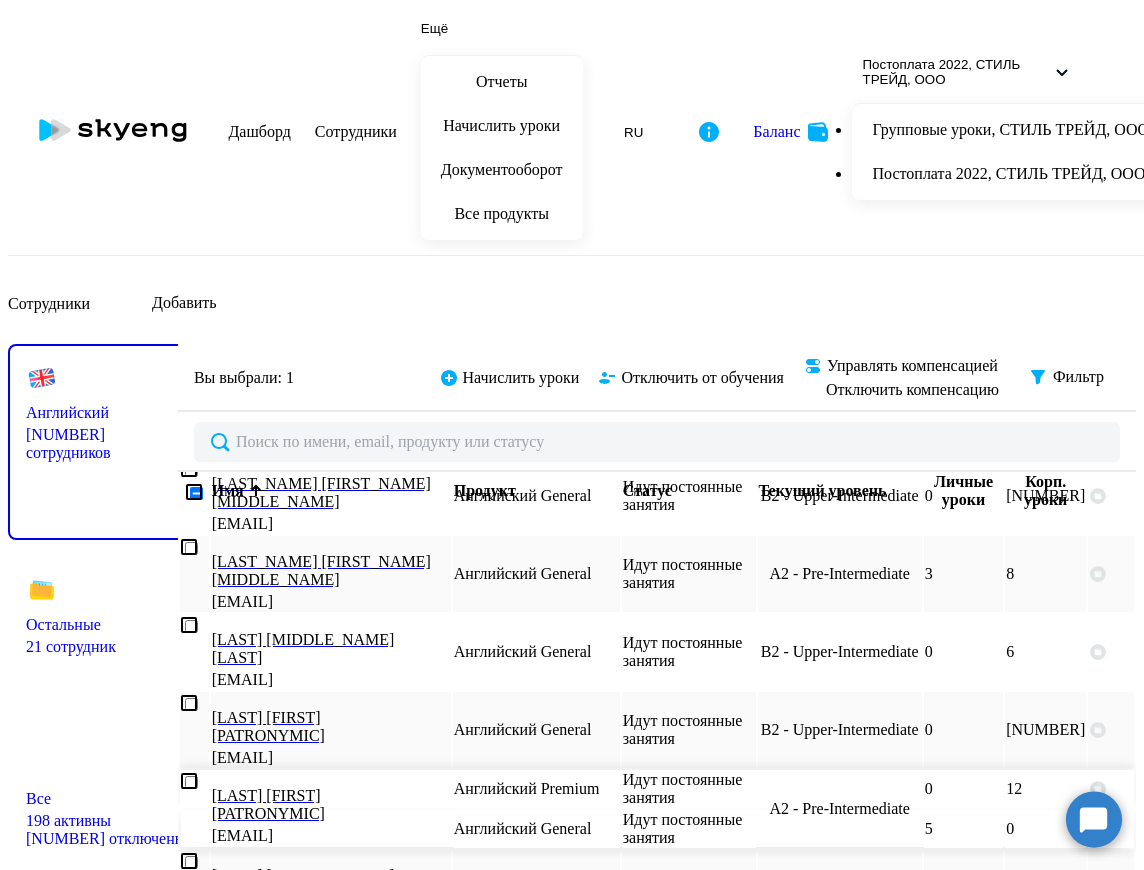 scroll, scrollTop: 1100, scrollLeft: 0, axis: vertical 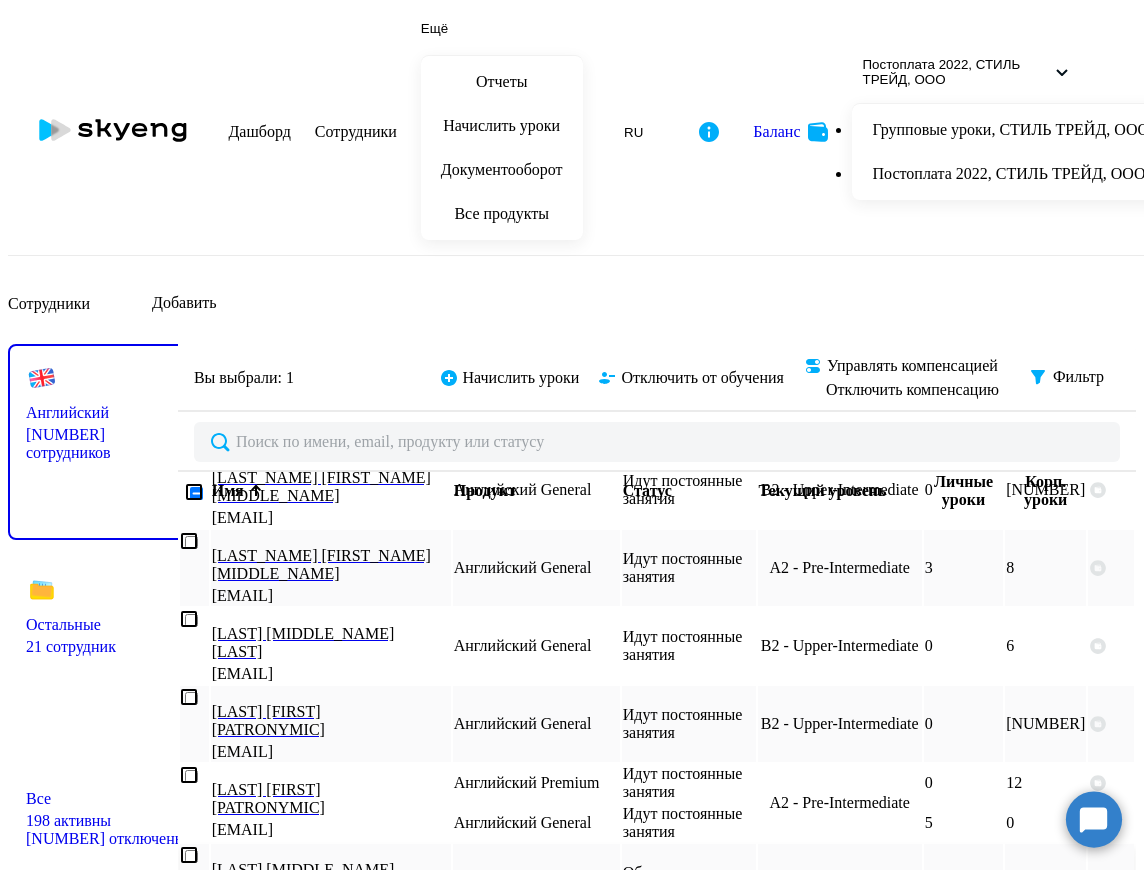 click at bounding box center (189, 855) 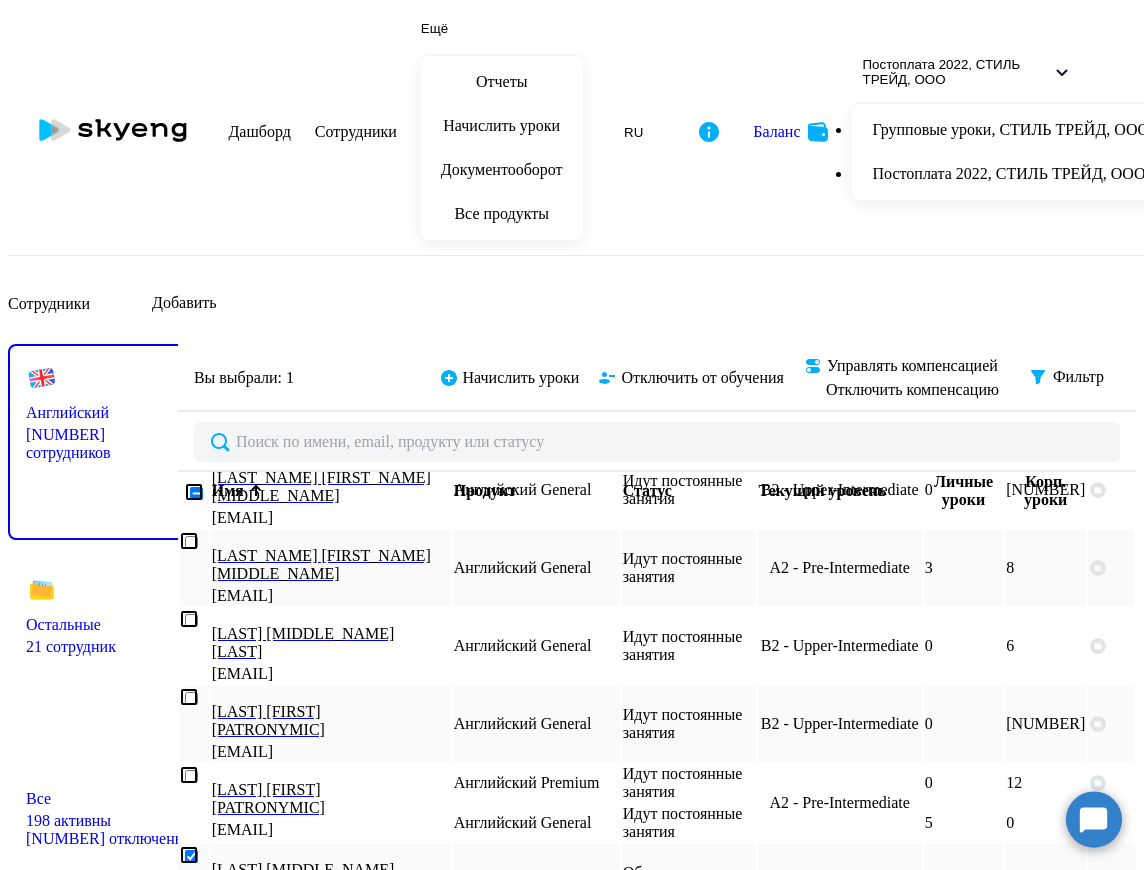 checkbox on "true" 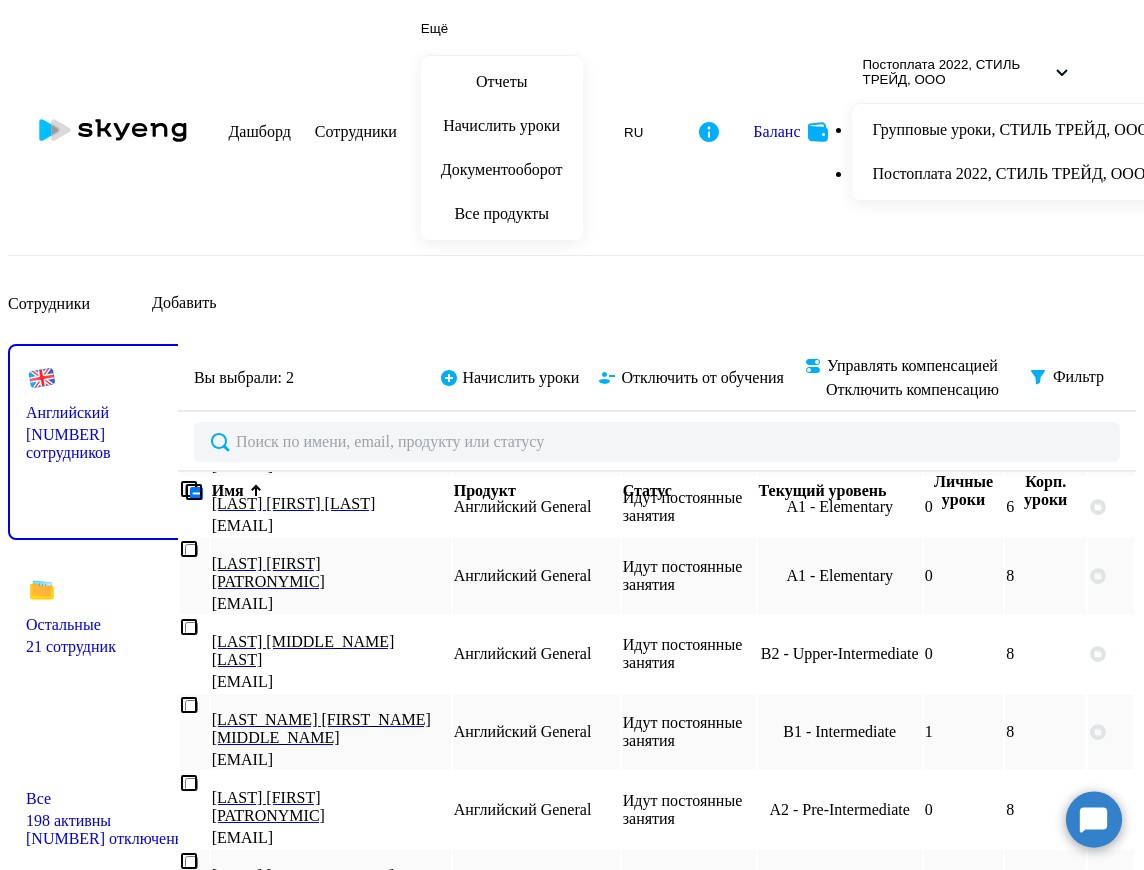 scroll, scrollTop: 1800, scrollLeft: 0, axis: vertical 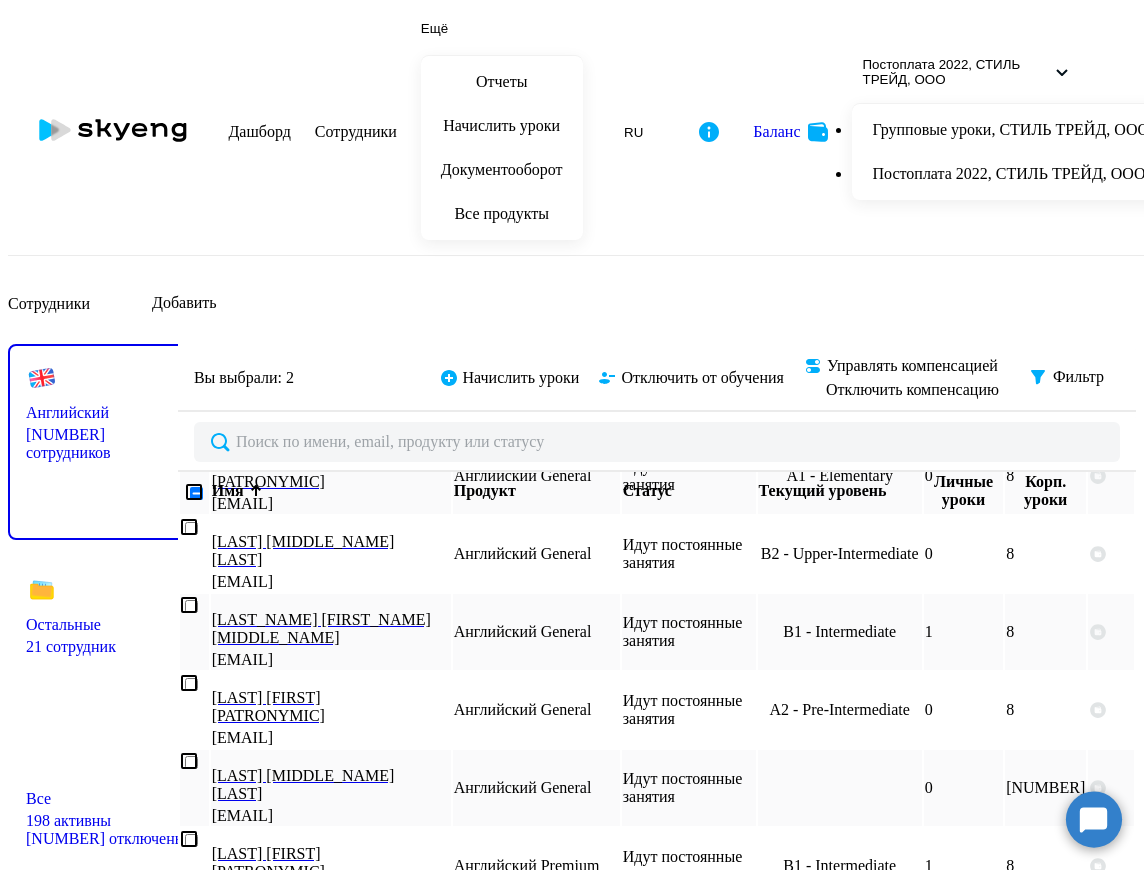 click at bounding box center (189, 1073) 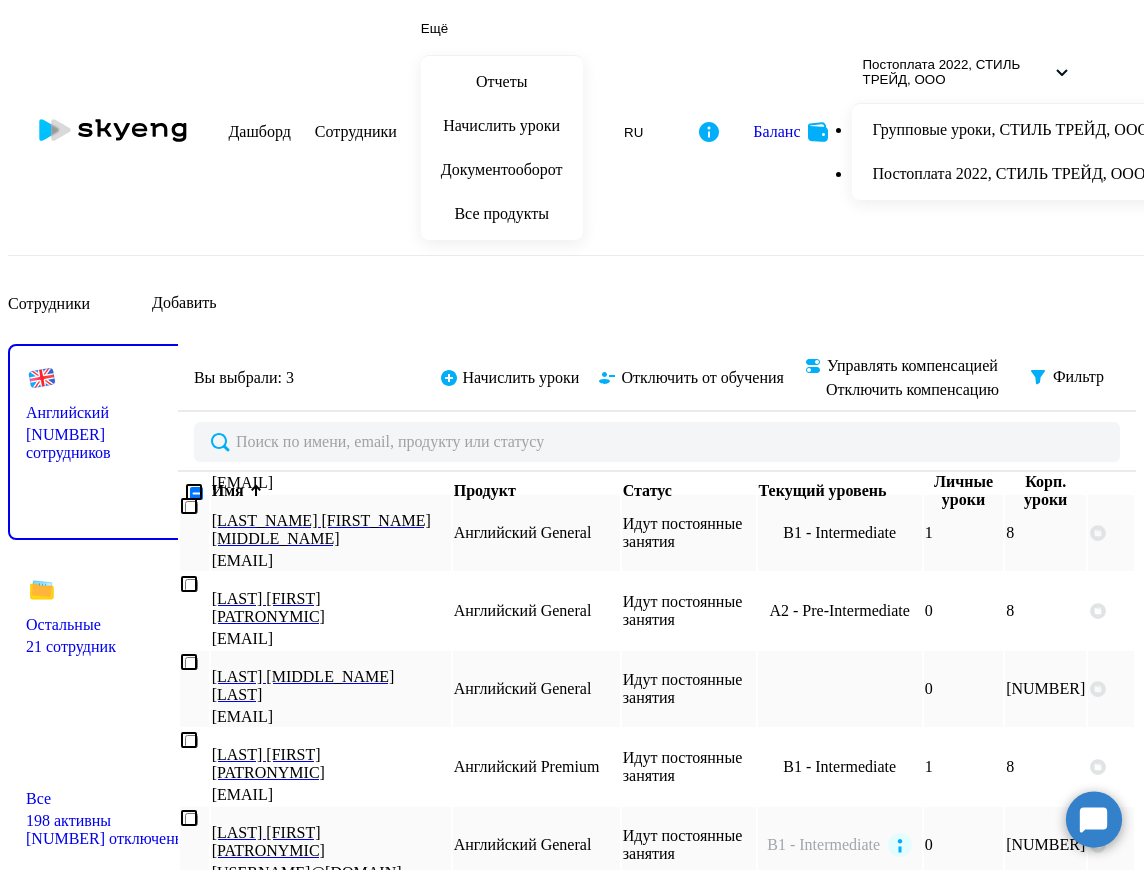 scroll, scrollTop: 1900, scrollLeft: 0, axis: vertical 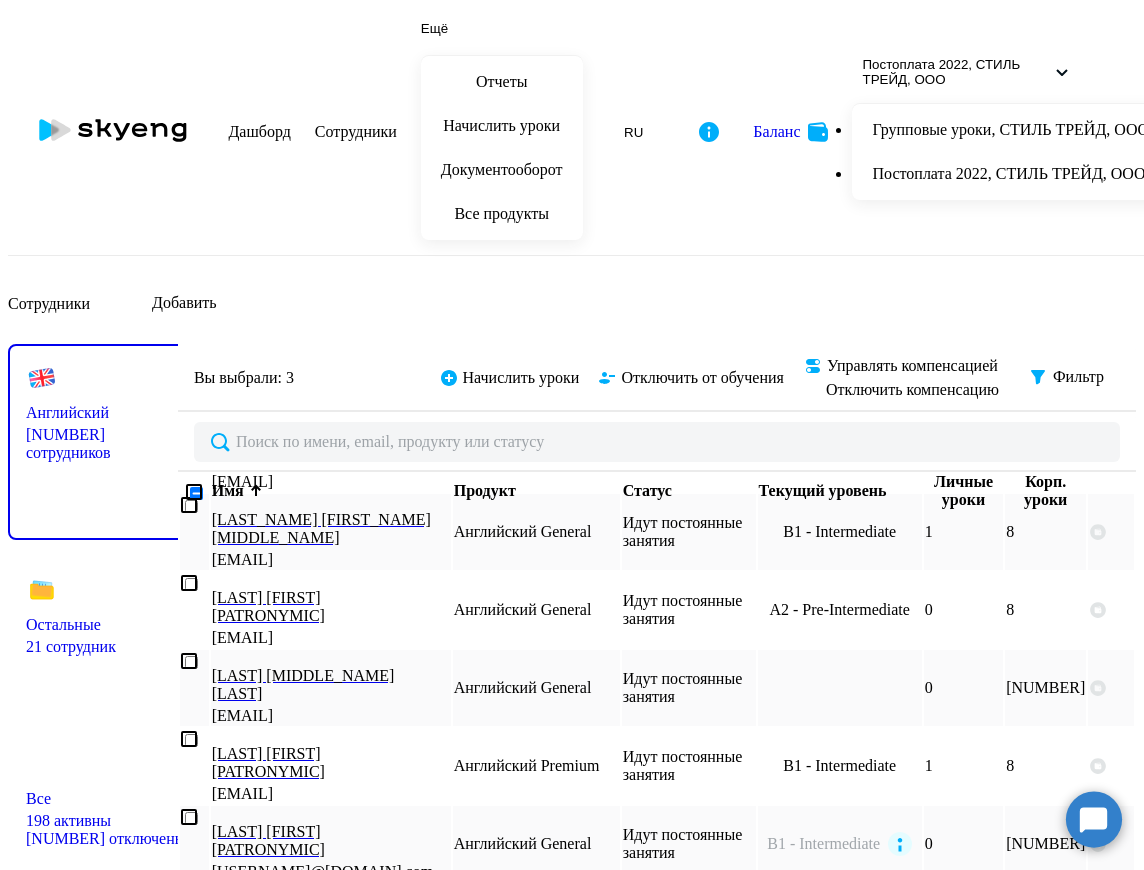 click at bounding box center [189, 1051] 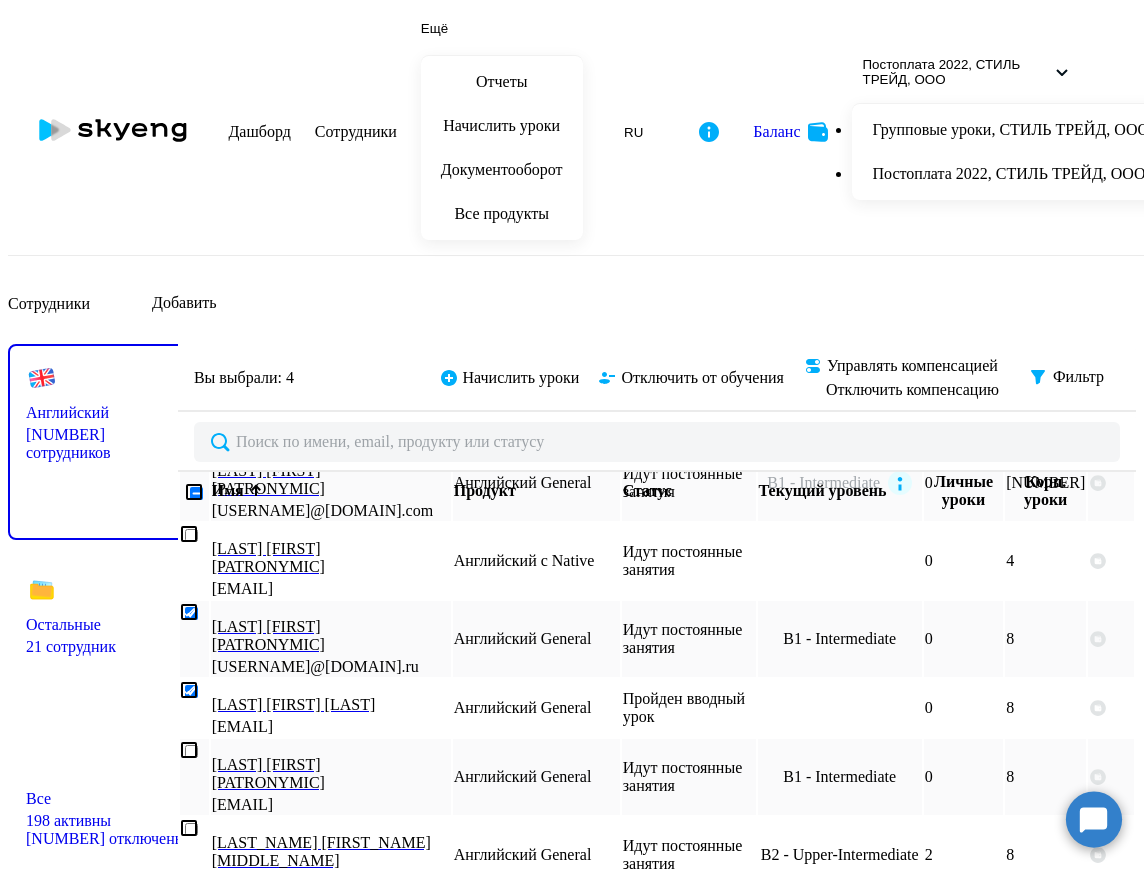 scroll, scrollTop: 2300, scrollLeft: 0, axis: vertical 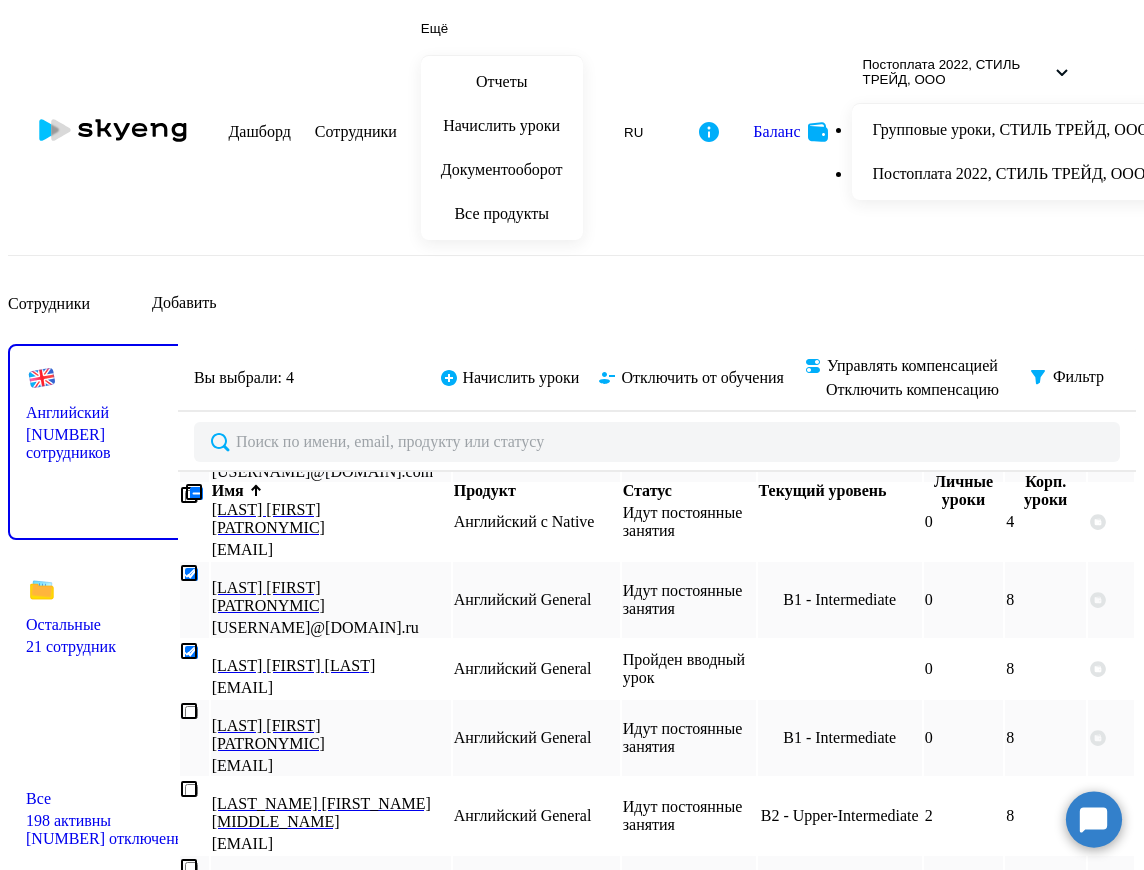 click at bounding box center (189, 1257) 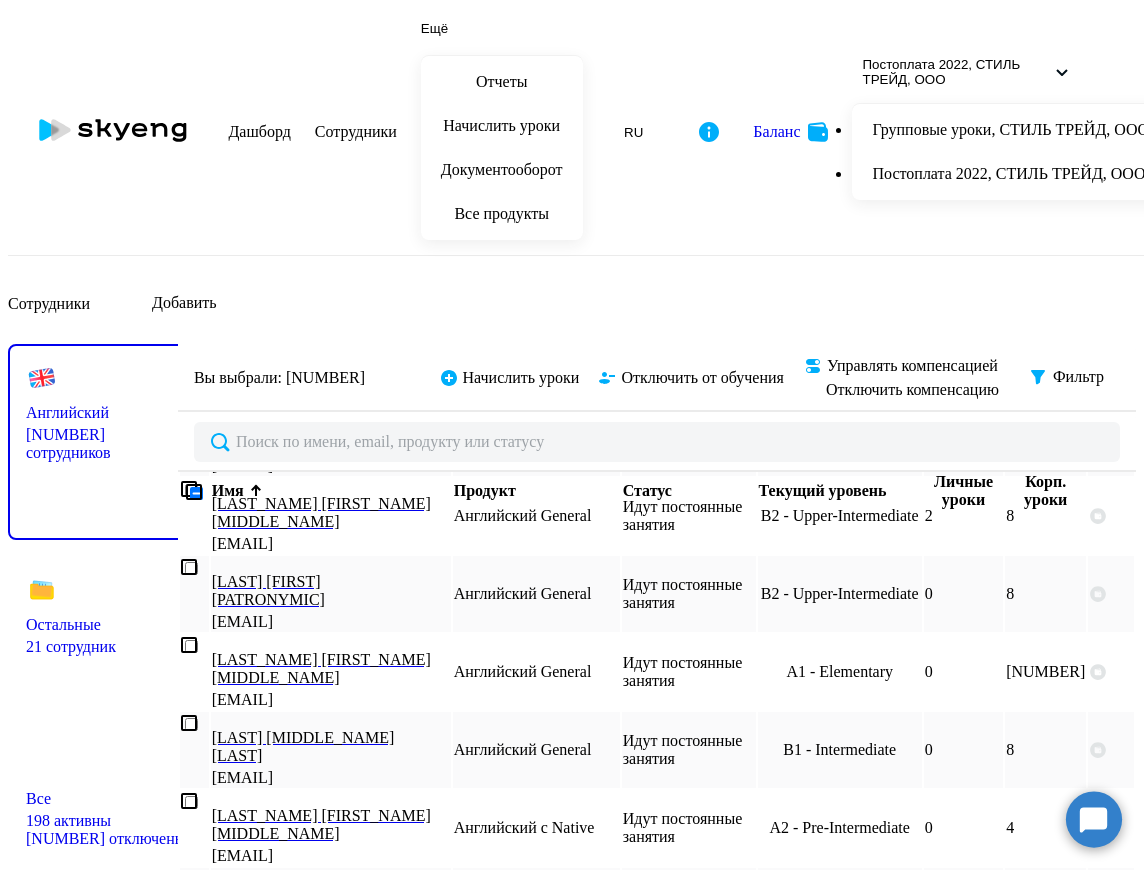 scroll, scrollTop: 2700, scrollLeft: 0, axis: vertical 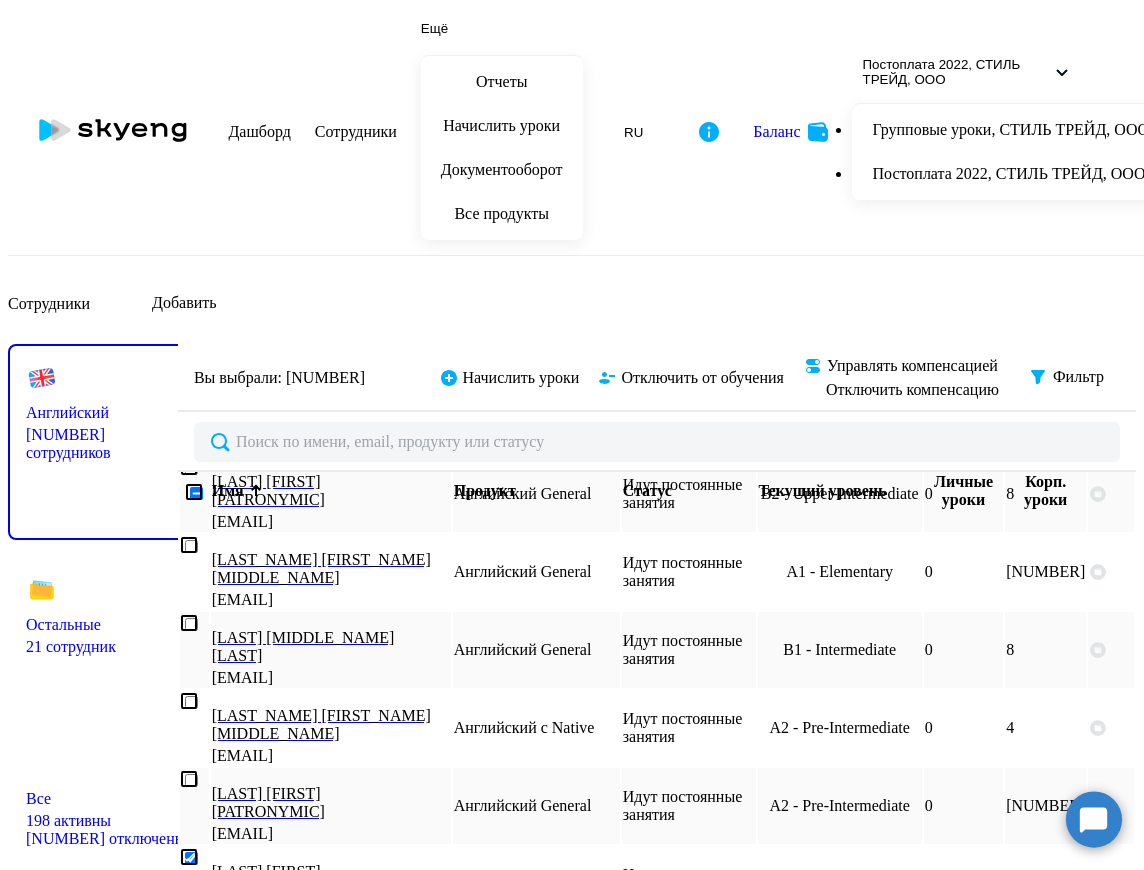 click at bounding box center [189, 1325] 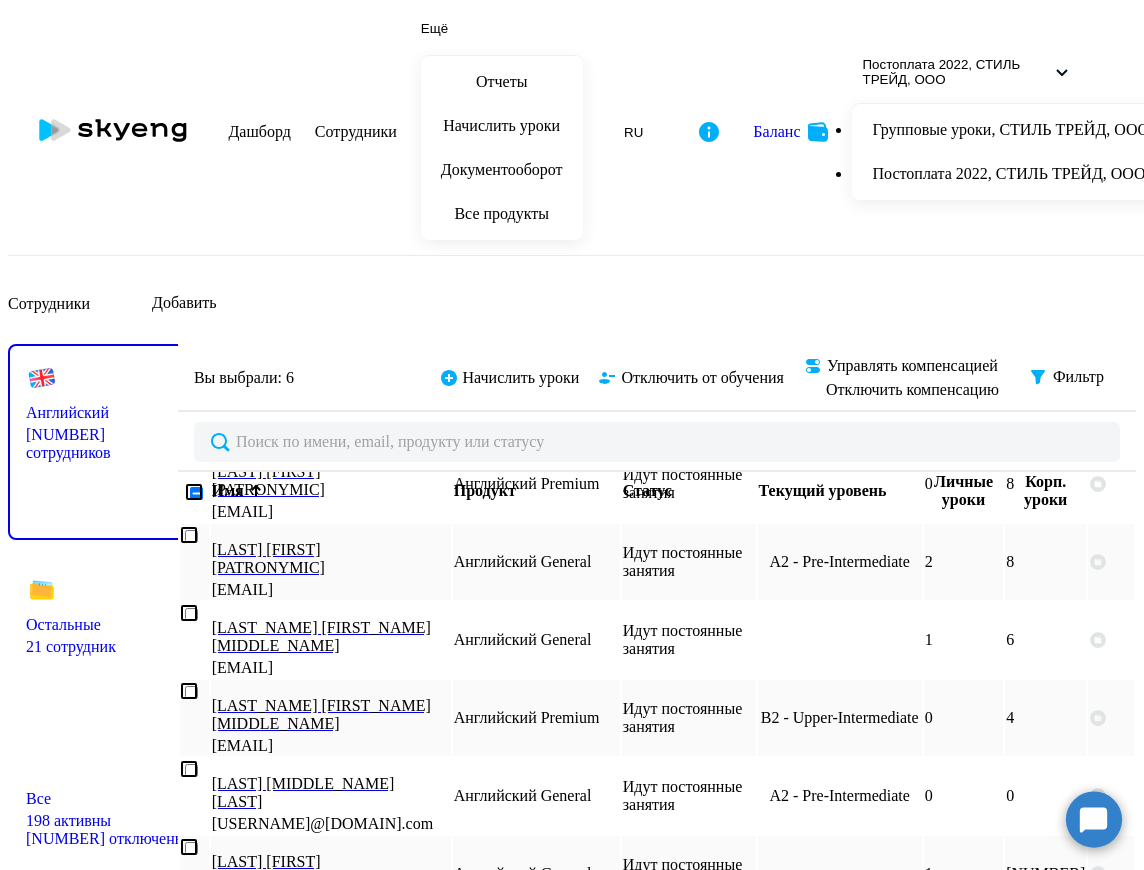 scroll, scrollTop: 3000, scrollLeft: 0, axis: vertical 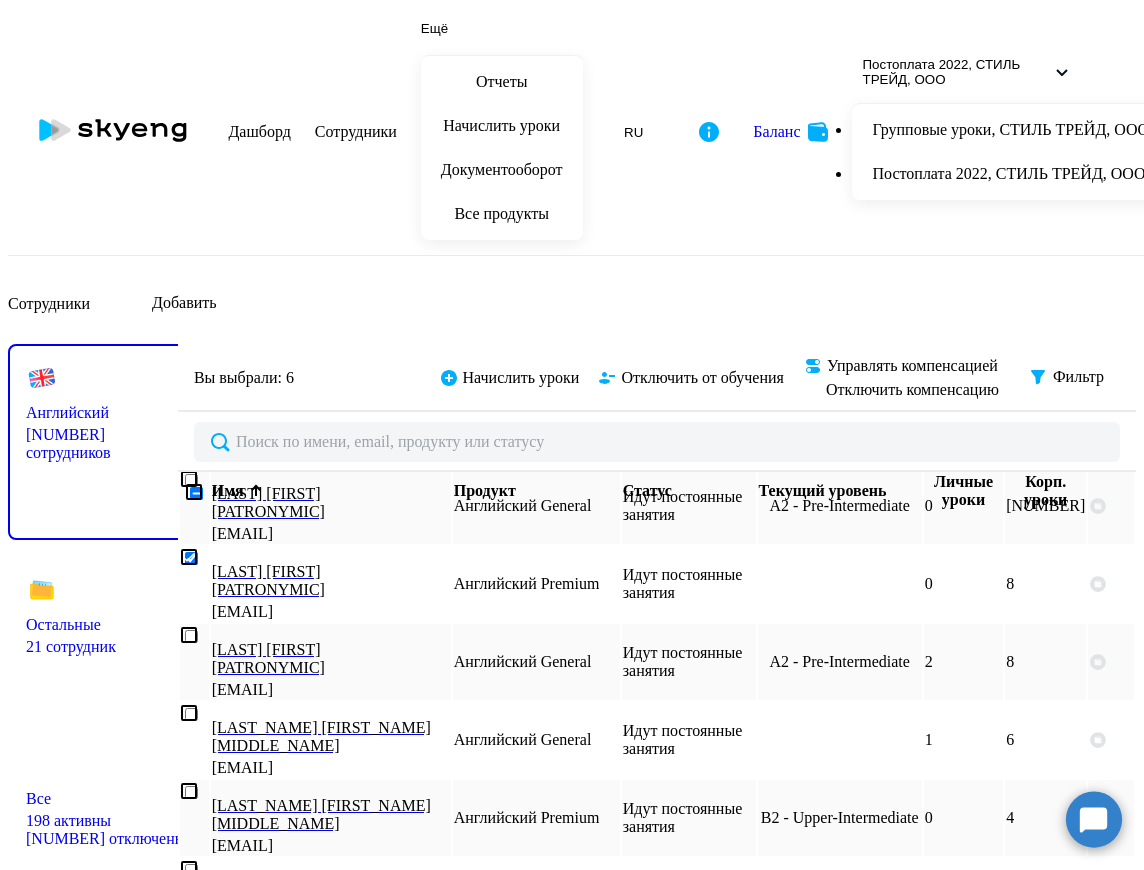 click at bounding box center (189, 1103) 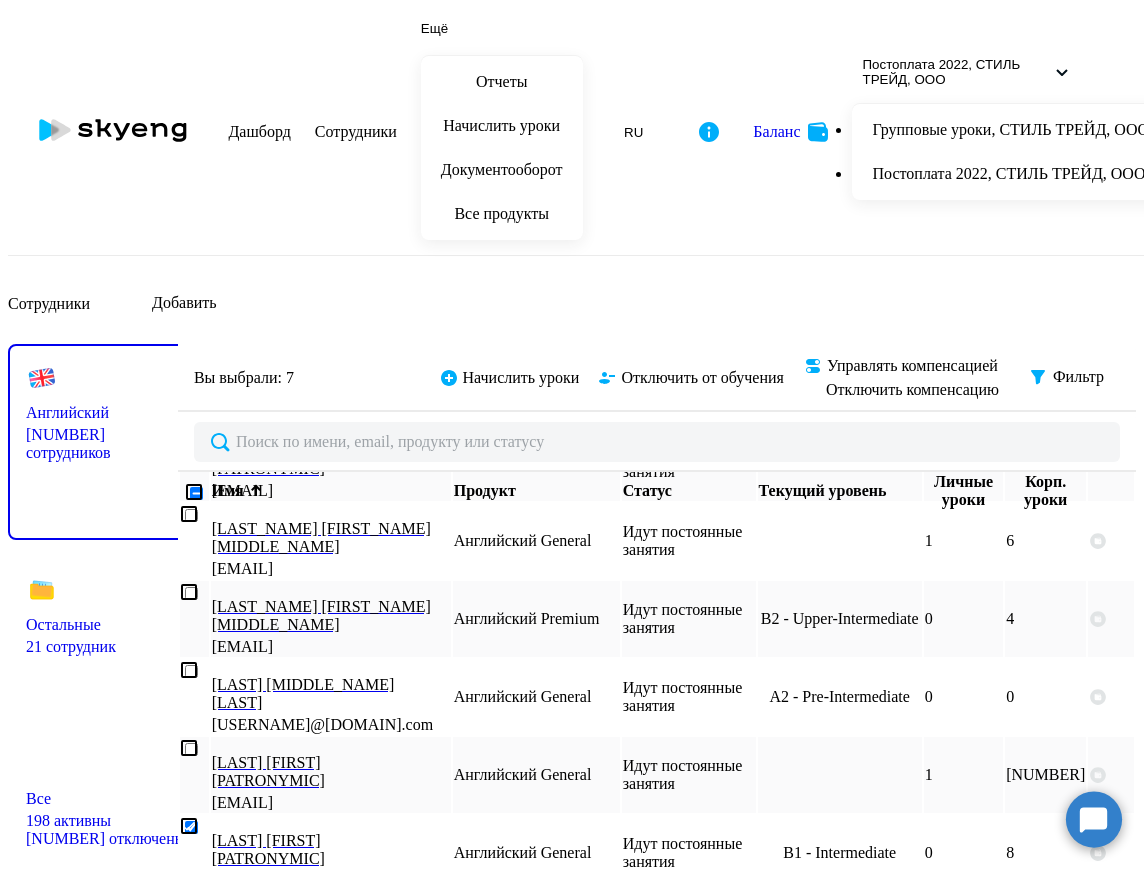 scroll, scrollTop: 3200, scrollLeft: 0, axis: vertical 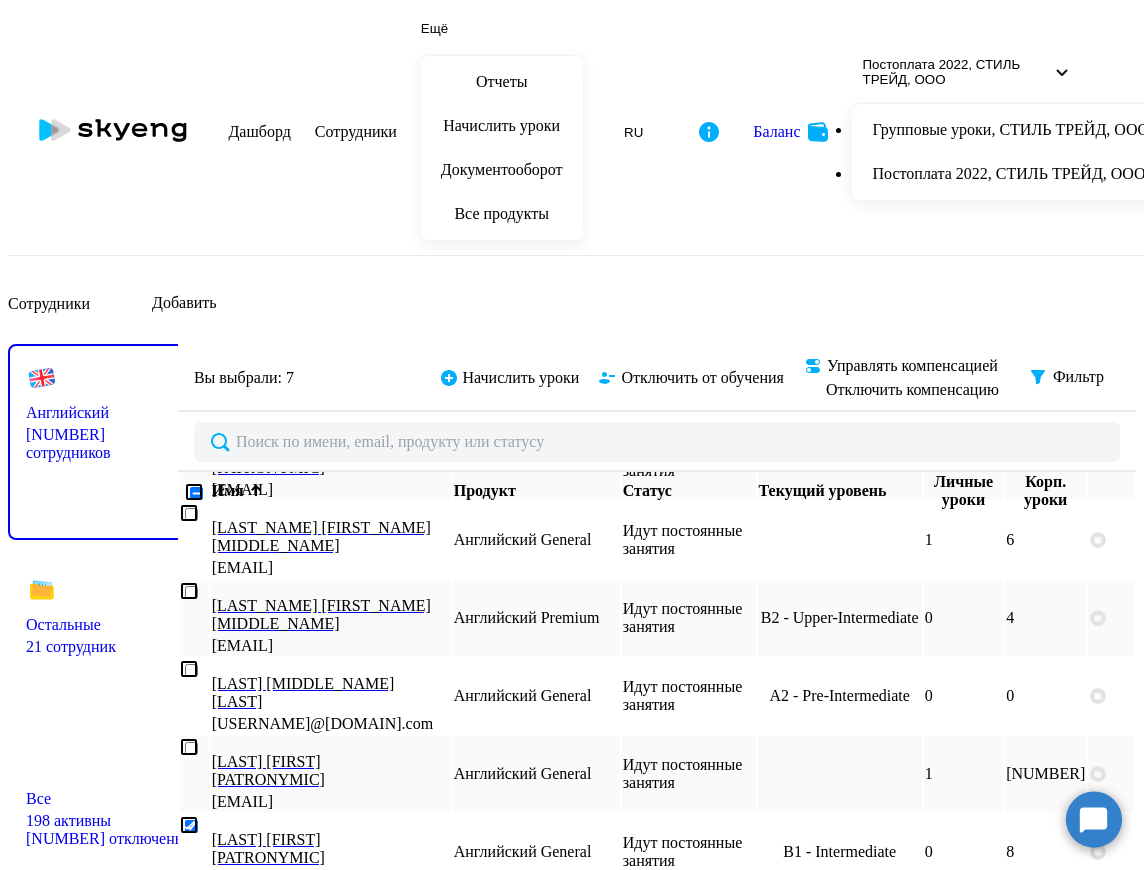 click at bounding box center [189, 1257] 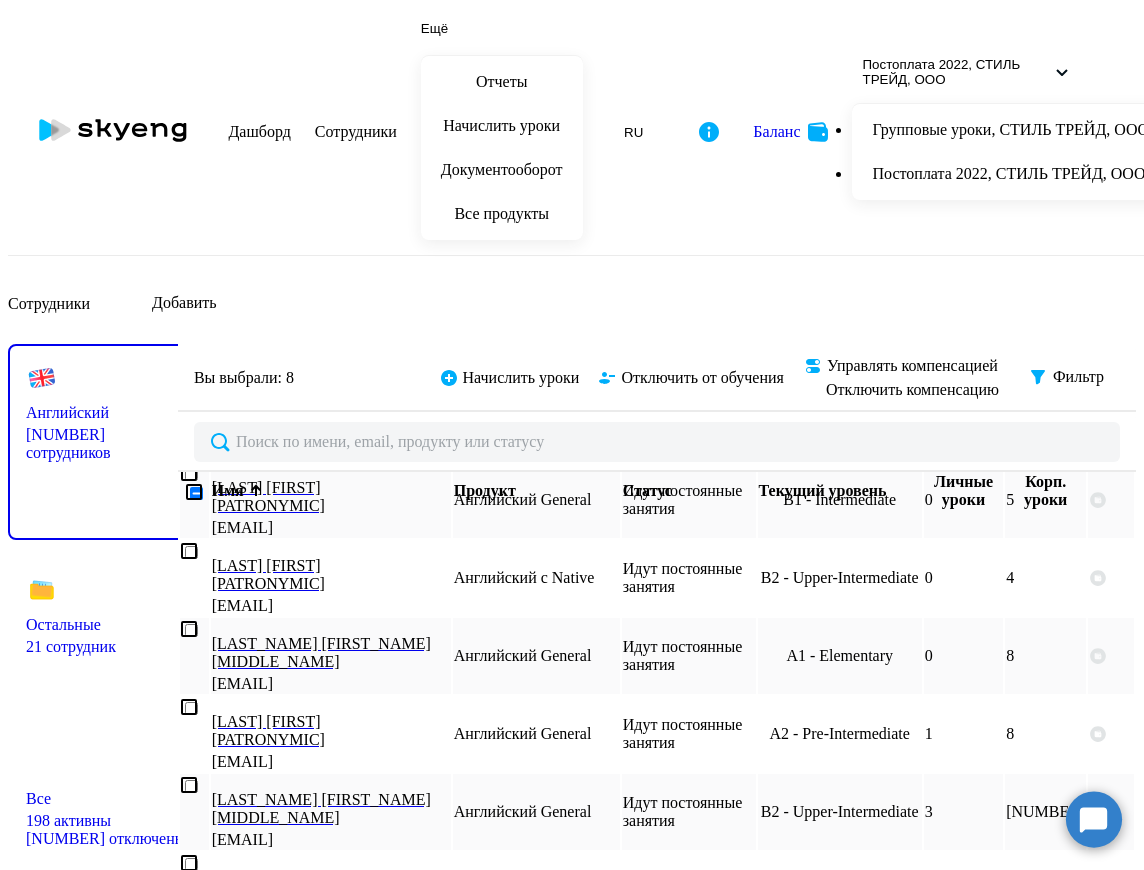 scroll, scrollTop: 4300, scrollLeft: 0, axis: vertical 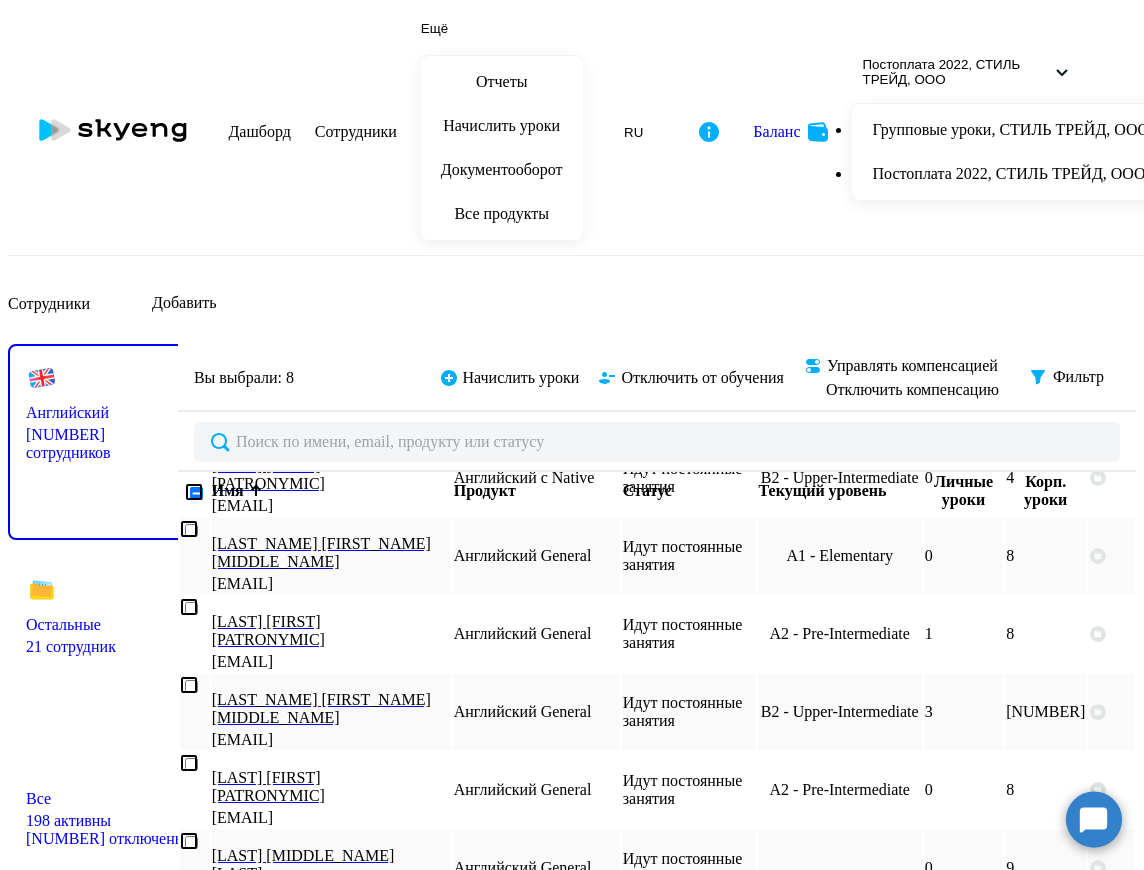 click at bounding box center (189, 1369) 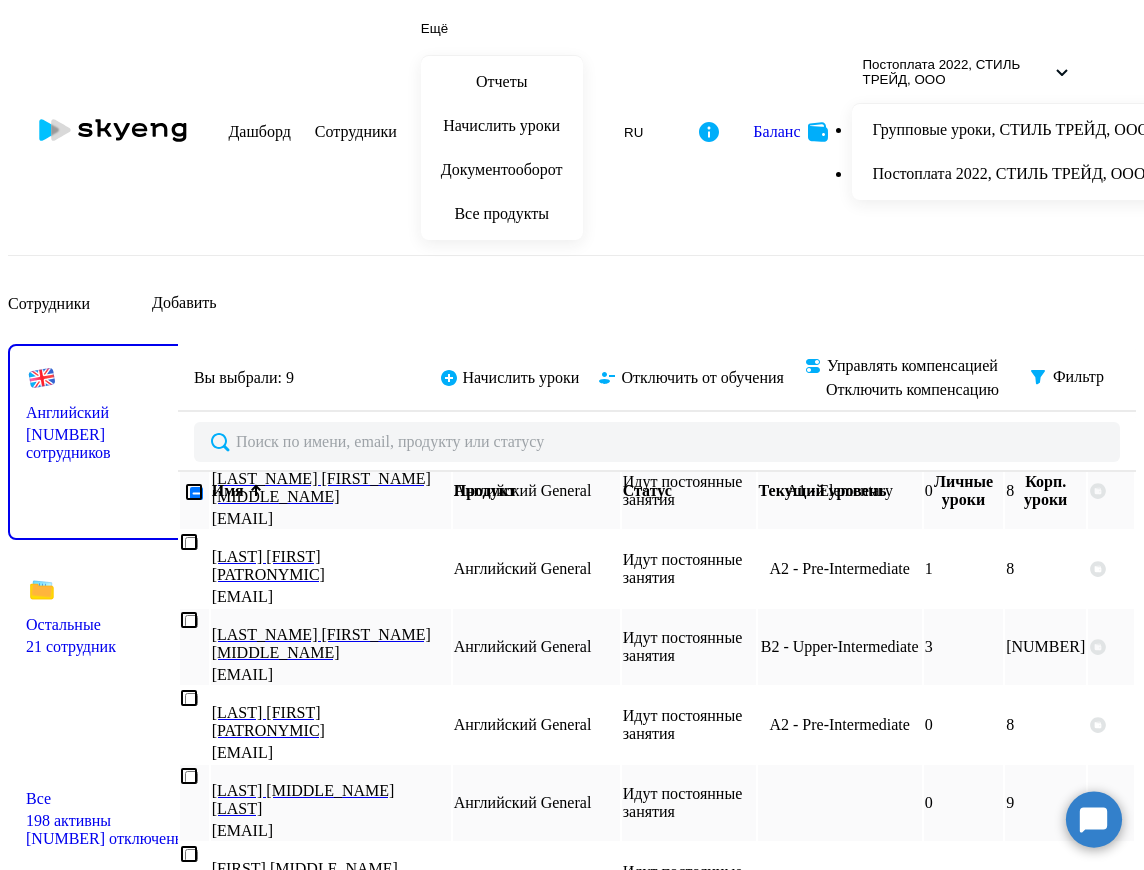 scroll, scrollTop: 4500, scrollLeft: 0, axis: vertical 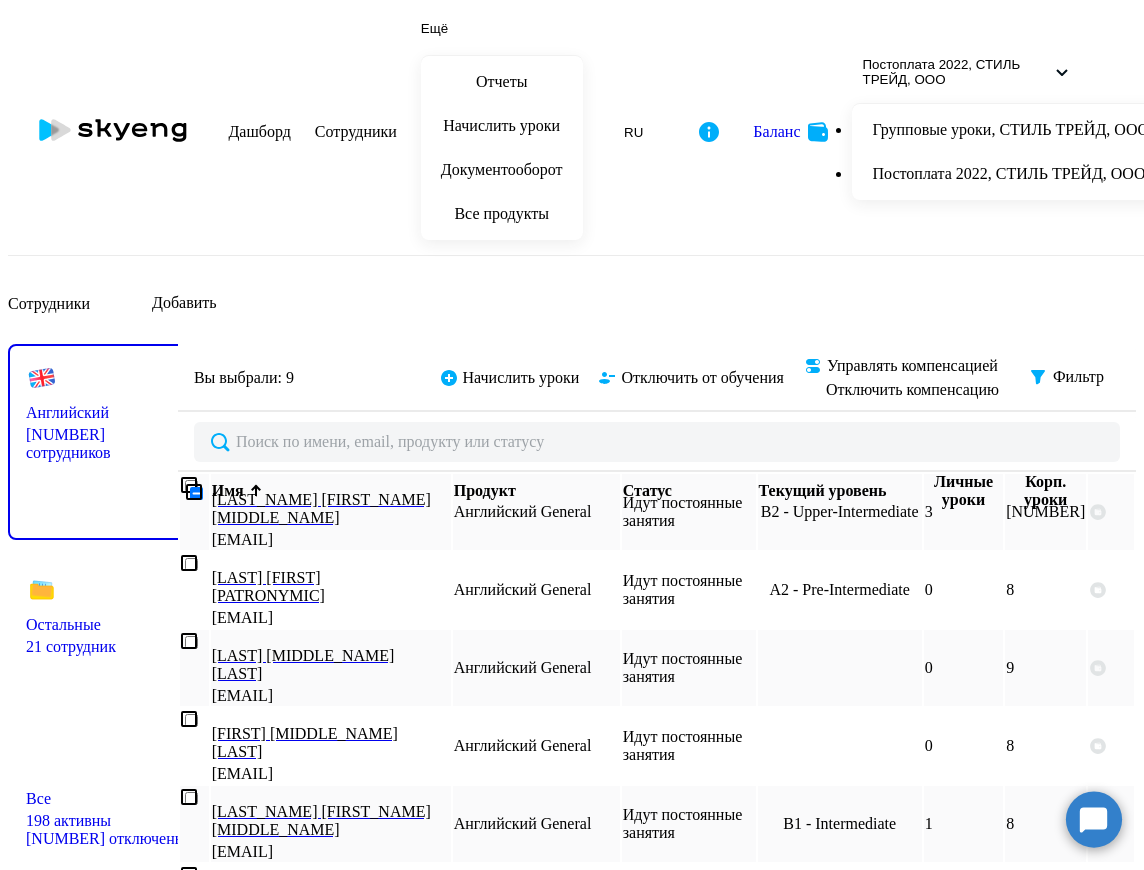 click at bounding box center [189, 1403] 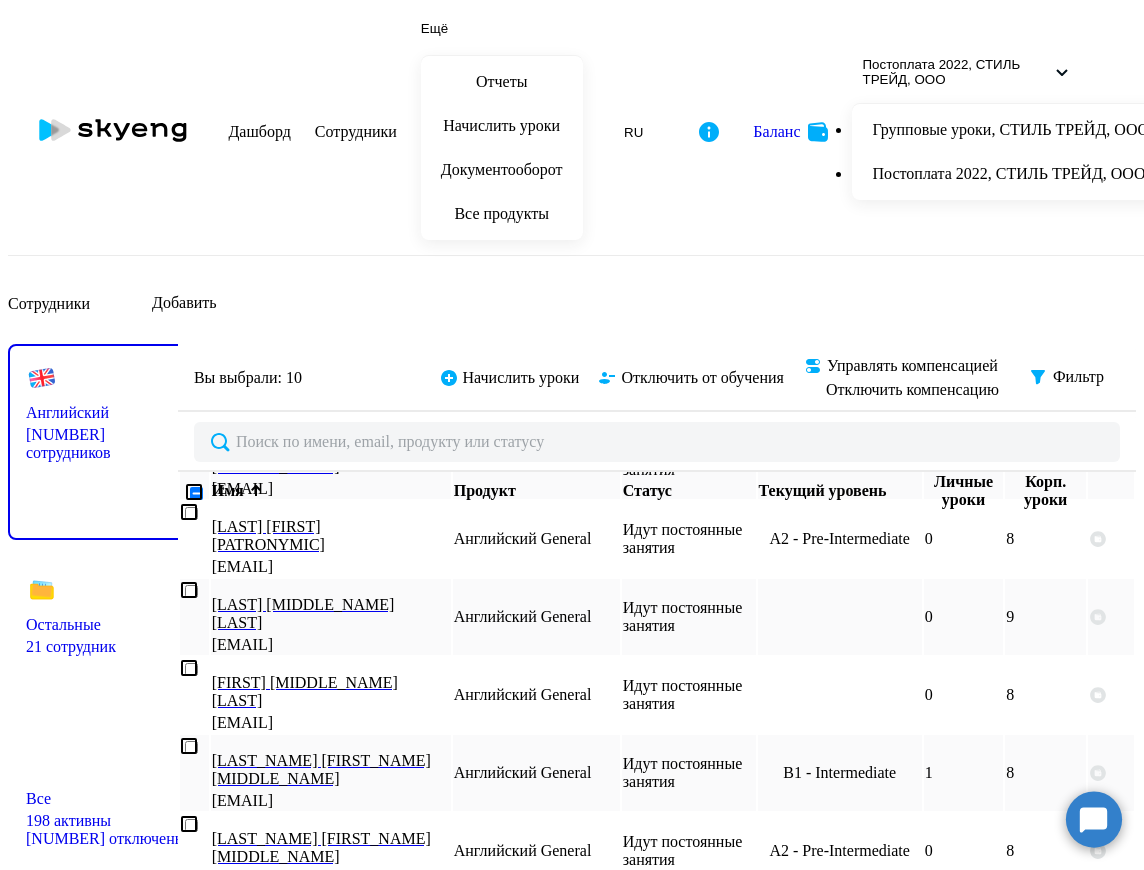 scroll, scrollTop: 4600, scrollLeft: 0, axis: vertical 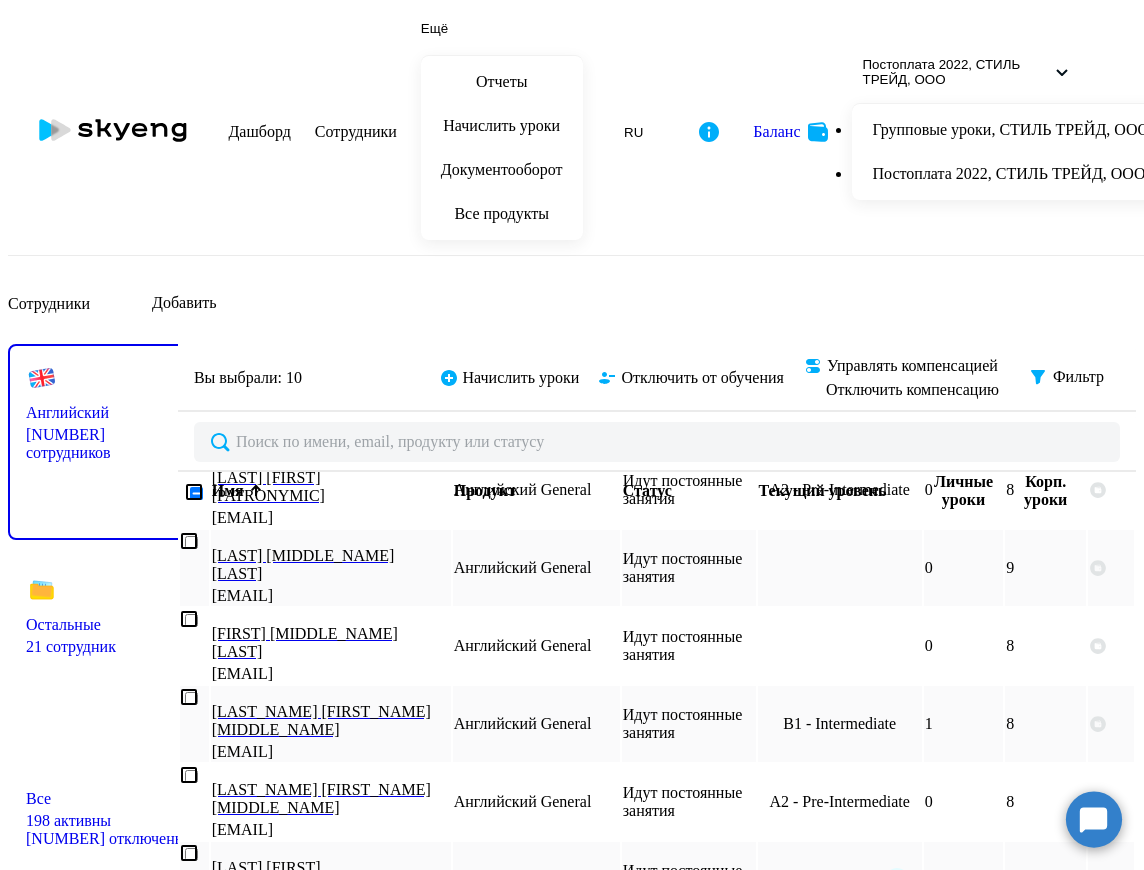 click at bounding box center [189, 1381] 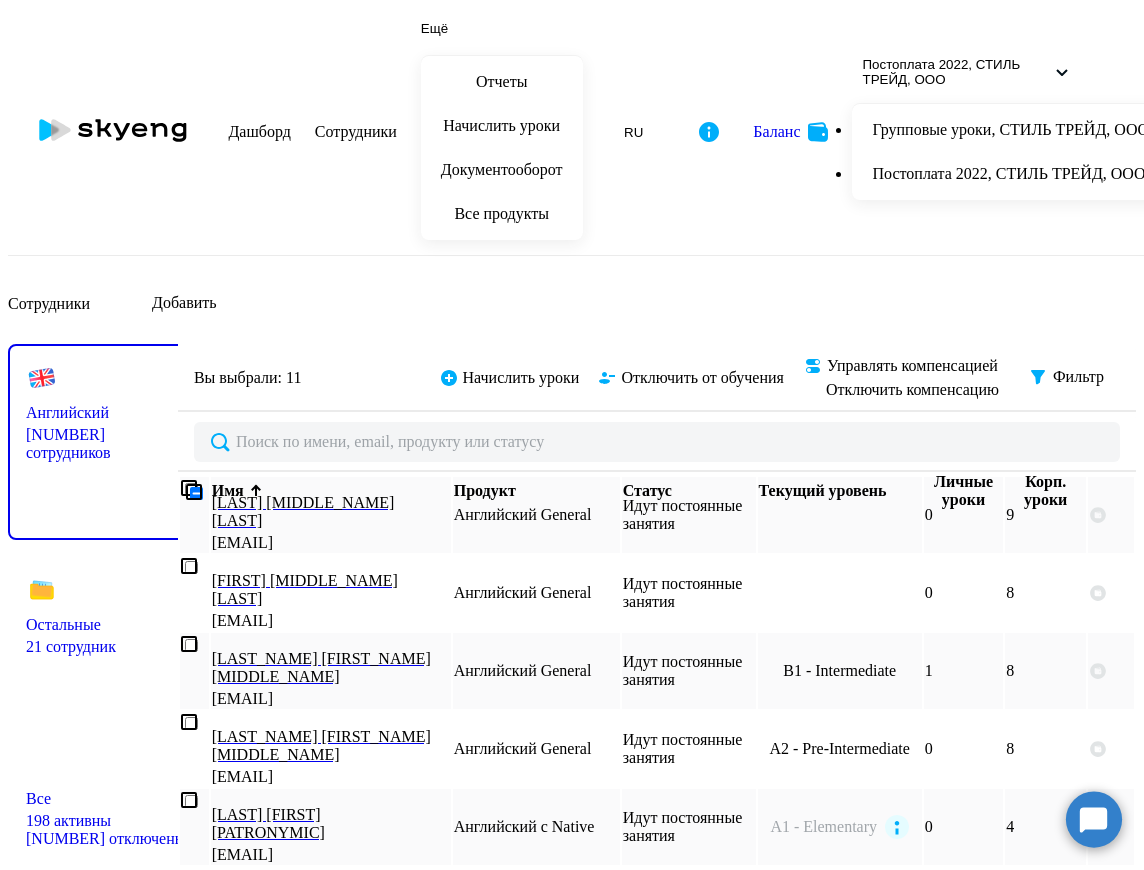 scroll, scrollTop: 4700, scrollLeft: 0, axis: vertical 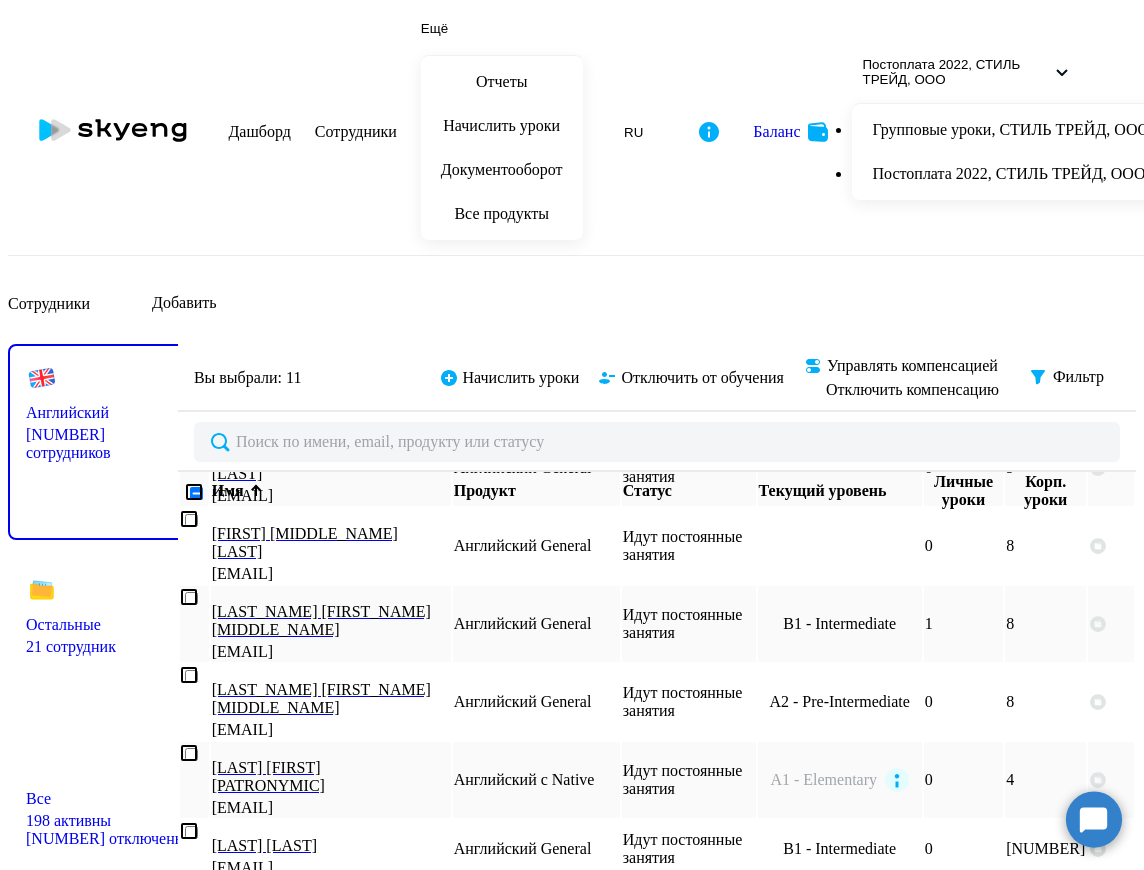 click at bounding box center (189, 1437) 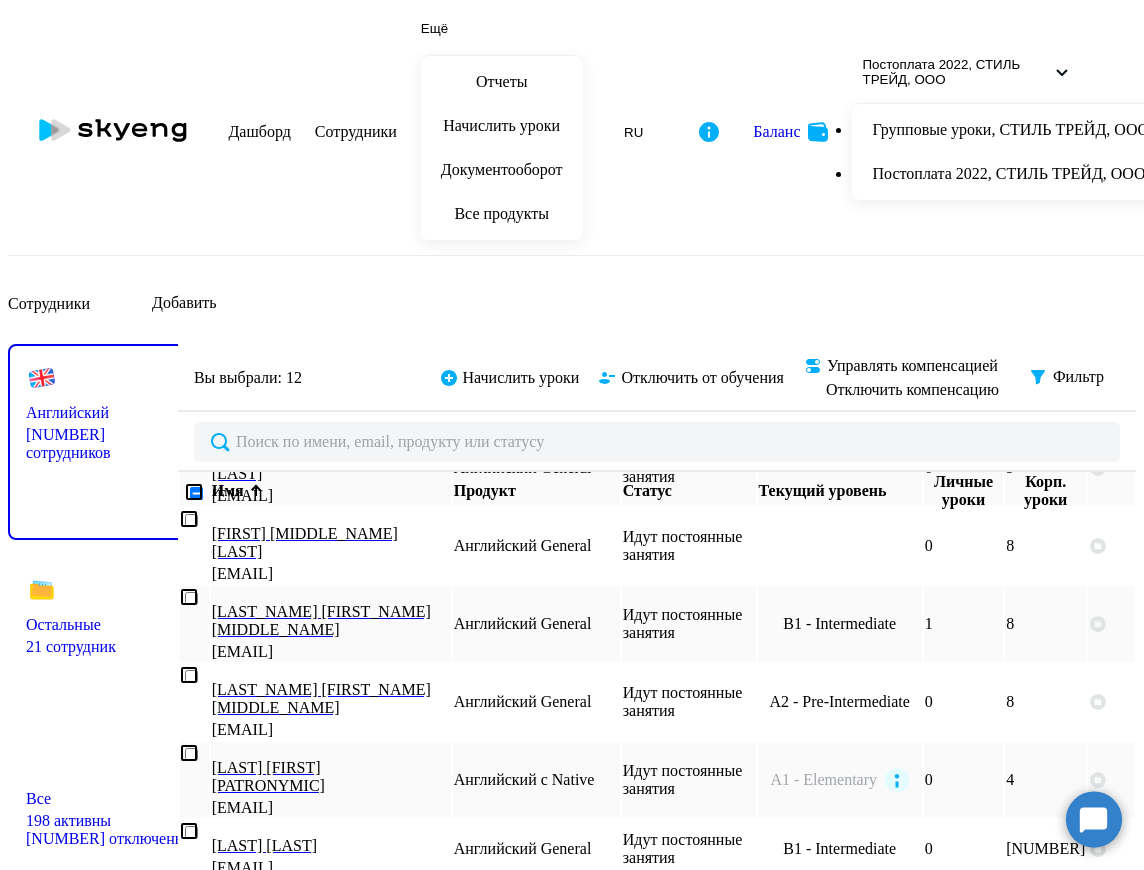 click at bounding box center (189, 1515) 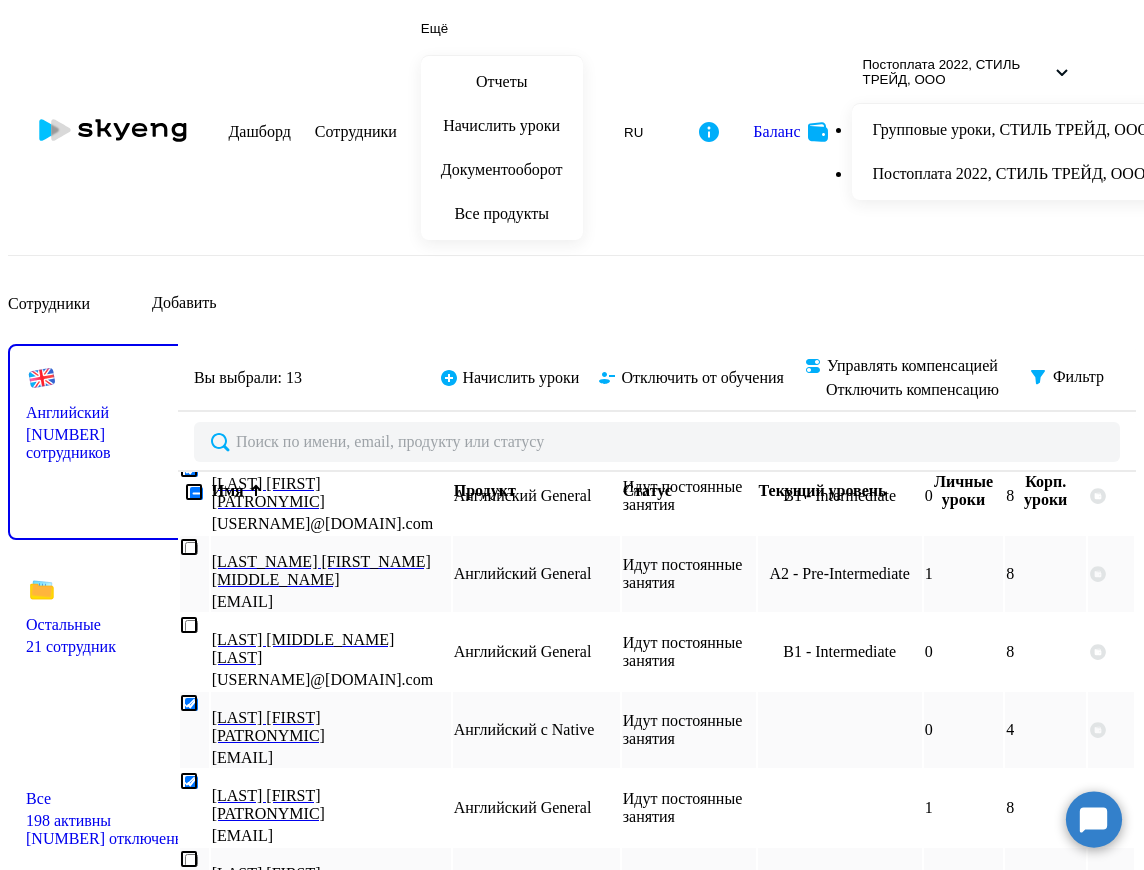 scroll, scrollTop: 5300, scrollLeft: 0, axis: vertical 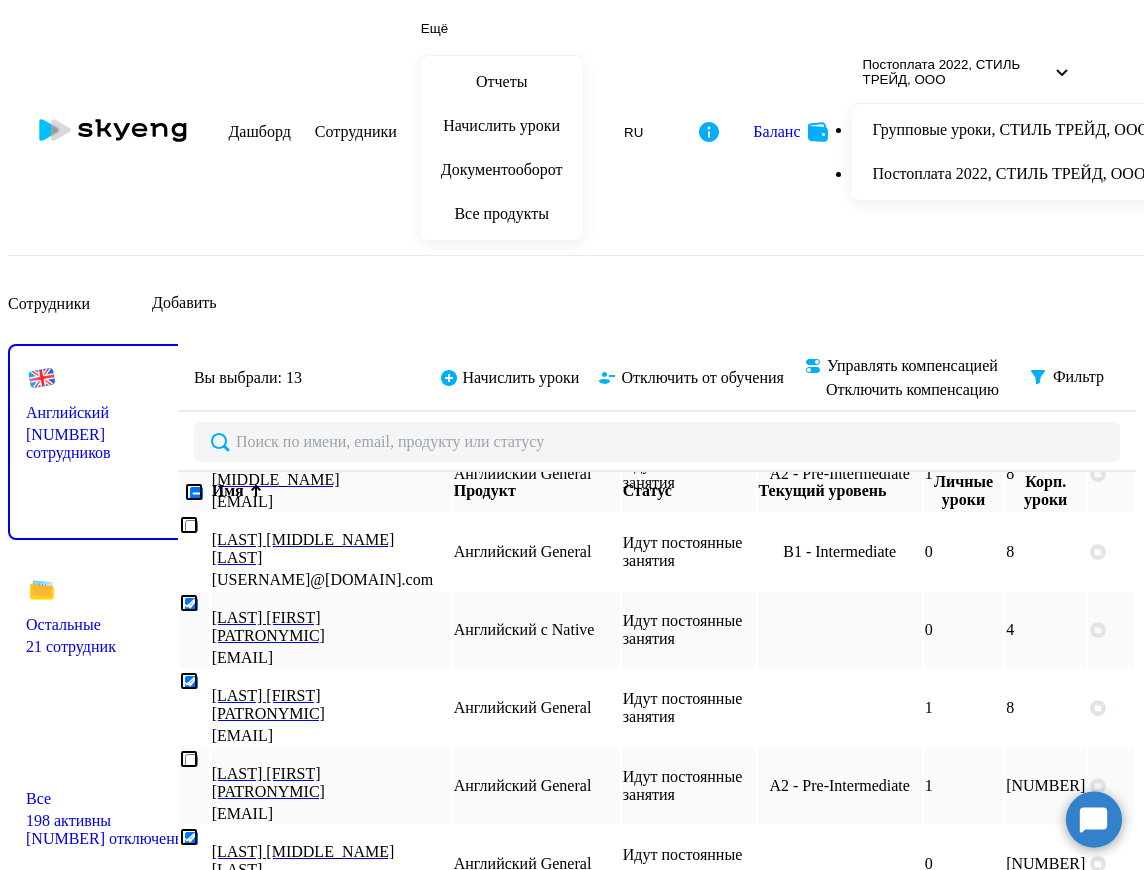 click at bounding box center [189, 1755] 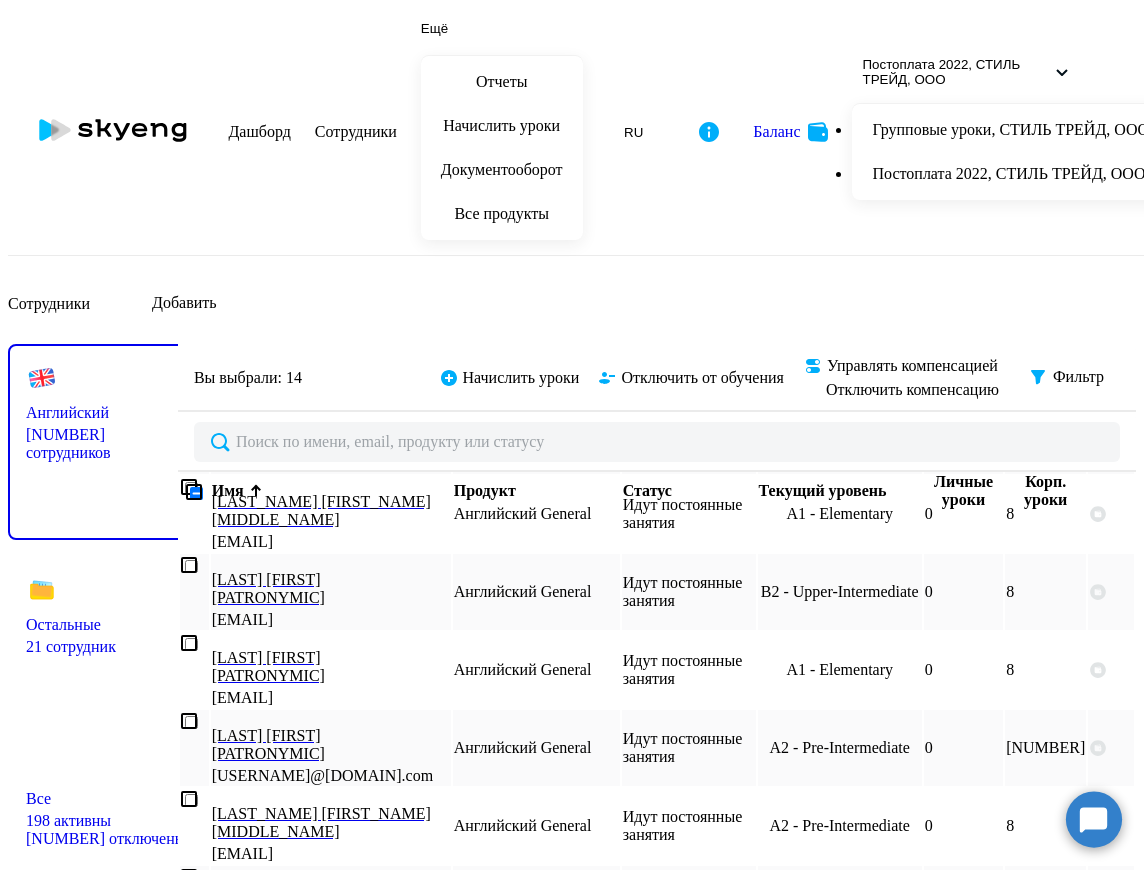 scroll, scrollTop: 6114, scrollLeft: 0, axis: vertical 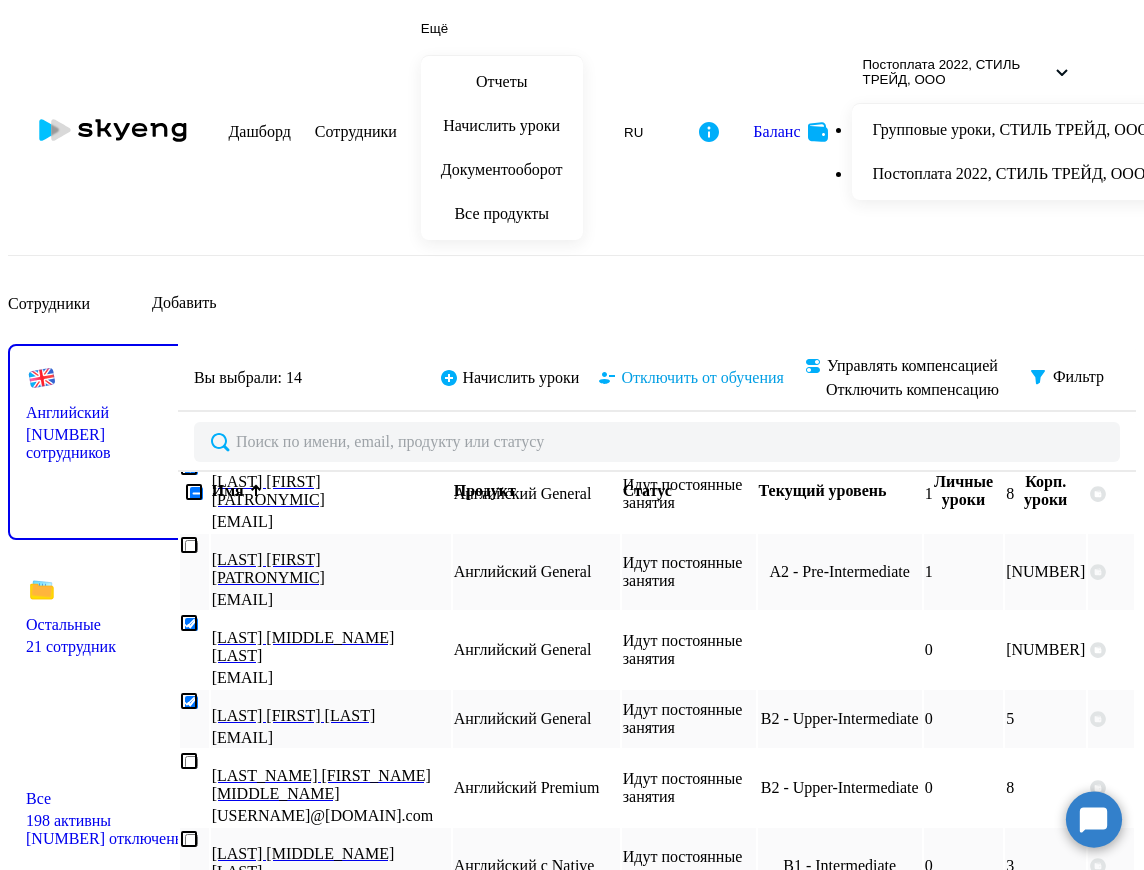 click on "Отключить от обучения" at bounding box center (521, 378) 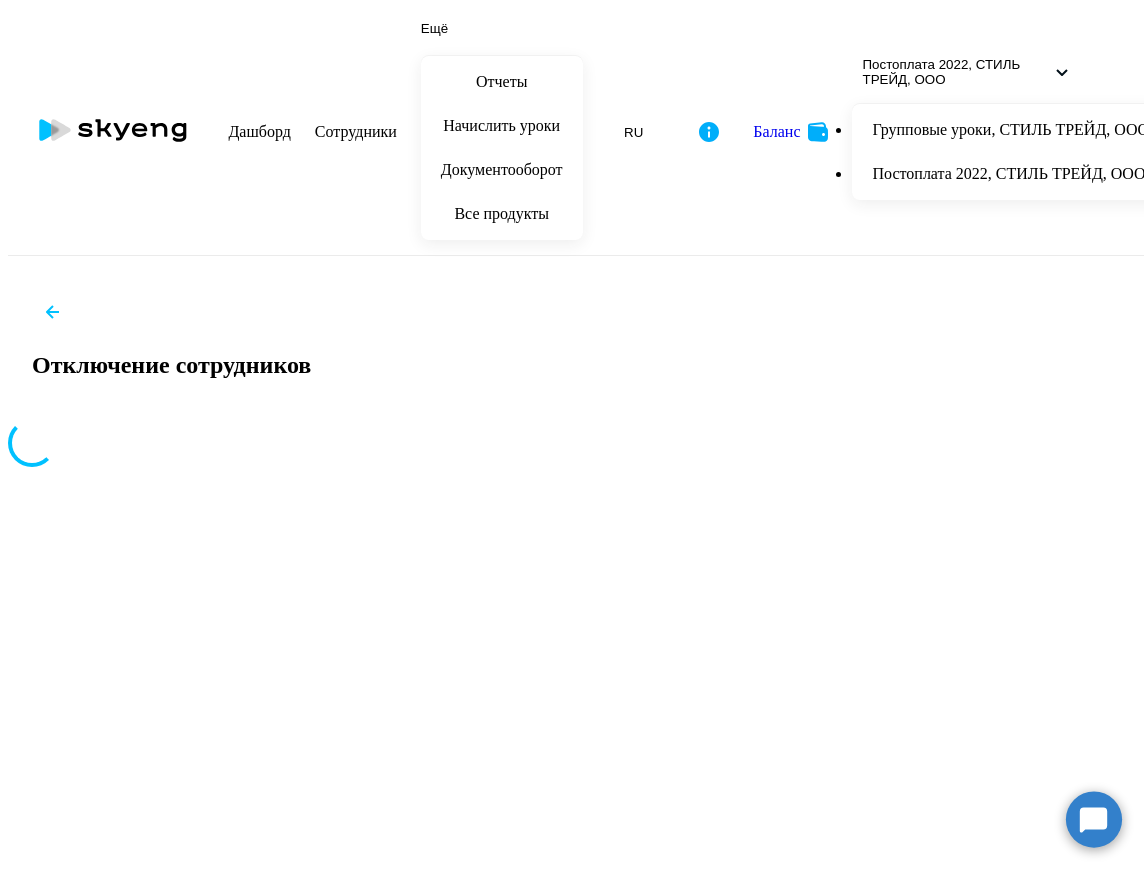 scroll, scrollTop: 0, scrollLeft: 0, axis: both 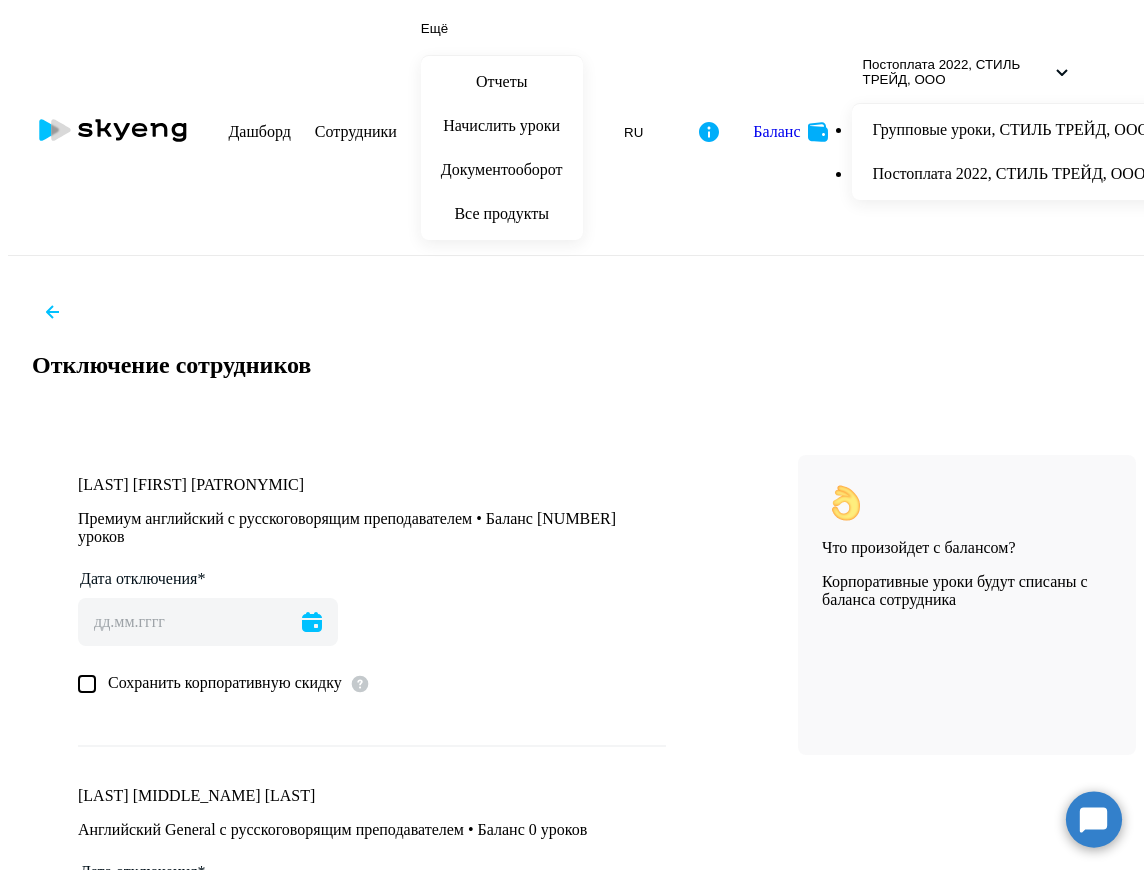 click at bounding box center [312, 622] 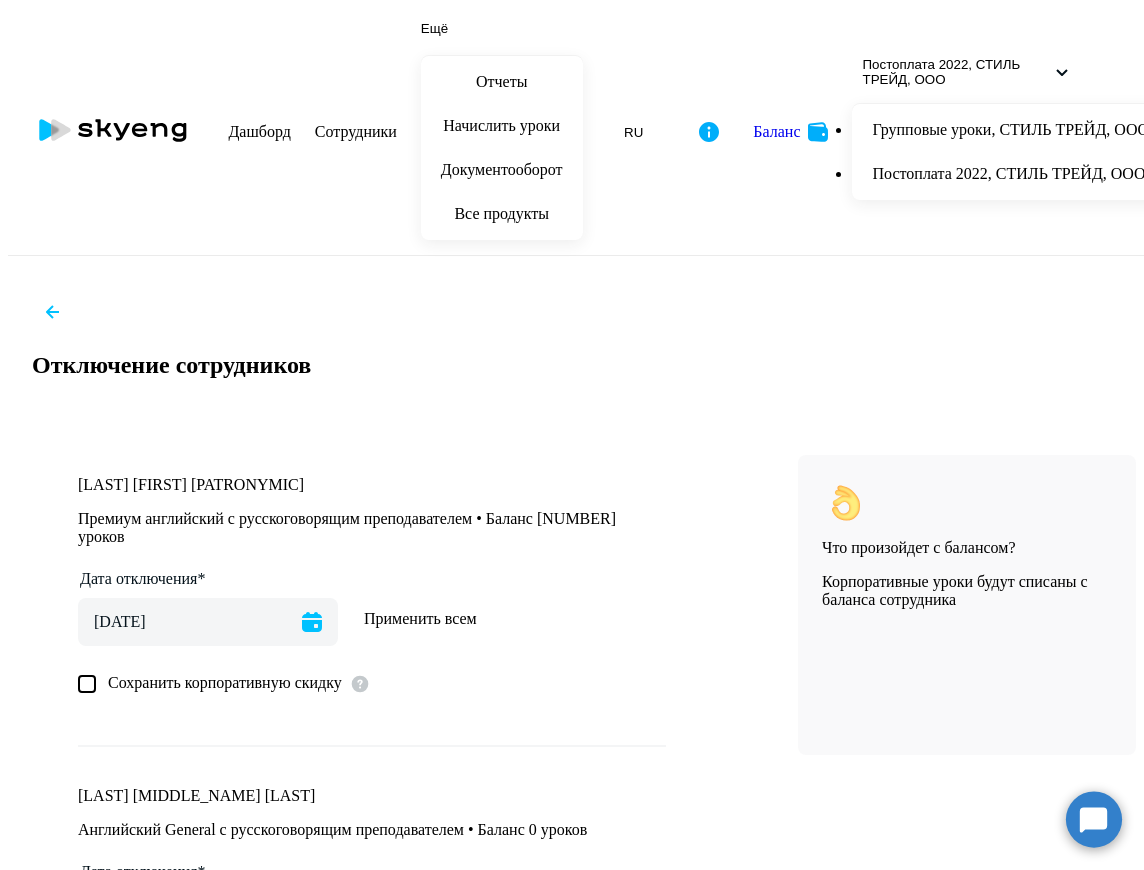 click at bounding box center (87, 684) 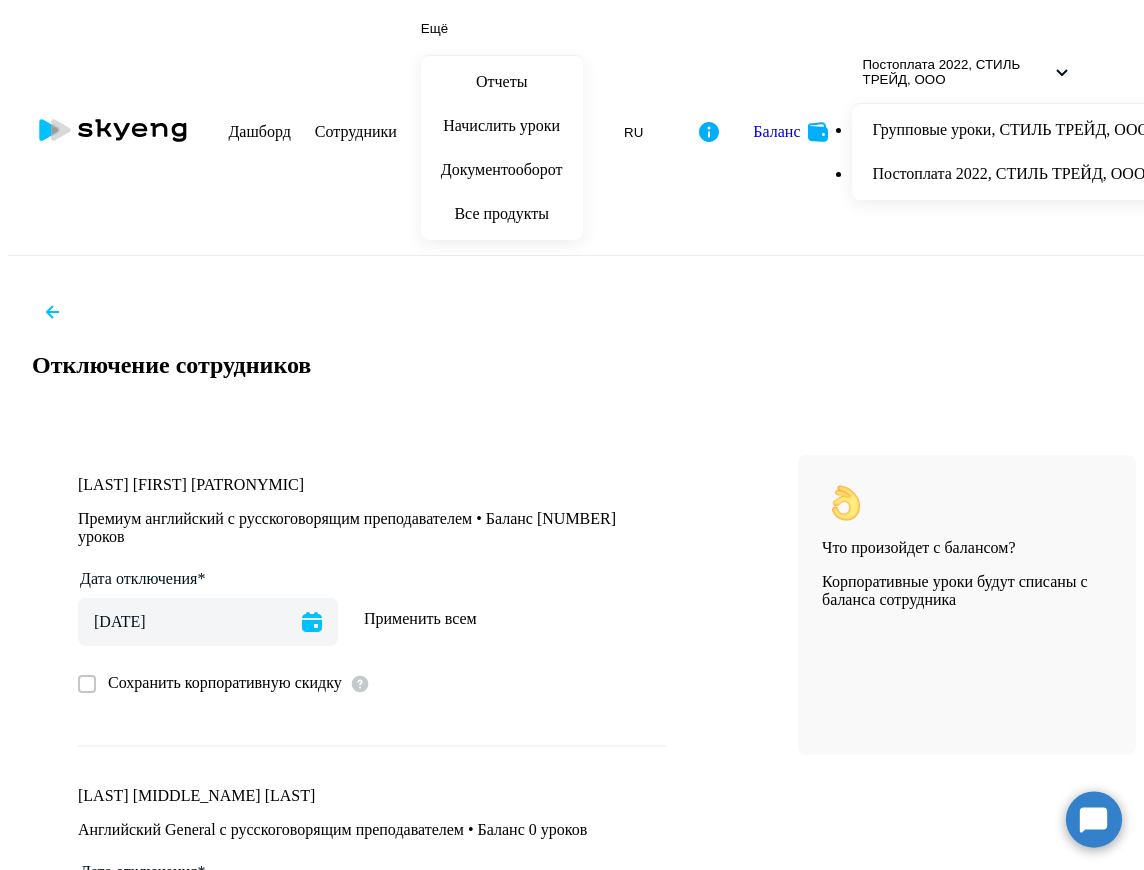 click on "Применить всем" at bounding box center (420, 619) 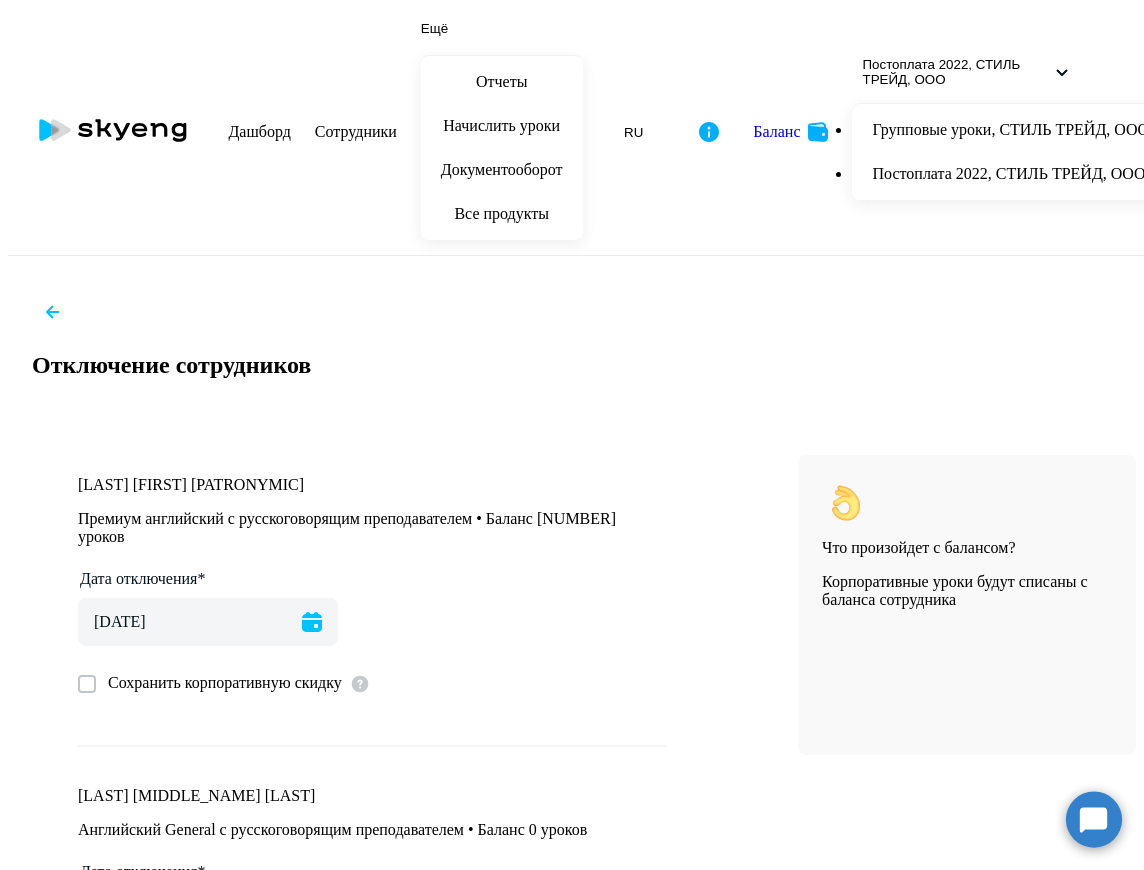 scroll, scrollTop: 3691, scrollLeft: 0, axis: vertical 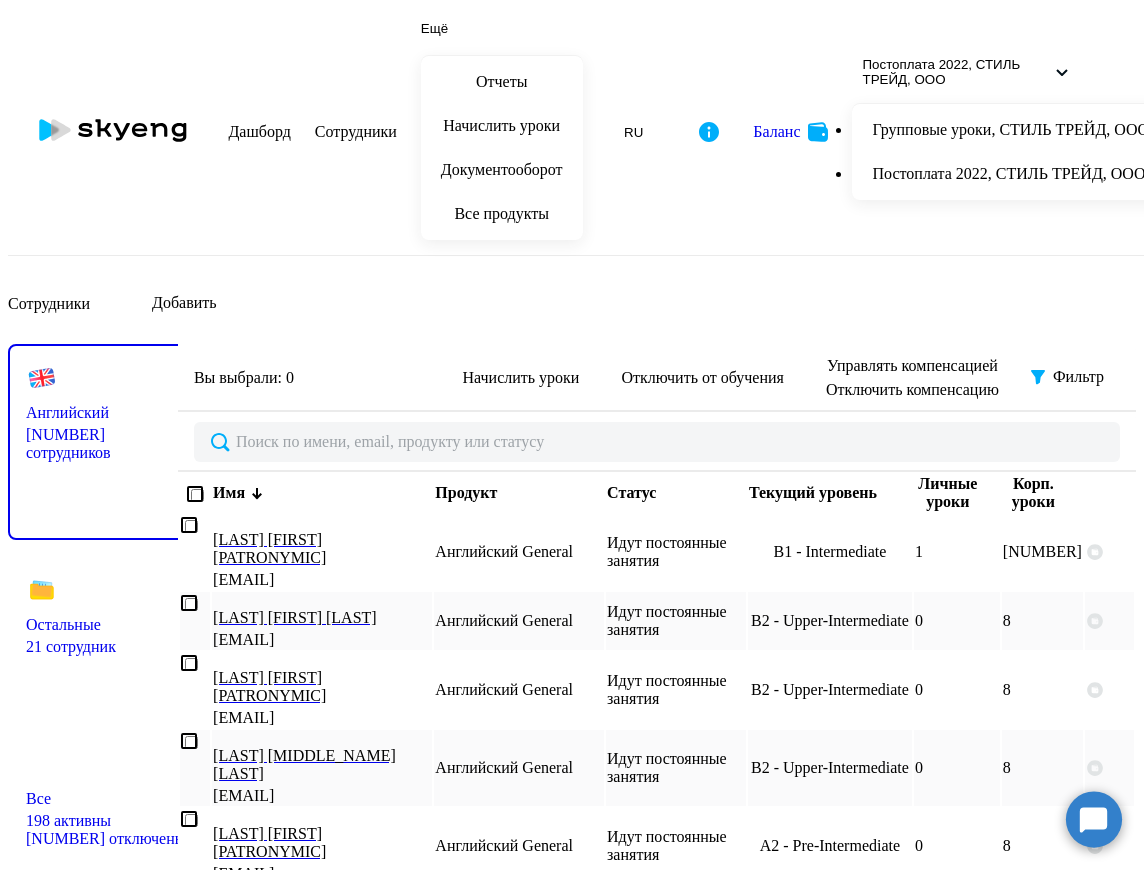 click on "30 строк   50 строк   100 строк" at bounding box center [406, 1050] 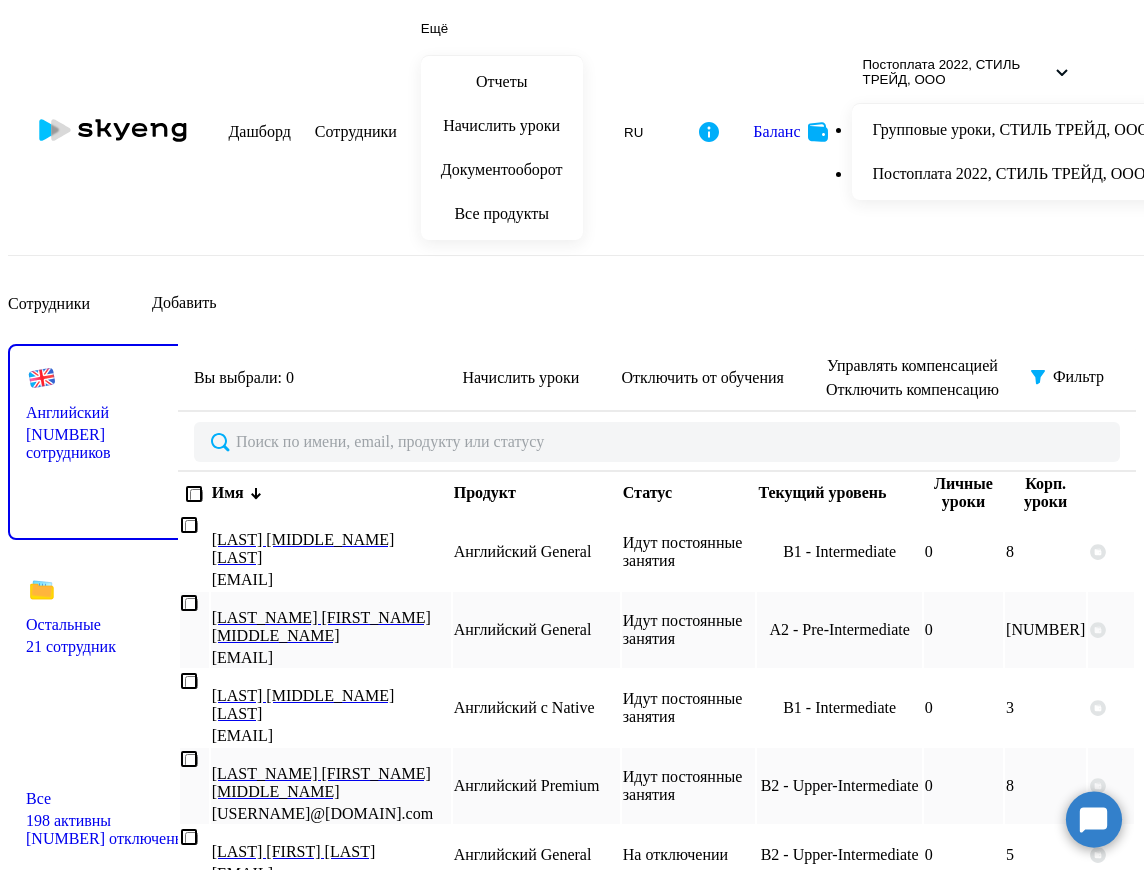 click on "Имя" at bounding box center (331, 493) 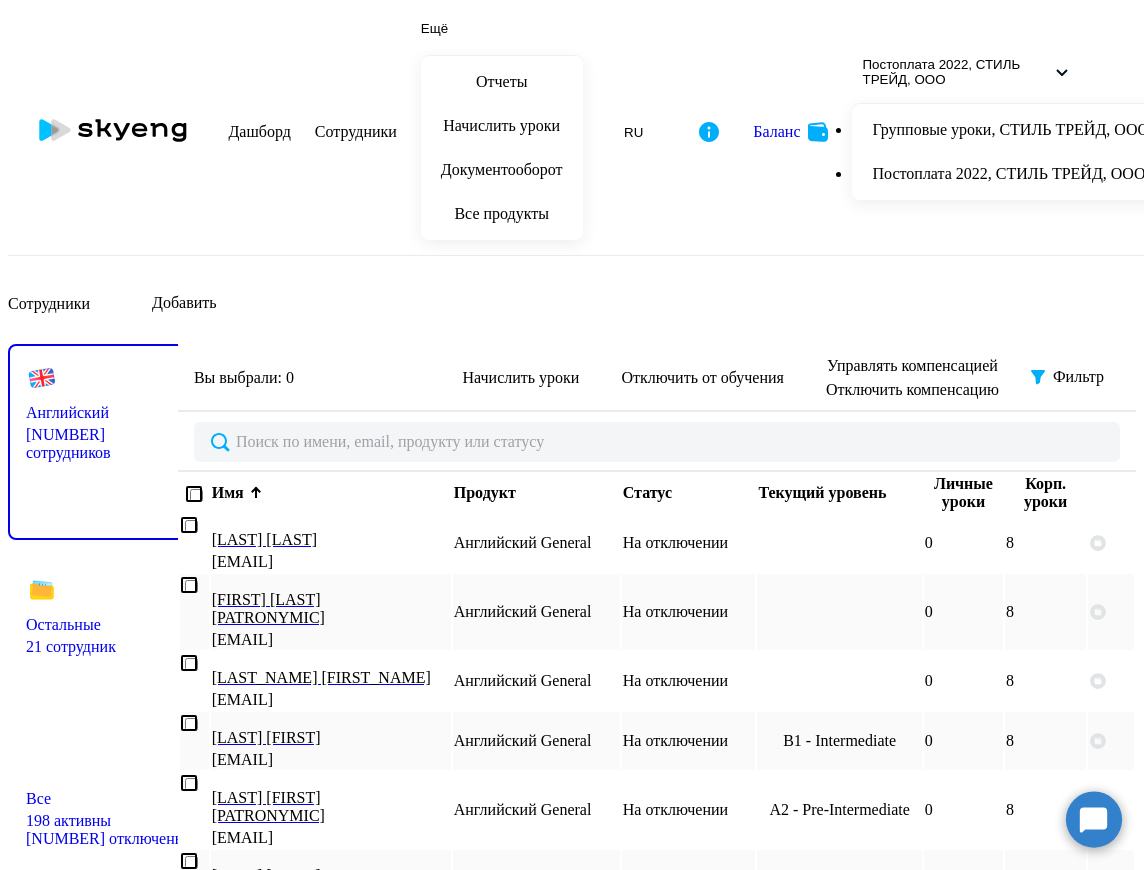 click at bounding box center [256, 493] 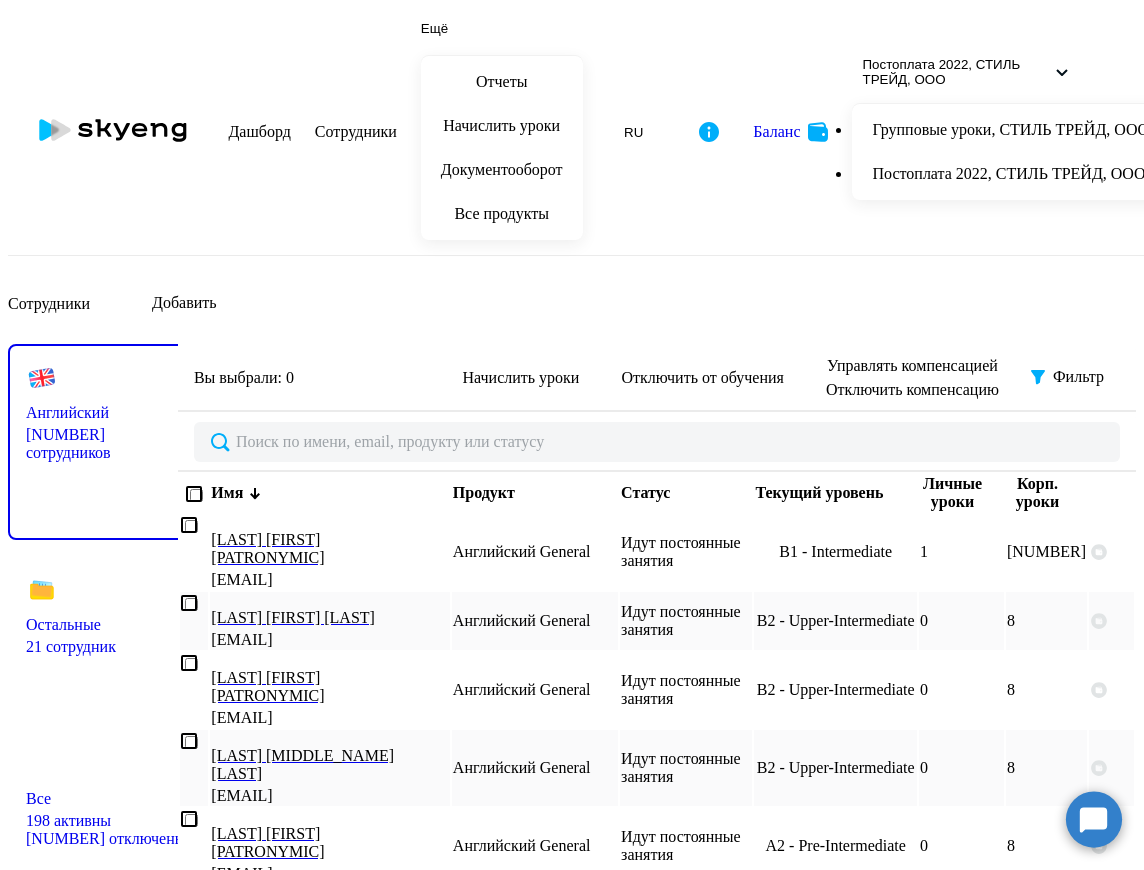 click on "Имя" at bounding box center [329, 493] 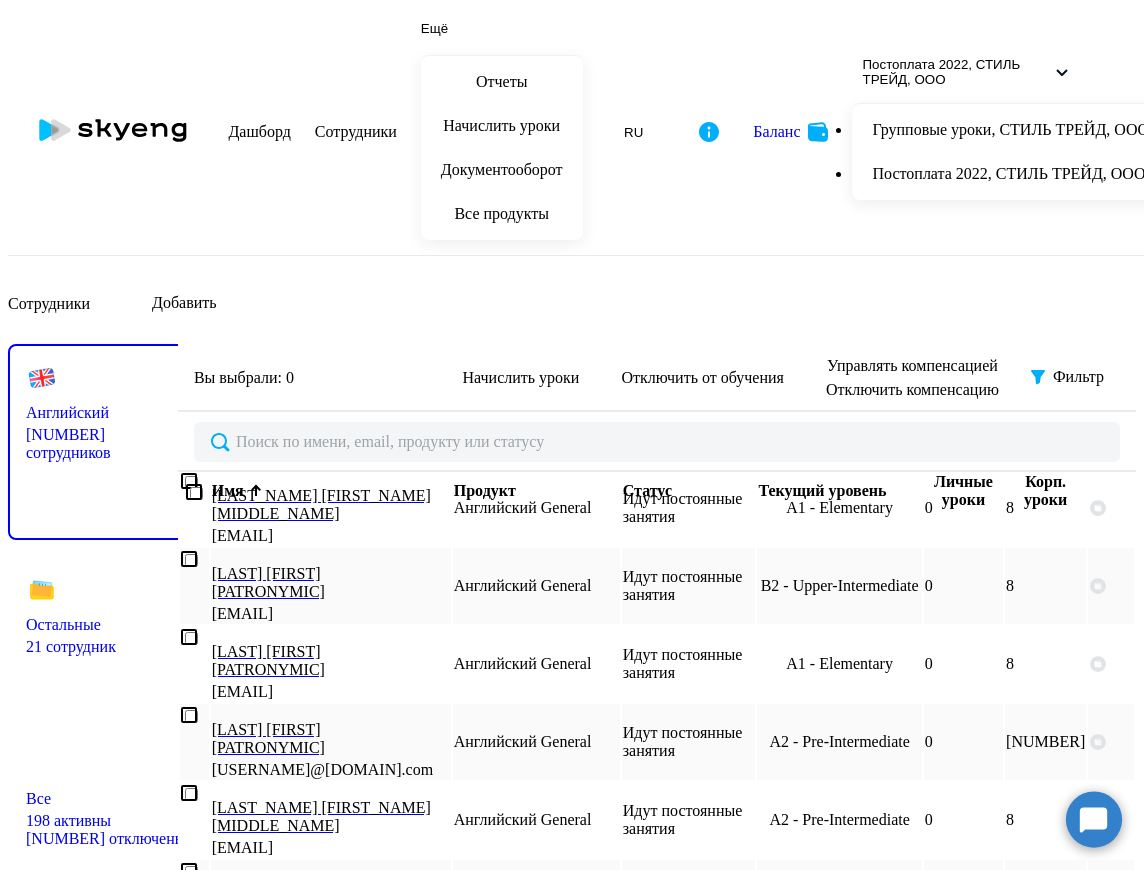 scroll, scrollTop: 6114, scrollLeft: 0, axis: vertical 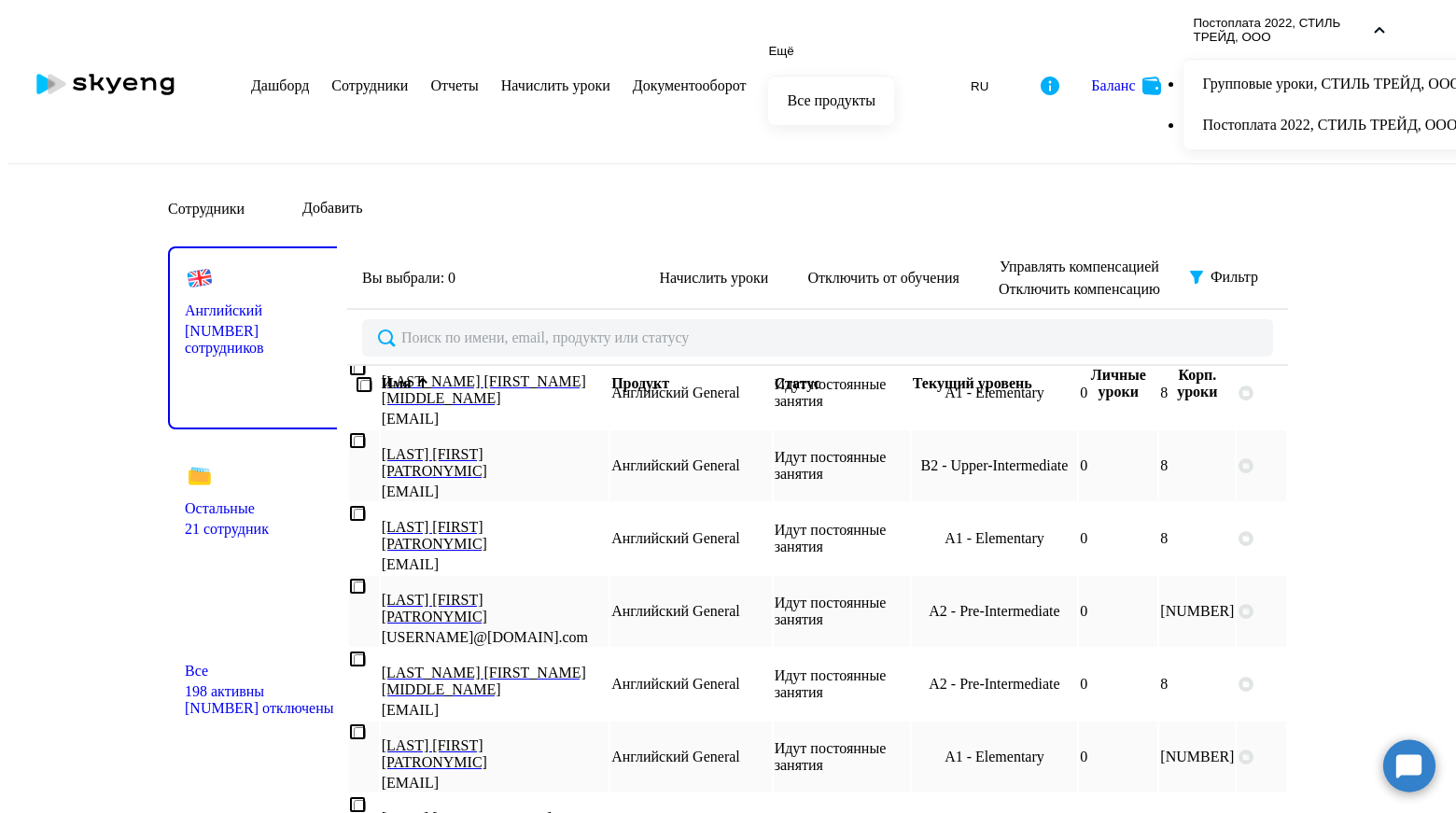 click at bounding box center (1254, 906) 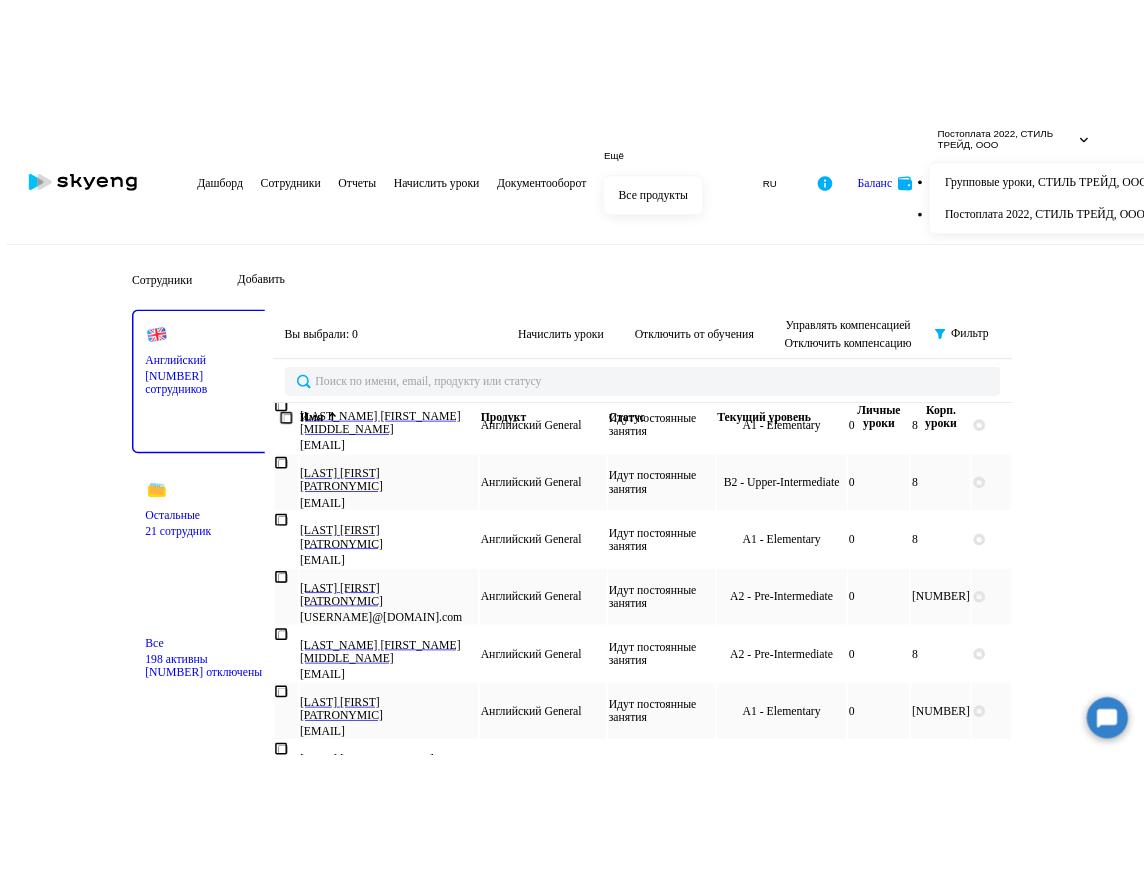 scroll, scrollTop: 0, scrollLeft: 0, axis: both 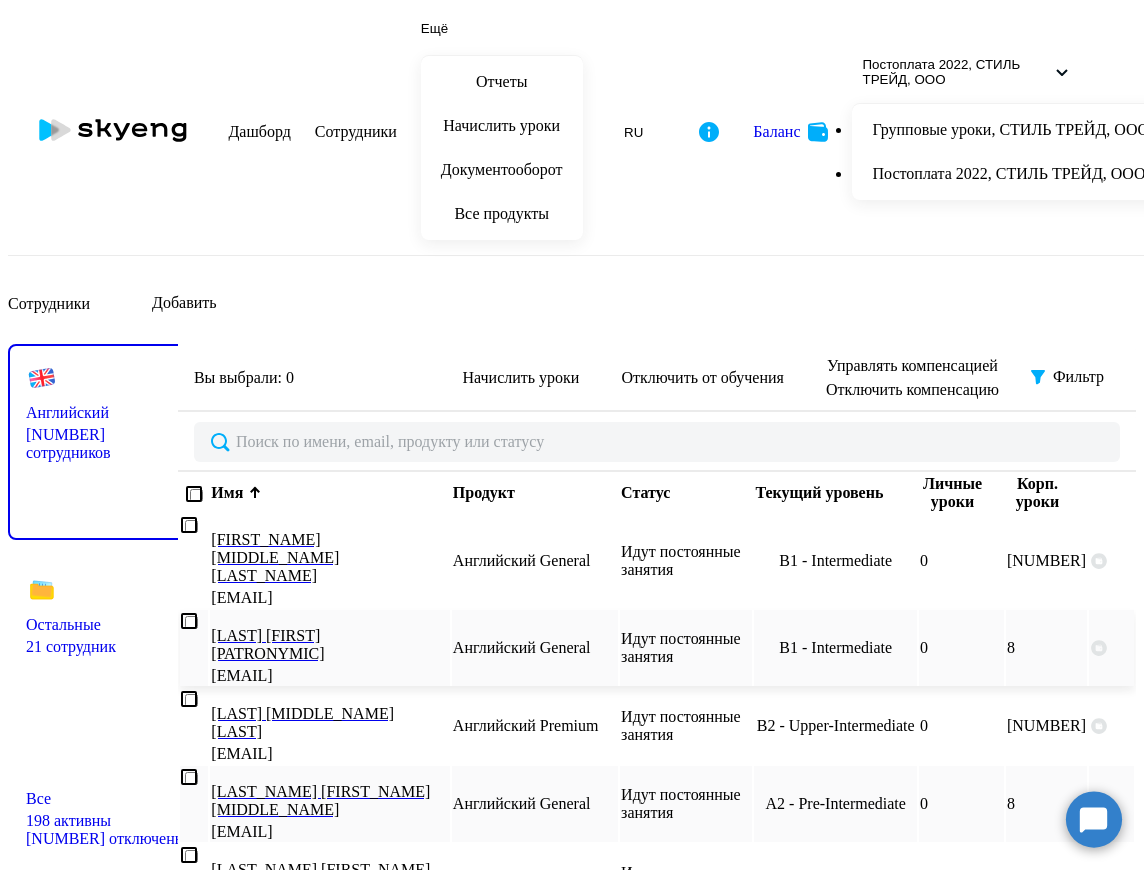 click on "[LAST] [FIRST] [PATRONYMIC] [EMAIL]" at bounding box center [329, 648] 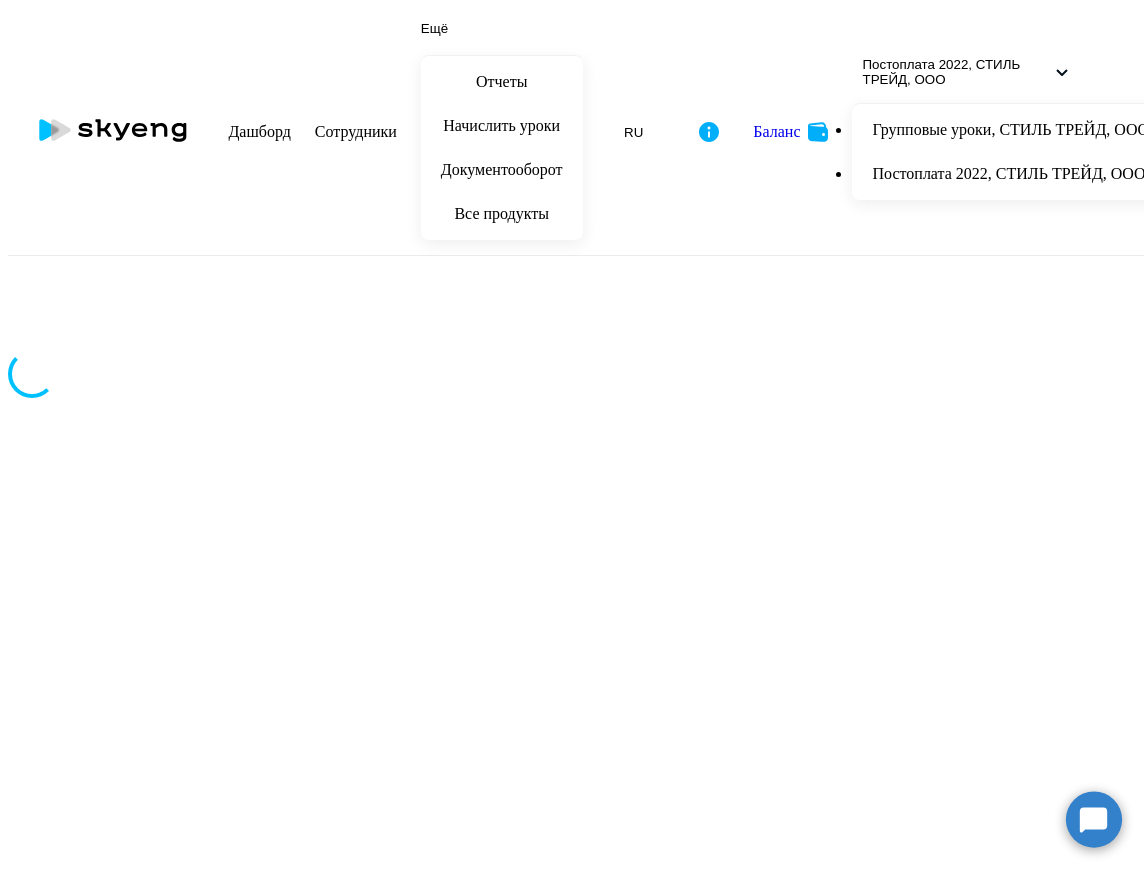 scroll, scrollTop: 0, scrollLeft: 0, axis: both 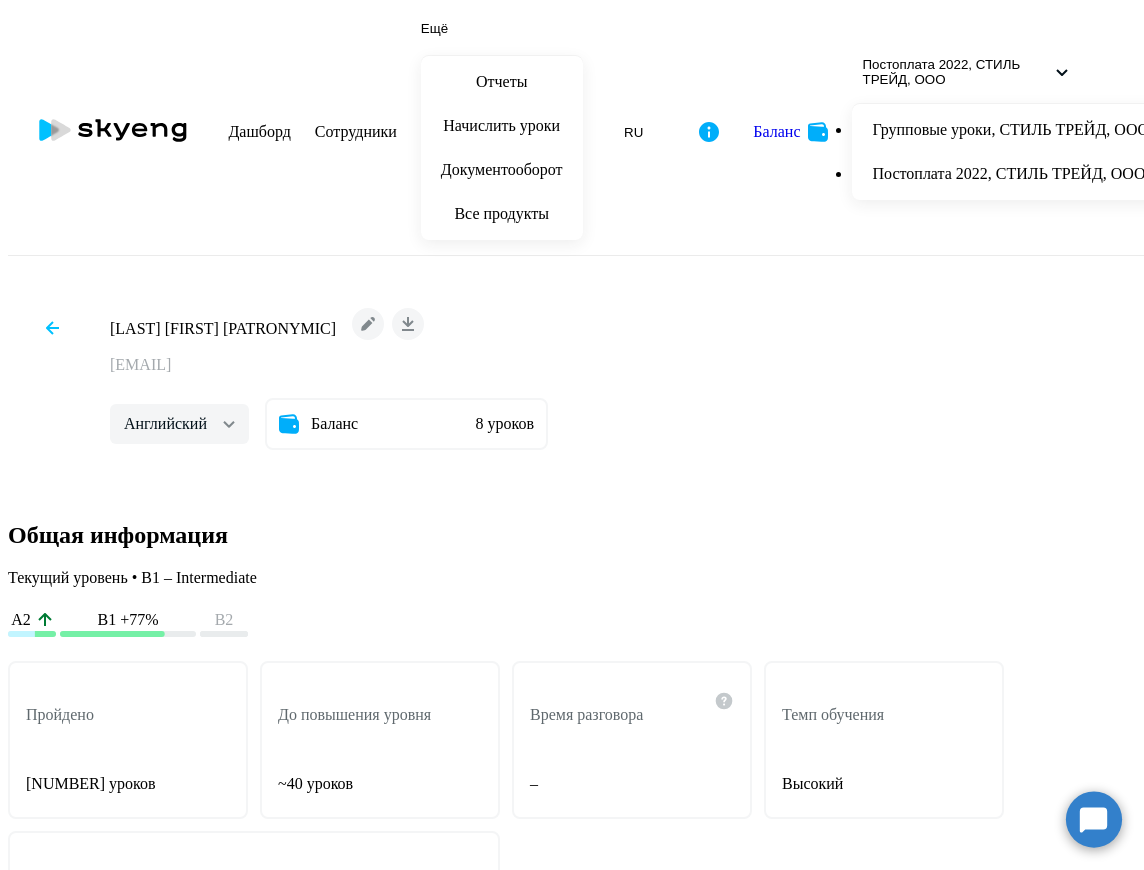 click at bounding box center [52, 328] 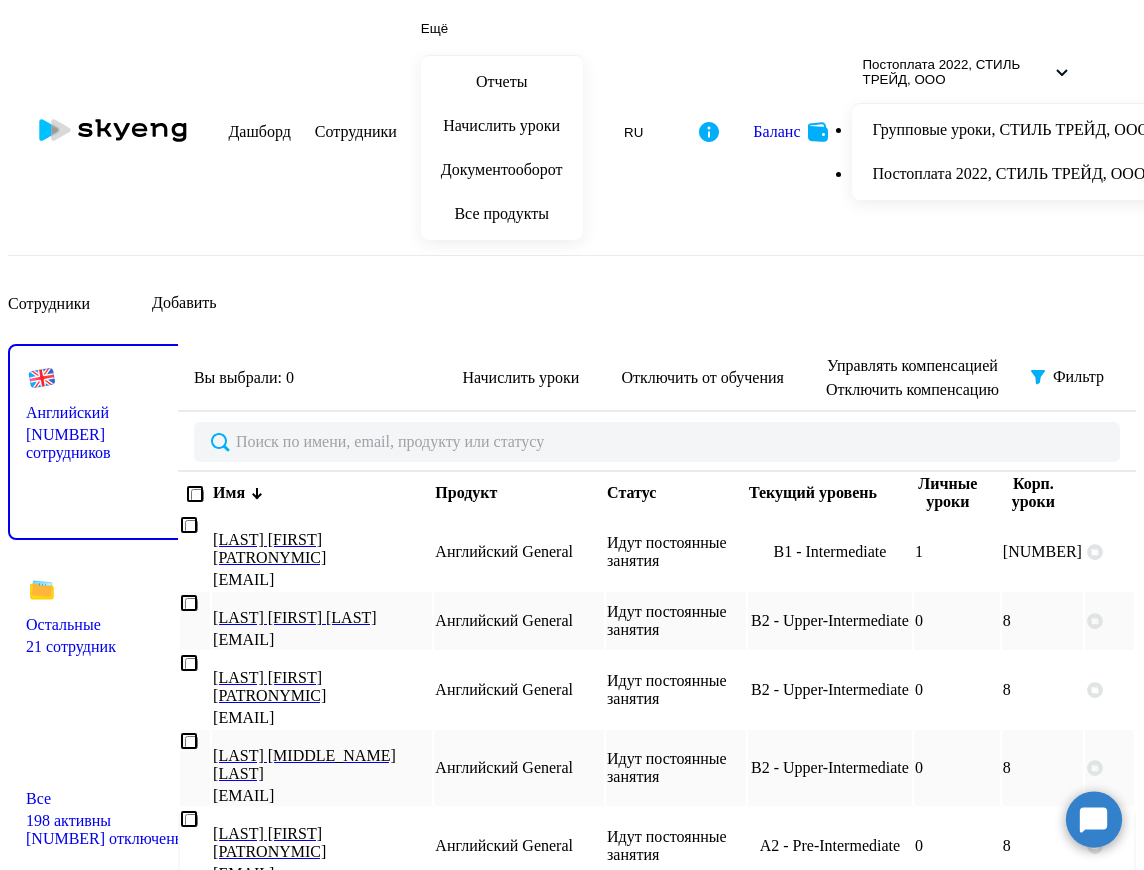 click on "[LAST] [FIRST] [PATRONYMIC]" at bounding box center [322, 843] 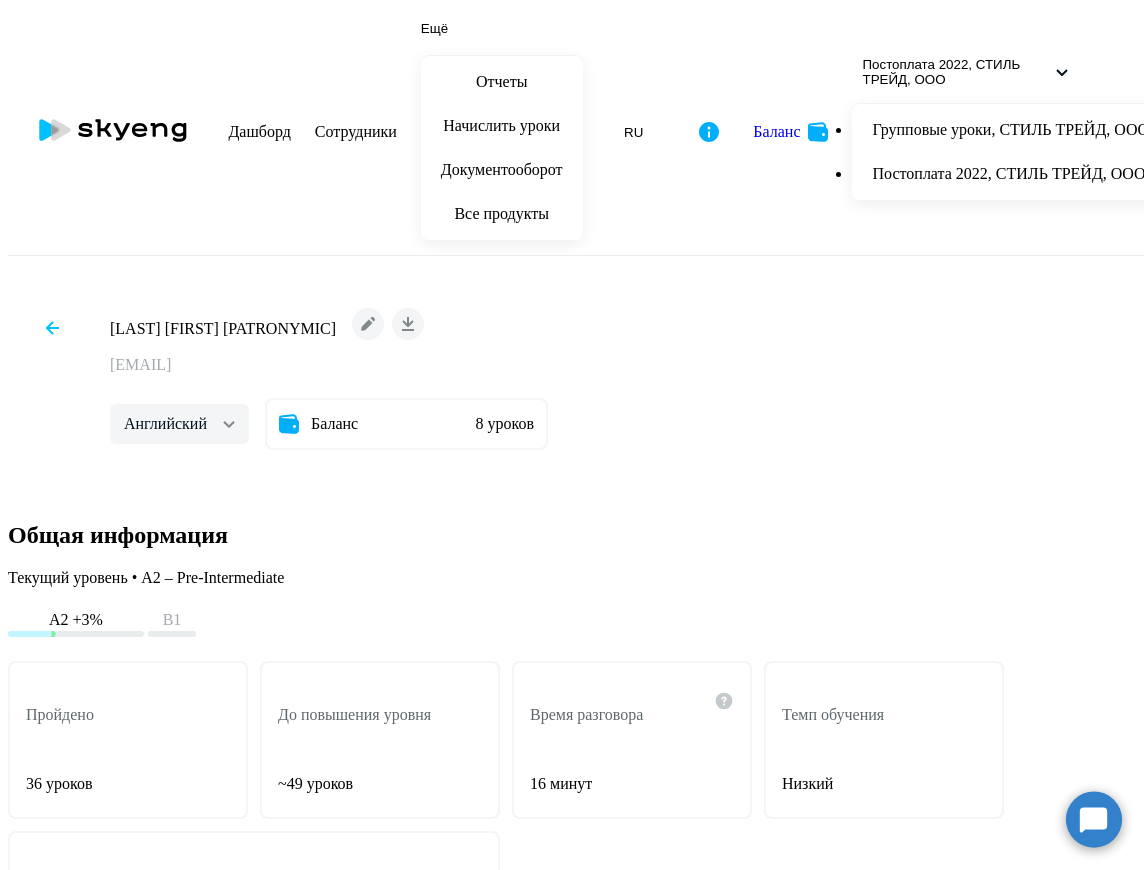 click at bounding box center [52, 328] 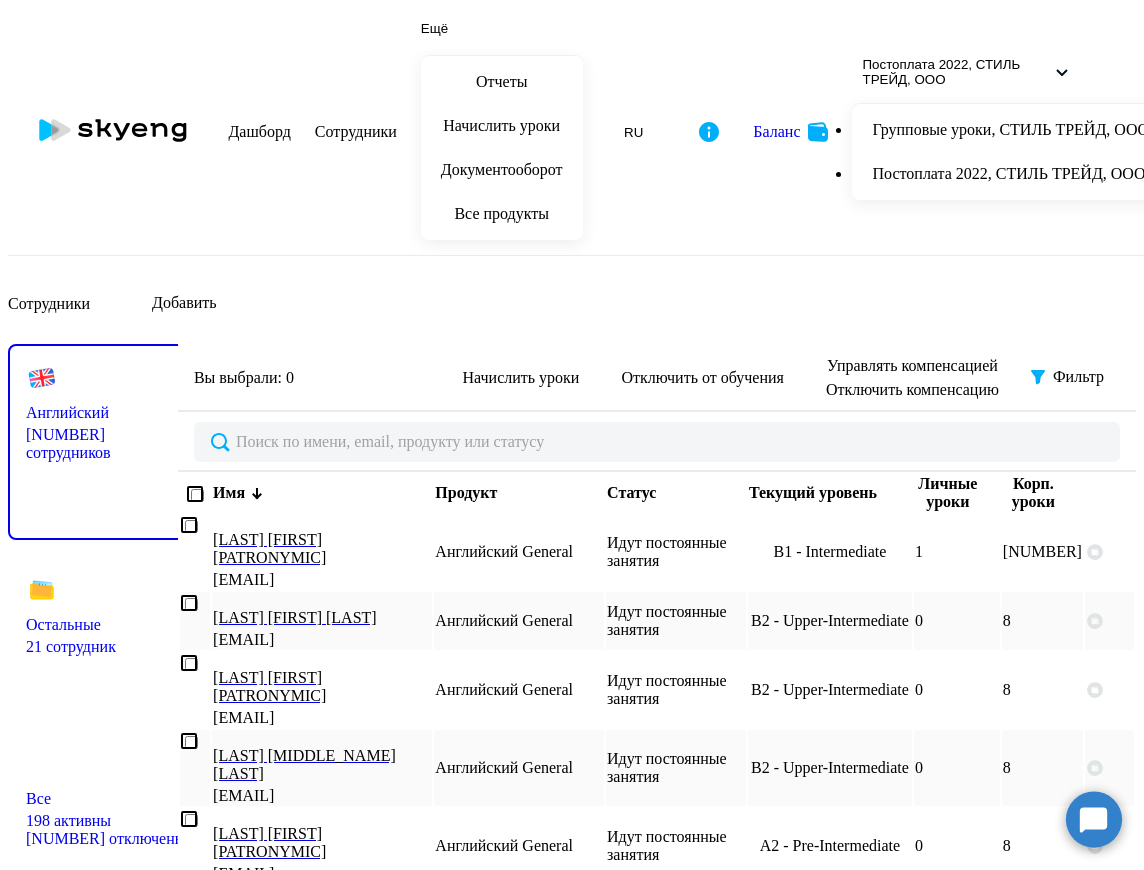drag, startPoint x: 357, startPoint y: 855, endPoint x: 368, endPoint y: 853, distance: 11.18034 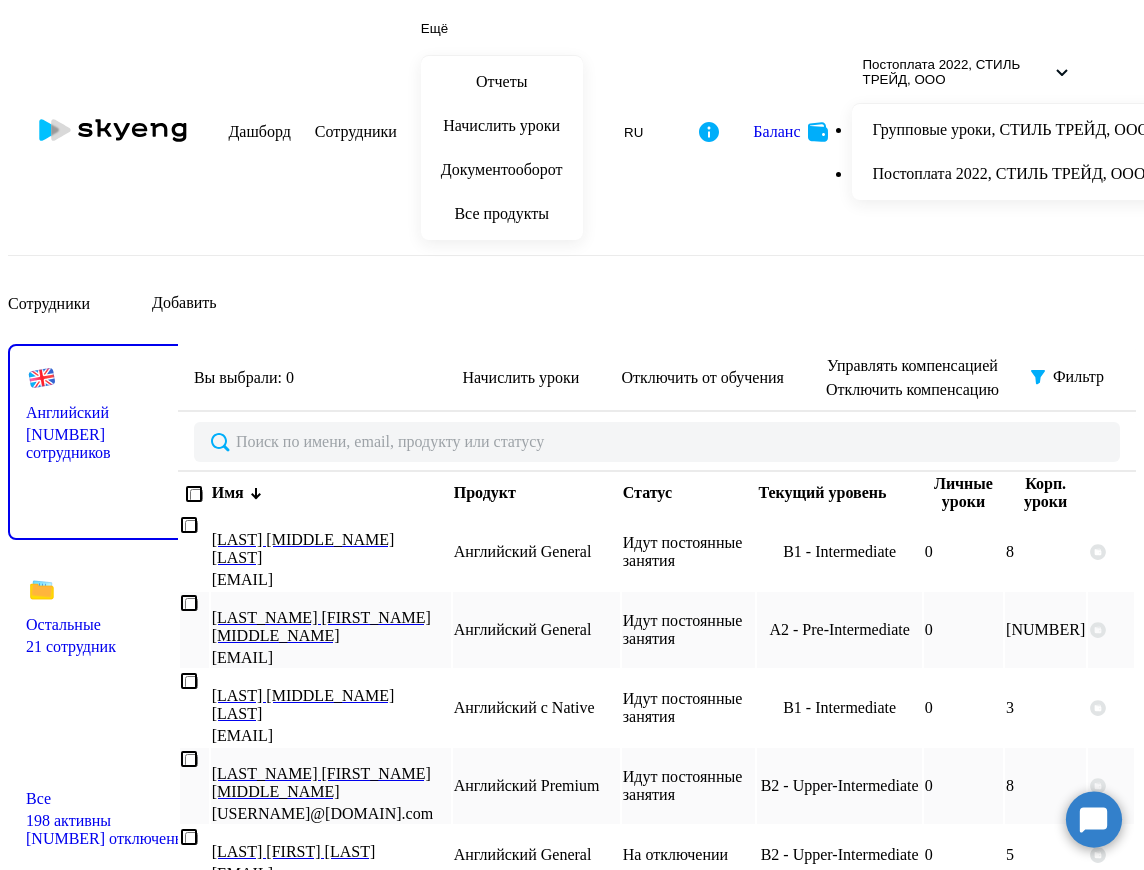 click on "Имя" at bounding box center [228, 493] 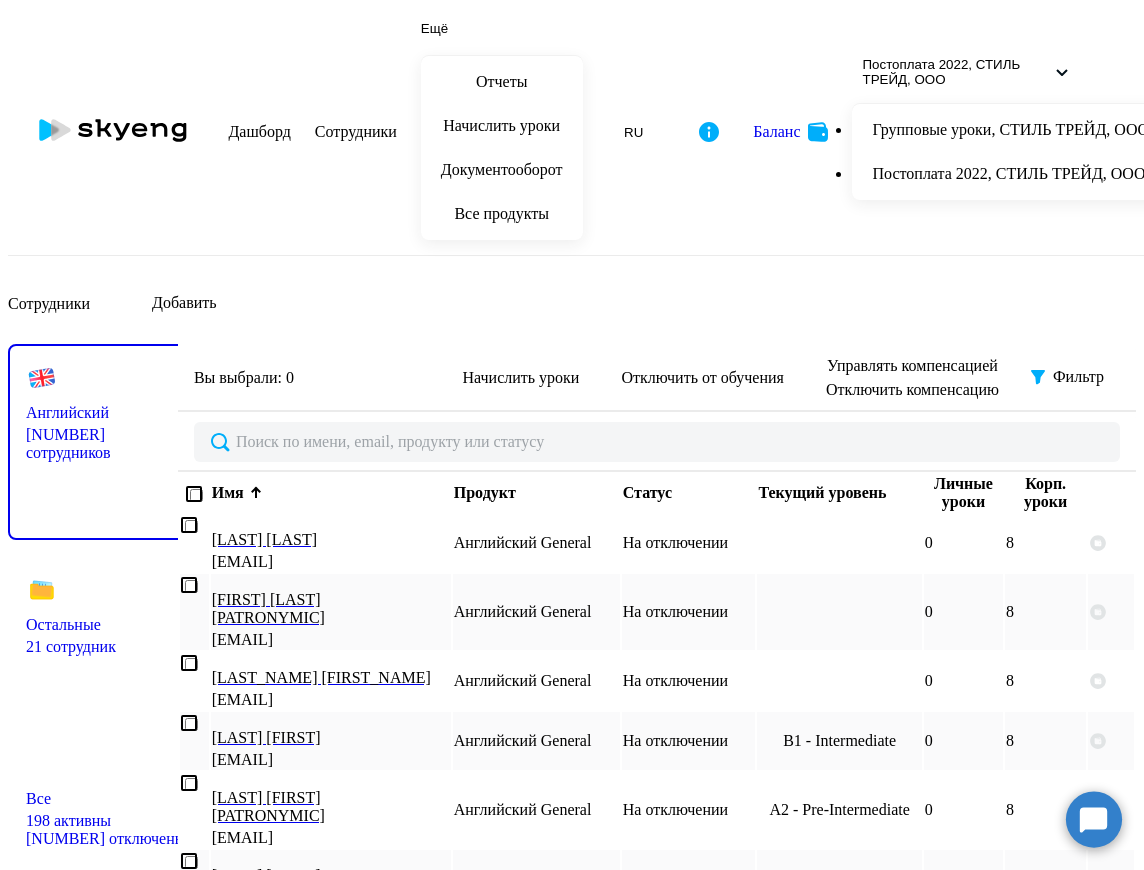 click on "Имя" at bounding box center (228, 493) 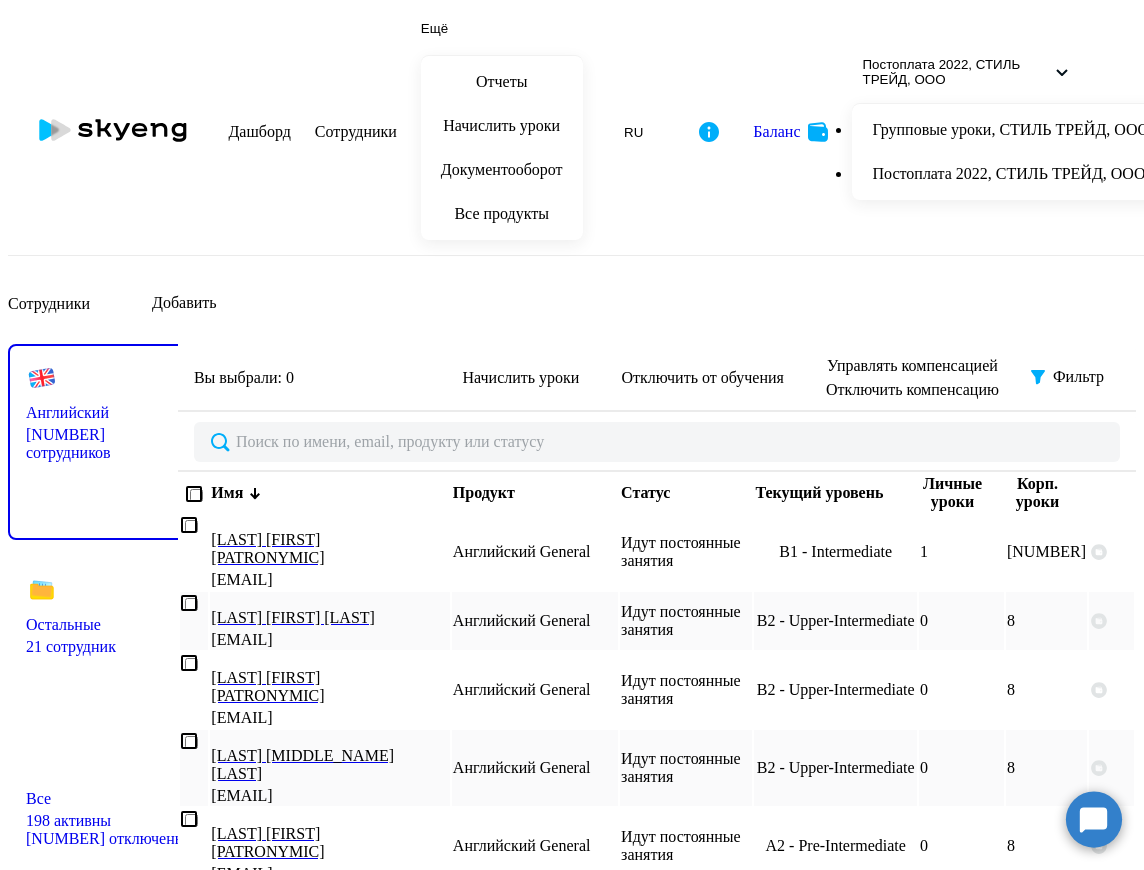 click on "Имя" at bounding box center (227, 493) 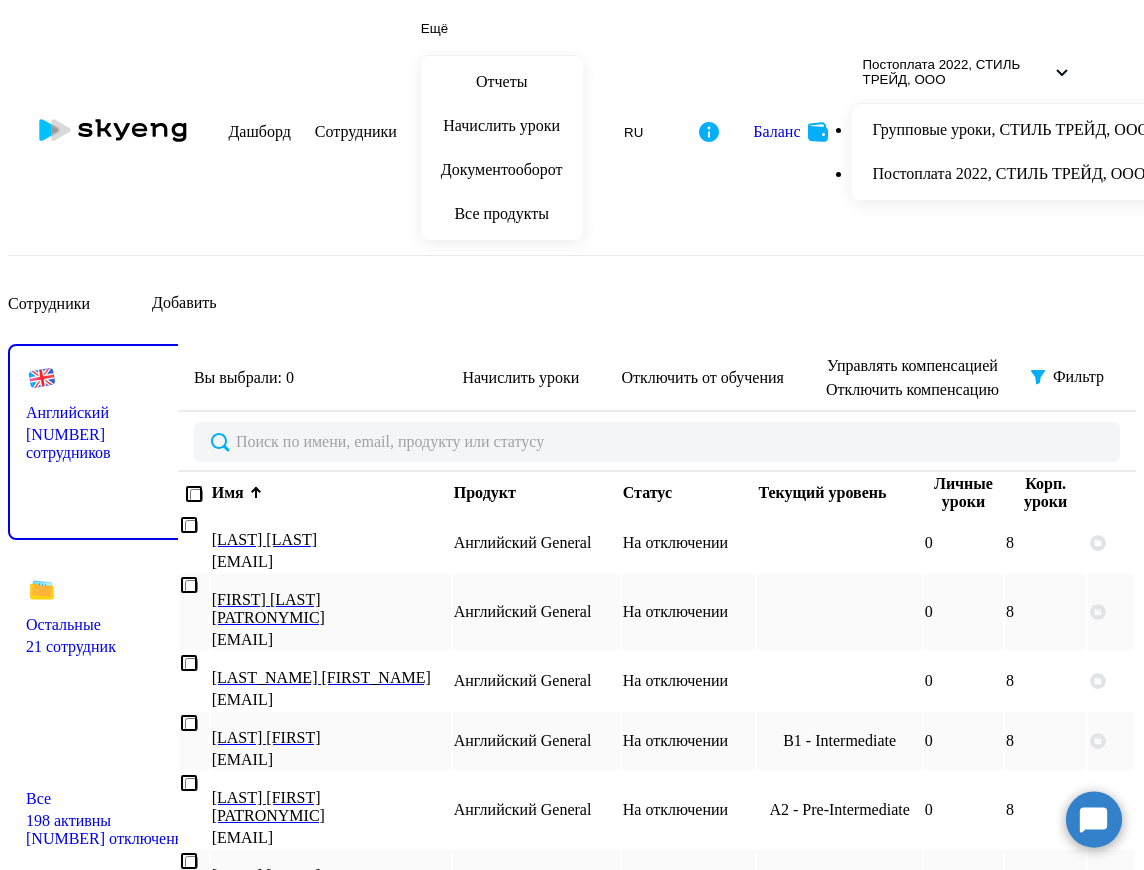 click at bounding box center (1100, 1050) 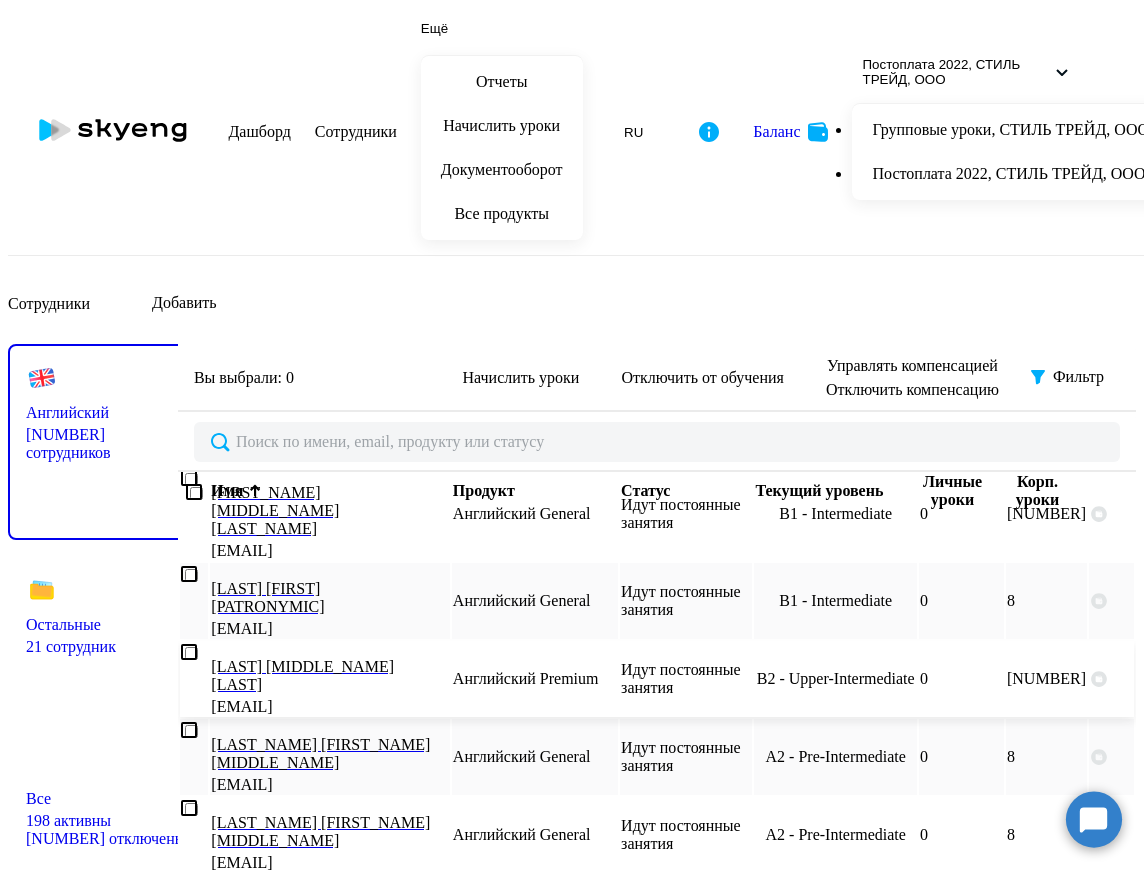 scroll, scrollTop: 0, scrollLeft: 0, axis: both 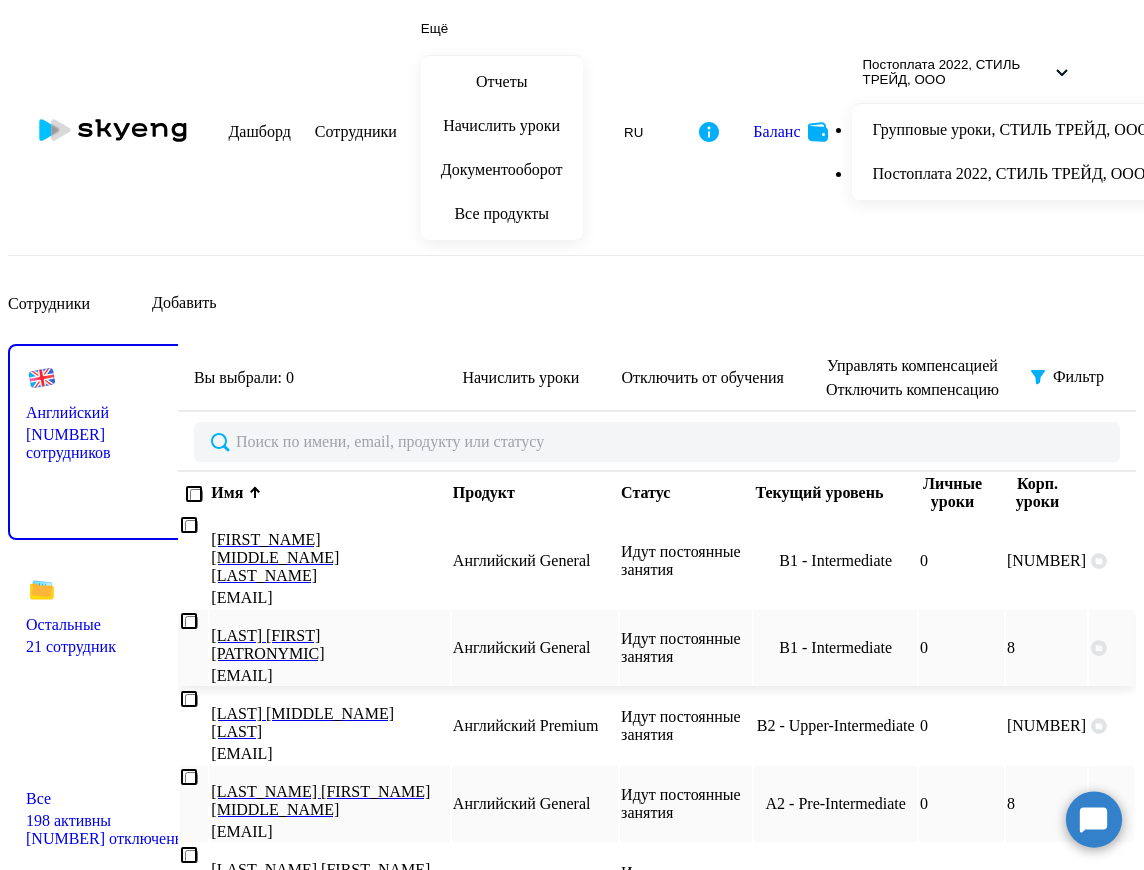 click on "[LAST] [FIRST] [PATRONYMIC] [EMAIL]" at bounding box center (329, 648) 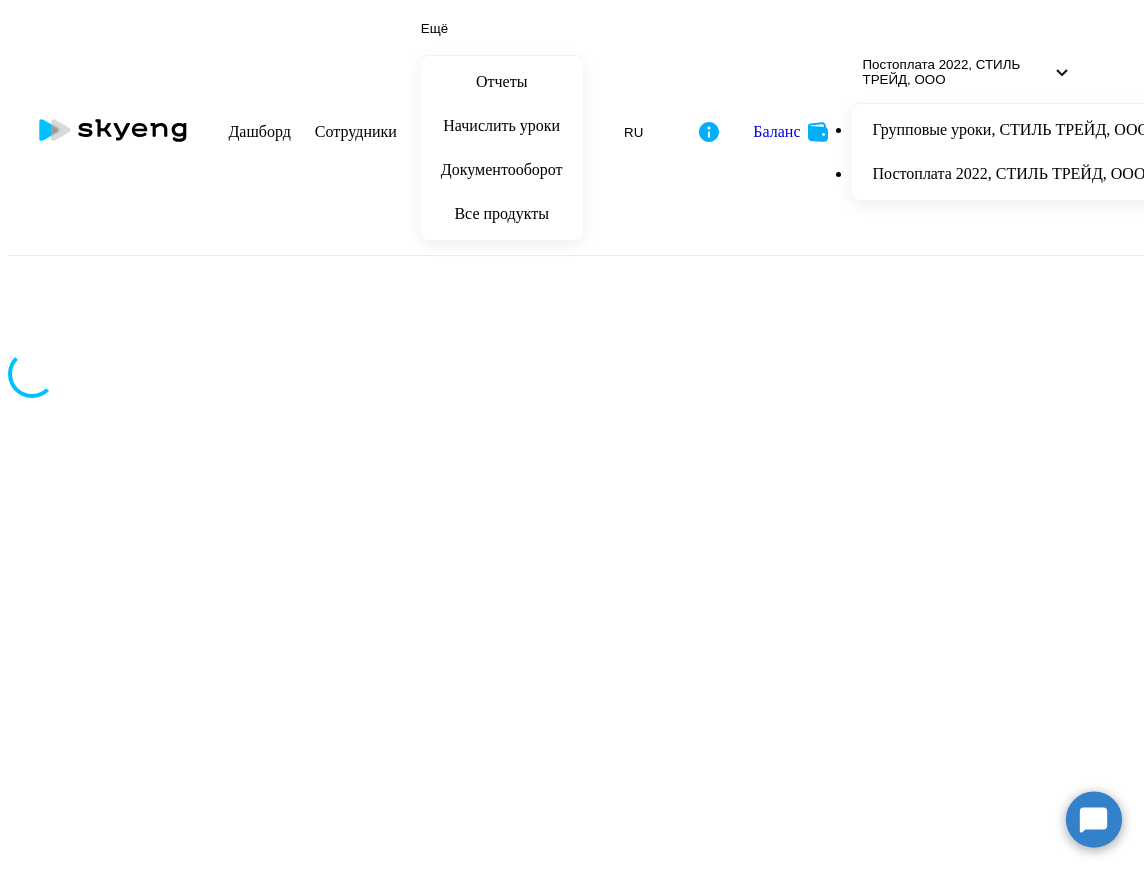 scroll, scrollTop: 0, scrollLeft: 0, axis: both 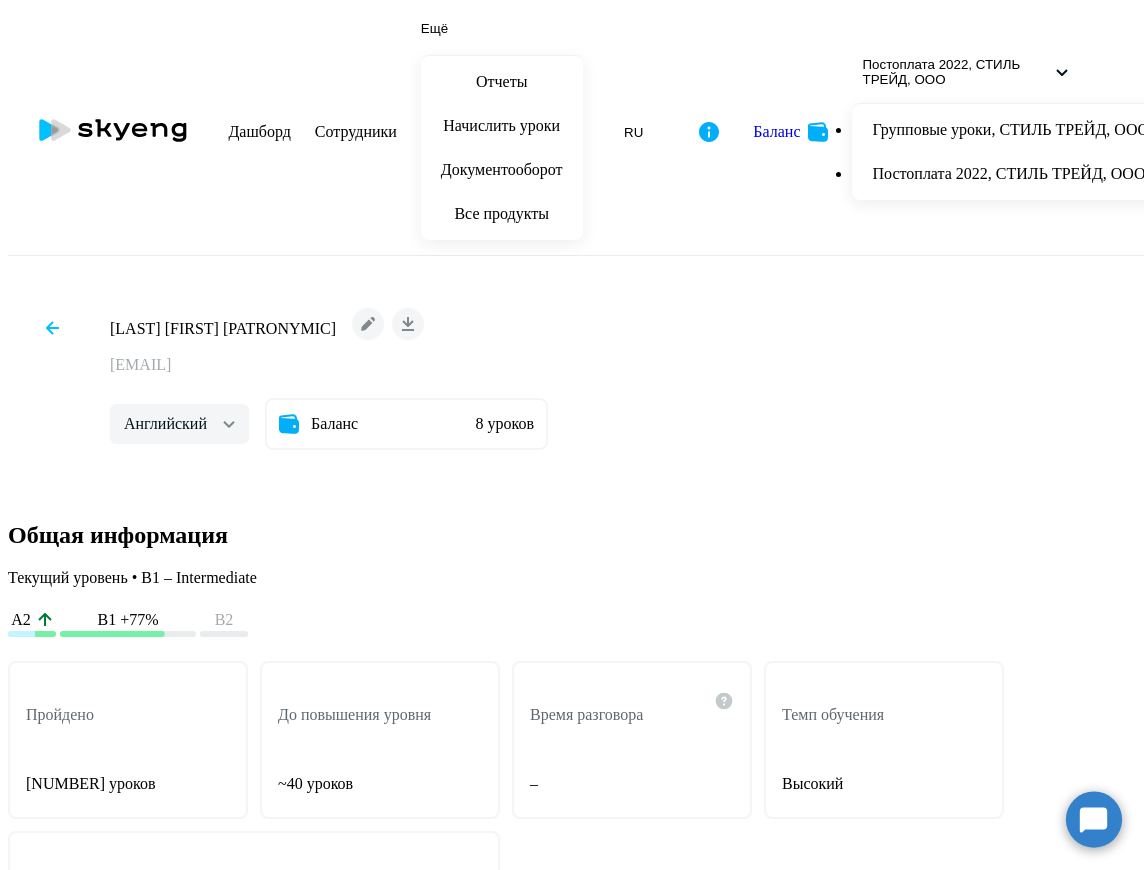 click at bounding box center [52, 328] 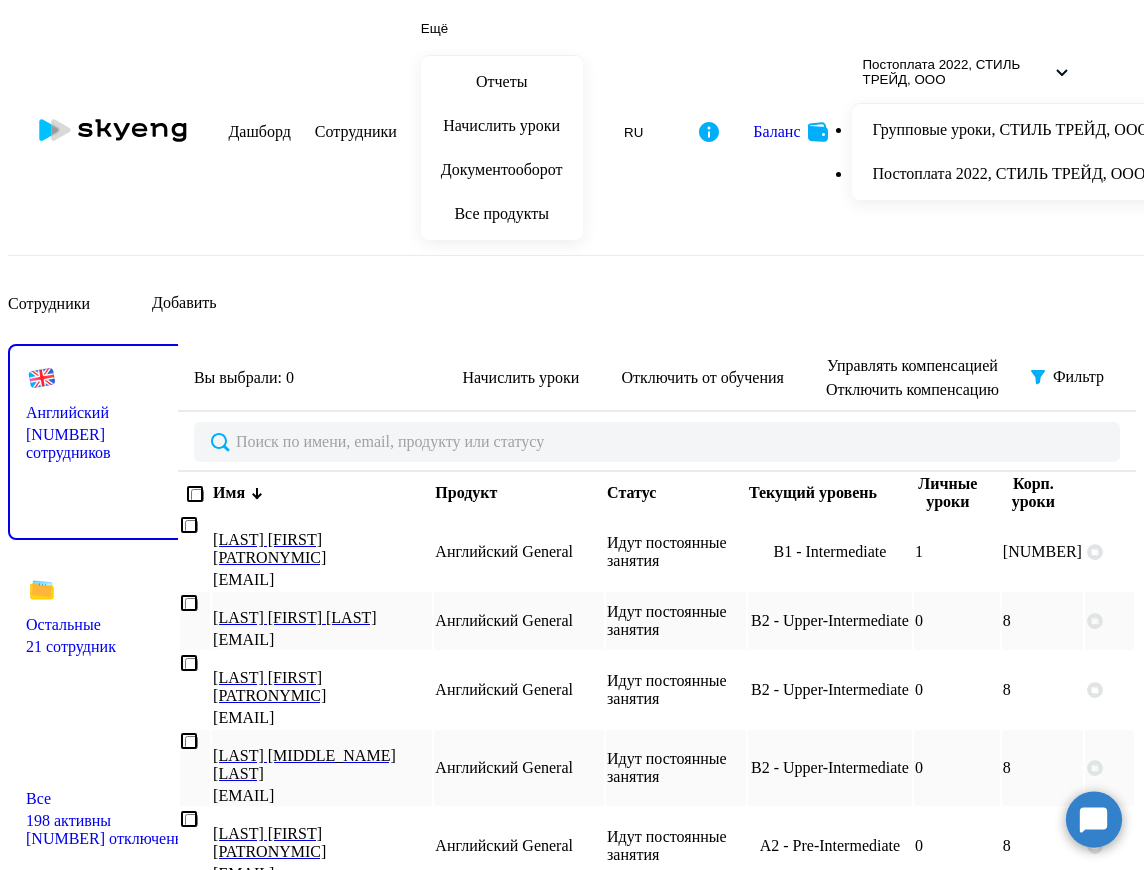 click on "30 строк   50 строк   100 строк" at bounding box center [406, 1050] 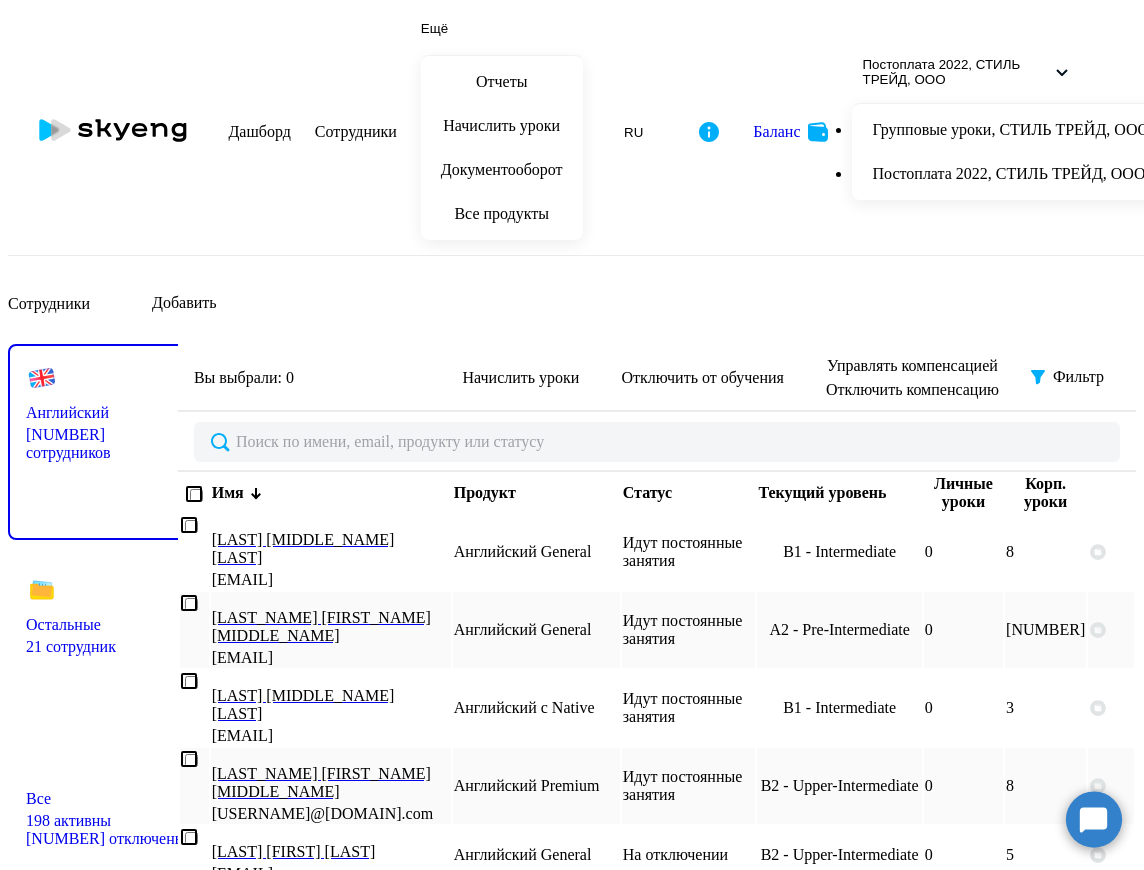 click on "Имя" at bounding box center [228, 493] 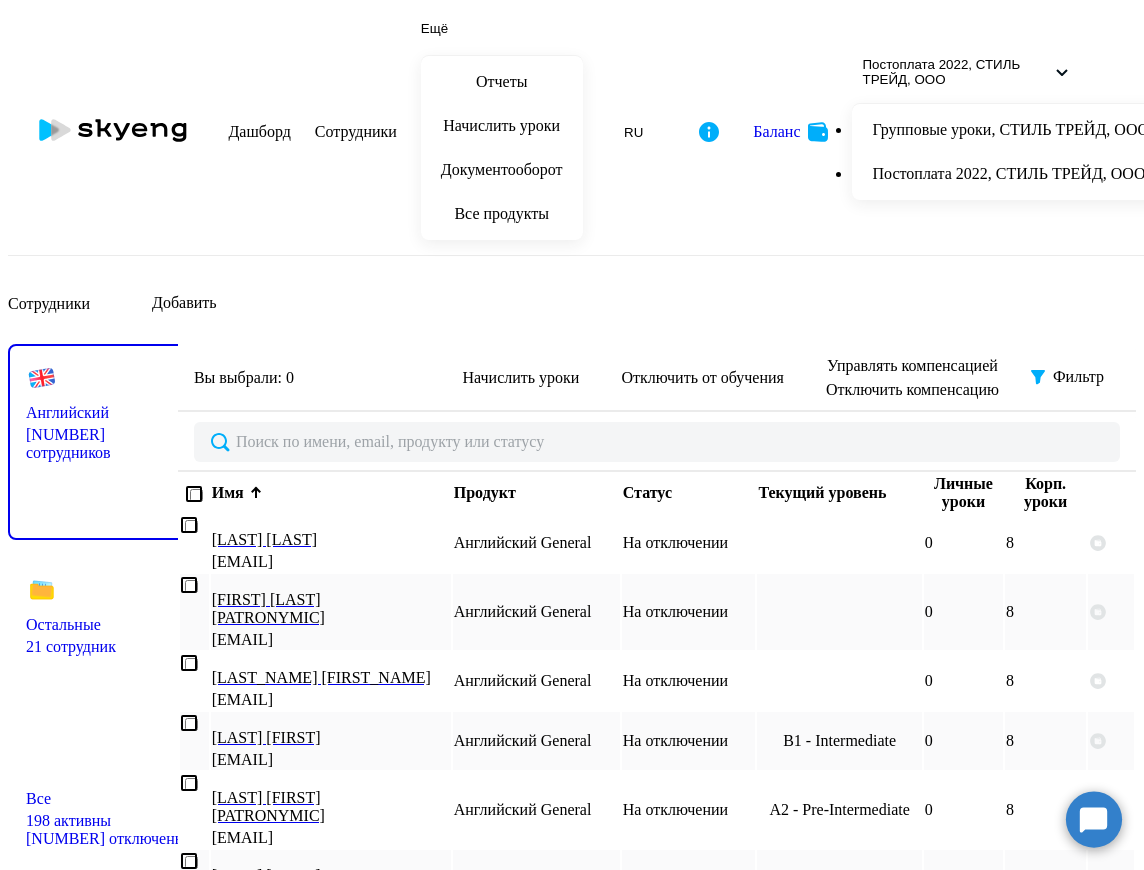 click on "Имя" at bounding box center (228, 493) 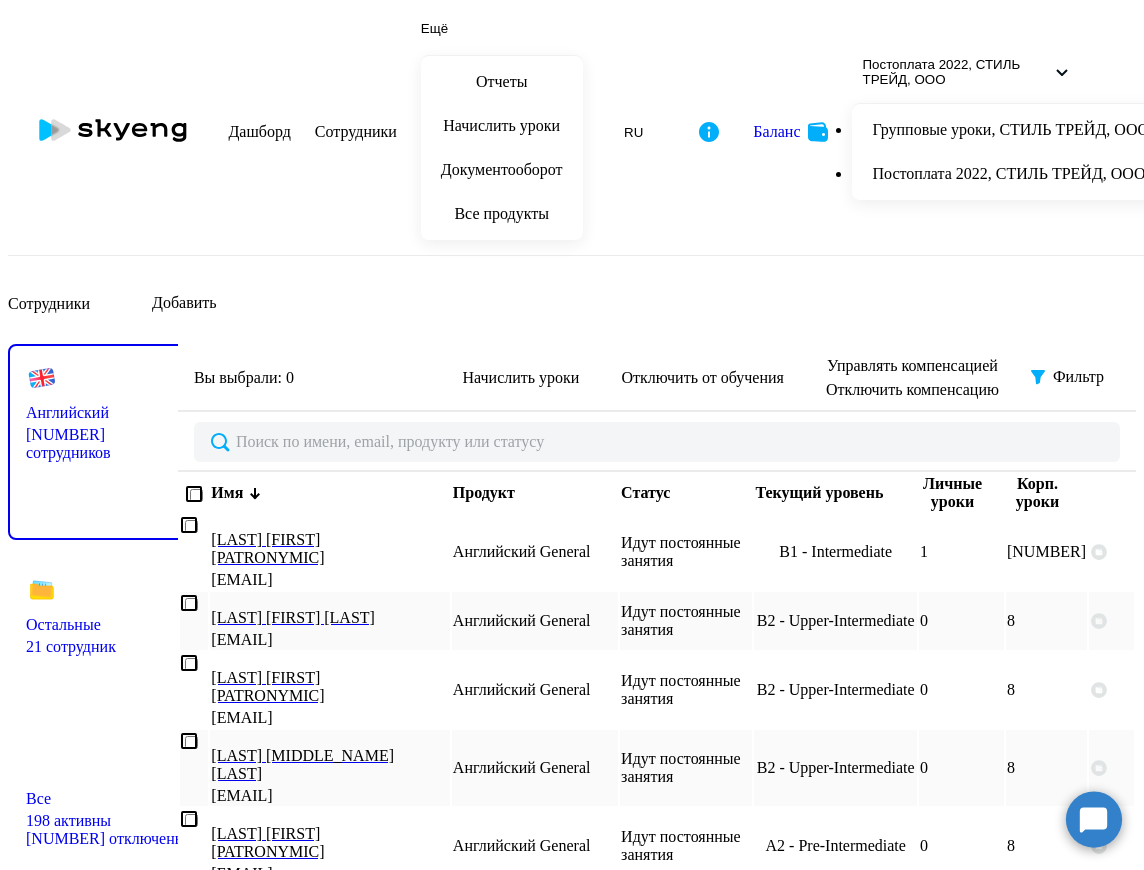 click on "Имя" at bounding box center [227, 493] 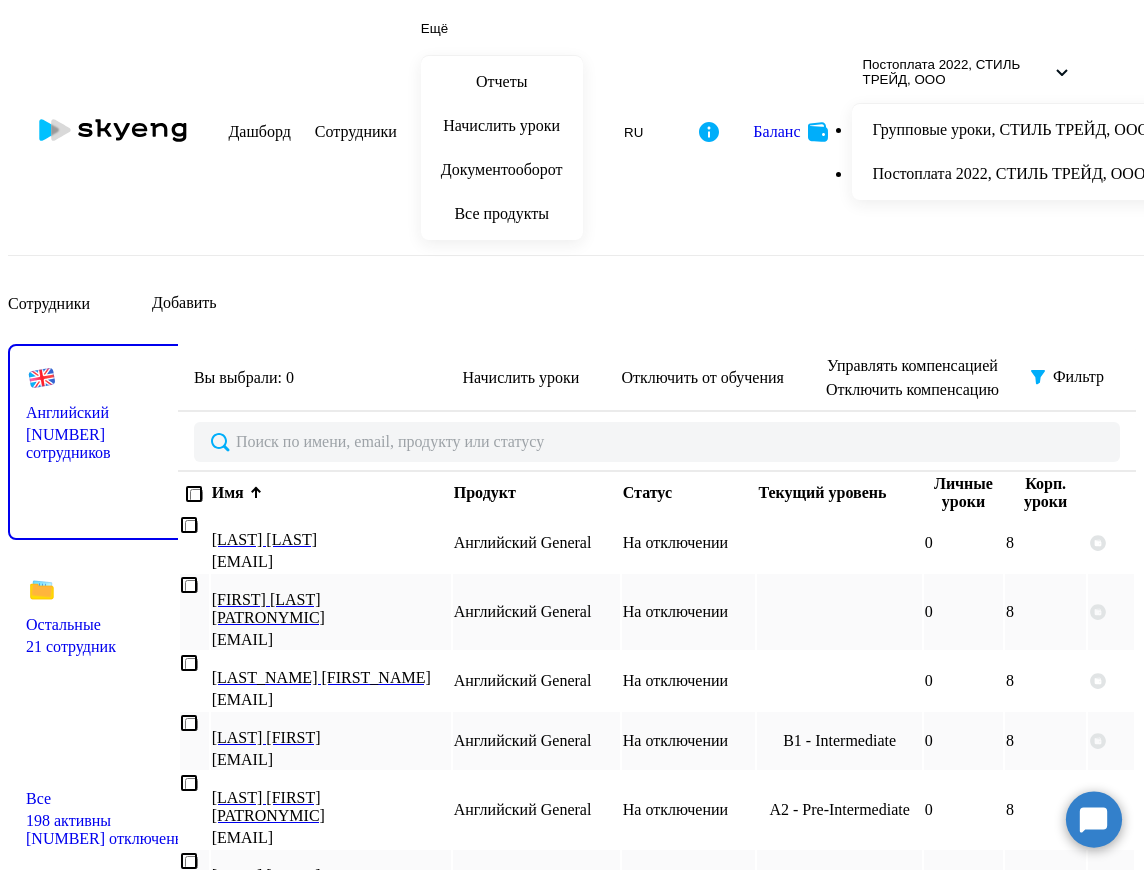 click on "30 строк   50 строк   100 строк" at bounding box center [406, 1050] 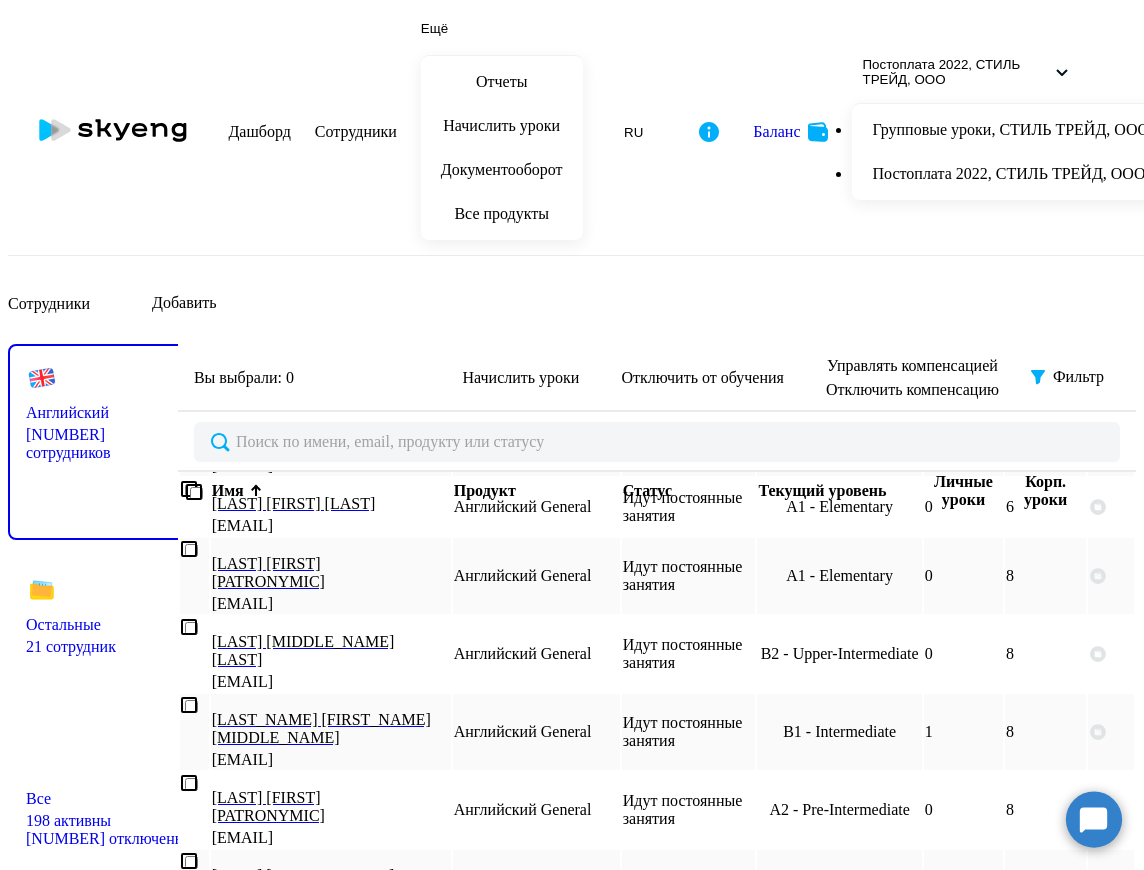 scroll, scrollTop: 2700, scrollLeft: 0, axis: vertical 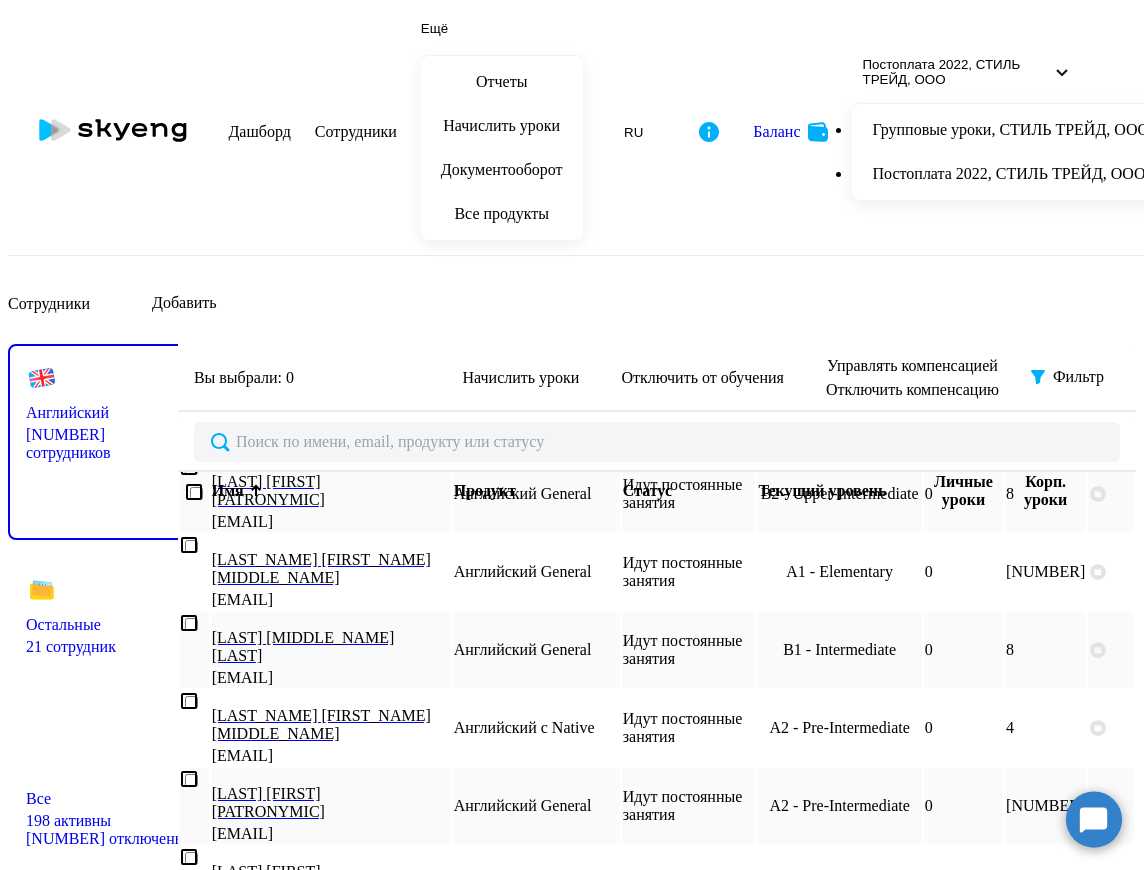 click at bounding box center [1100, 1050] 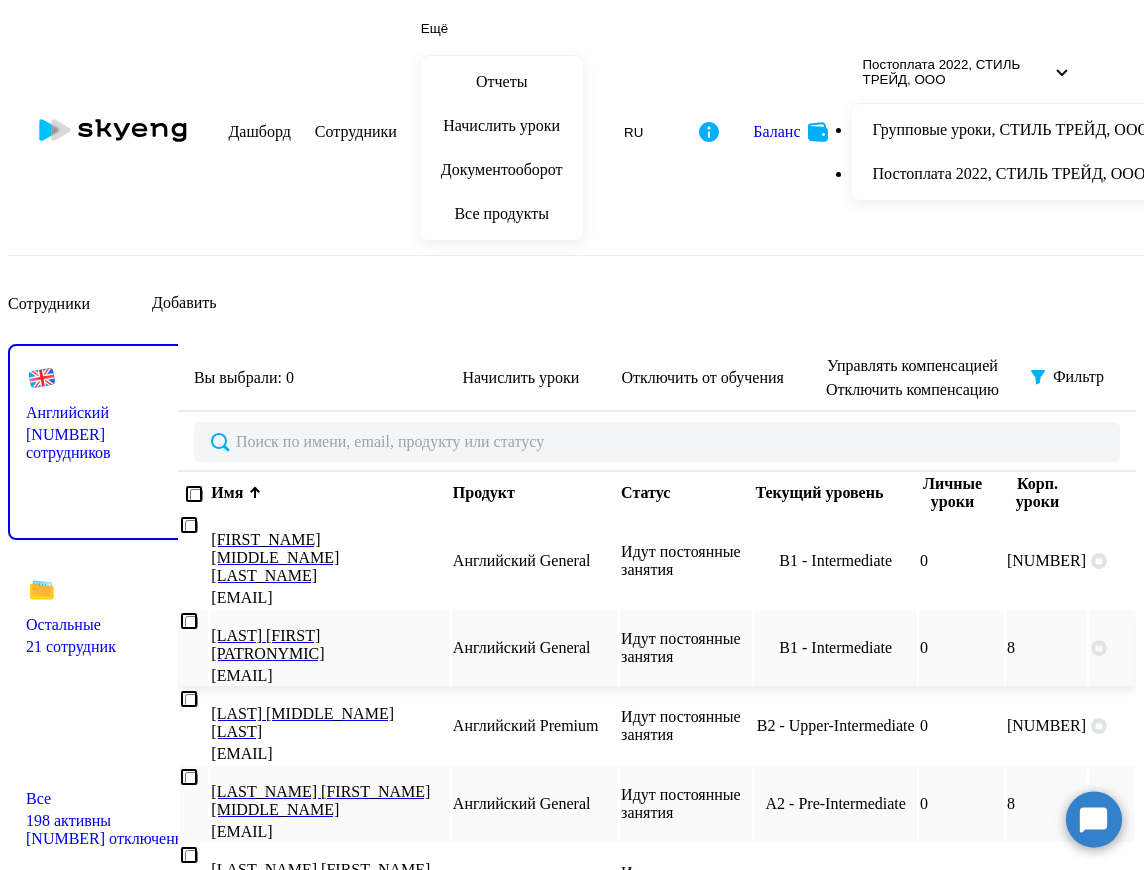 click at bounding box center (189, 621) 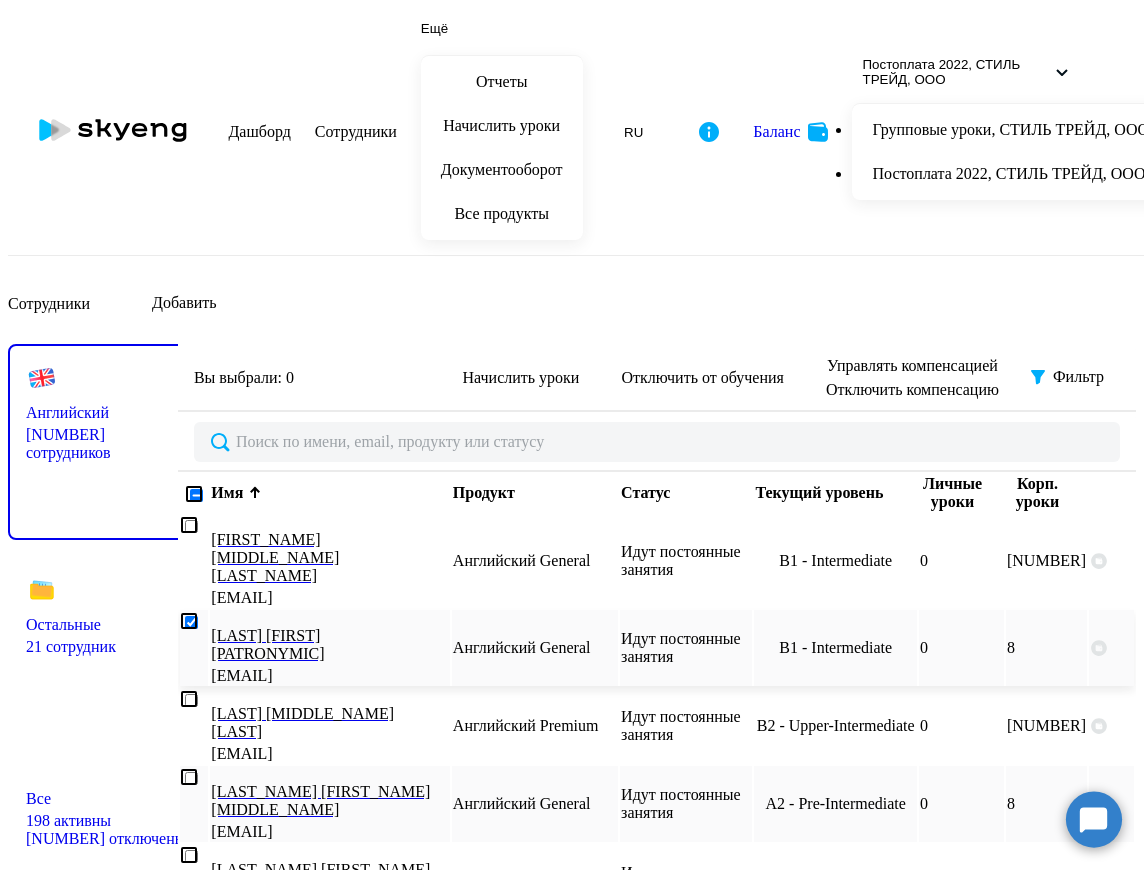 checkbox on "true" 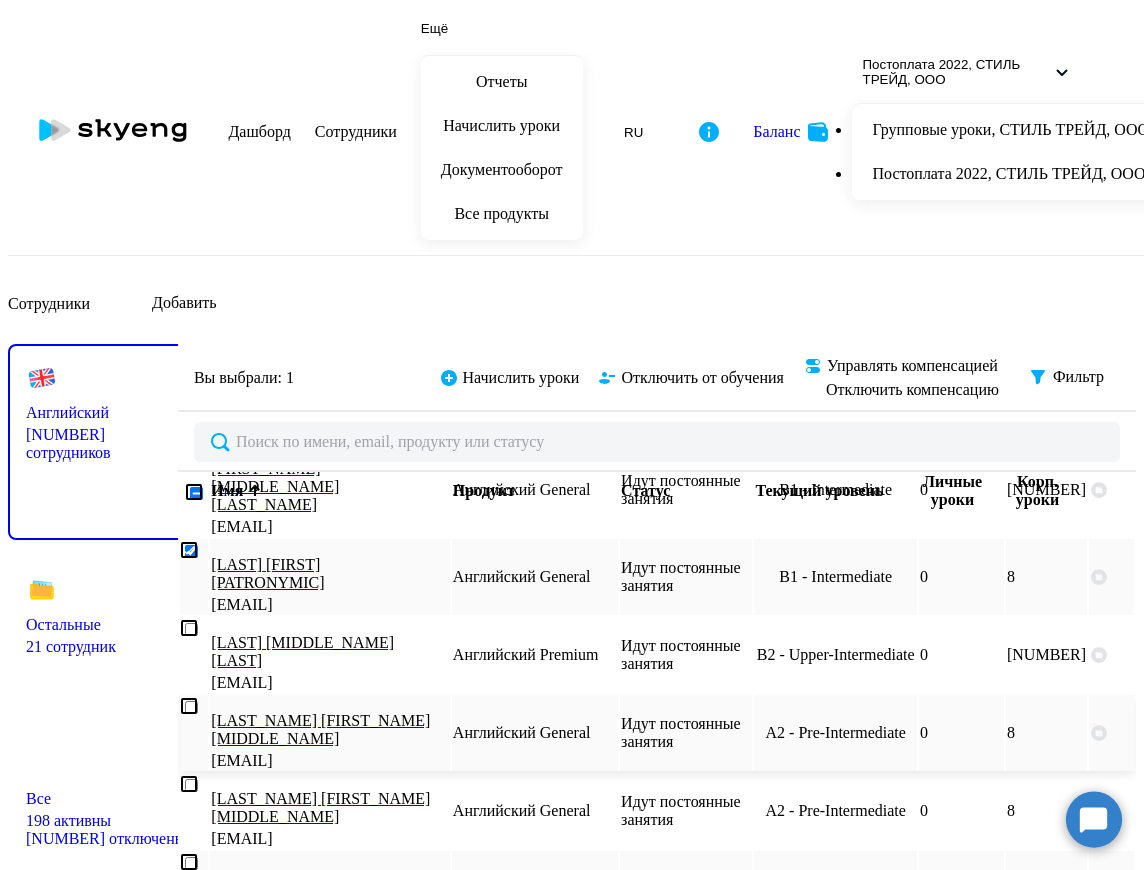 scroll, scrollTop: 100, scrollLeft: 0, axis: vertical 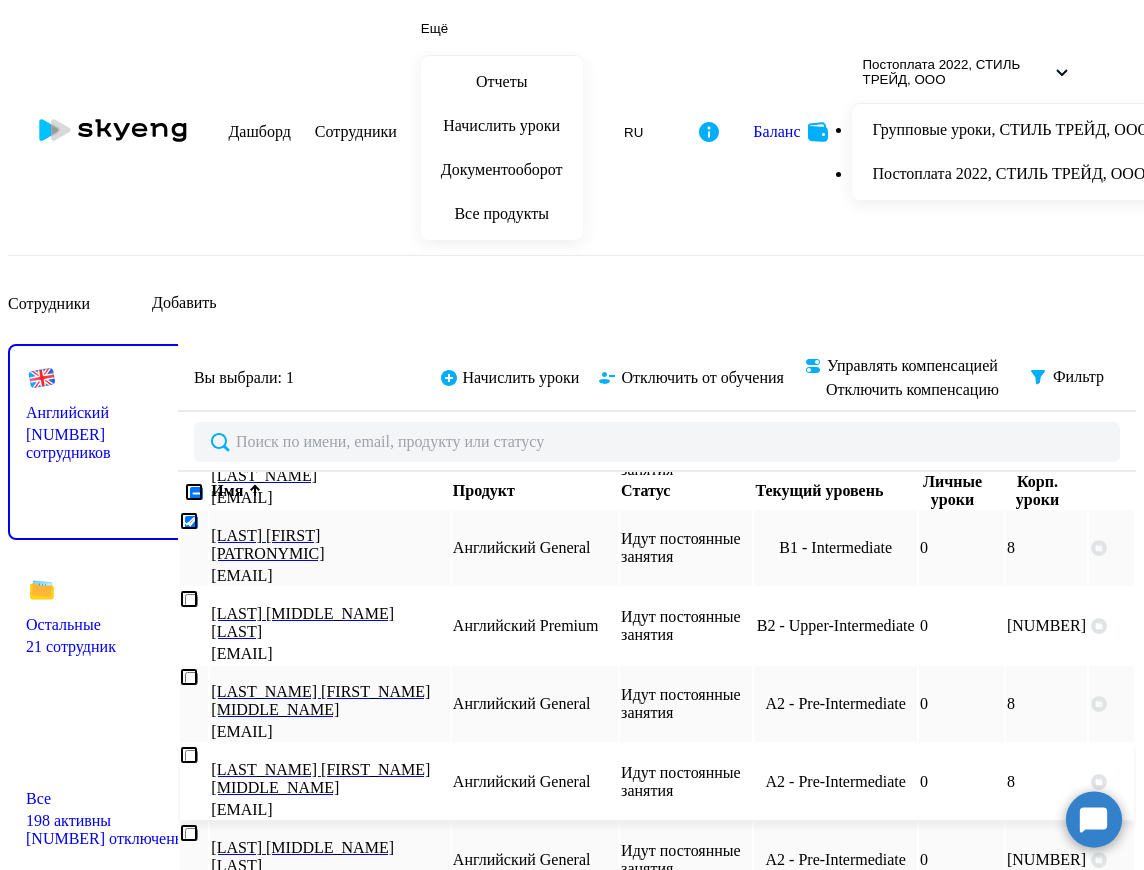 click at bounding box center [189, 755] 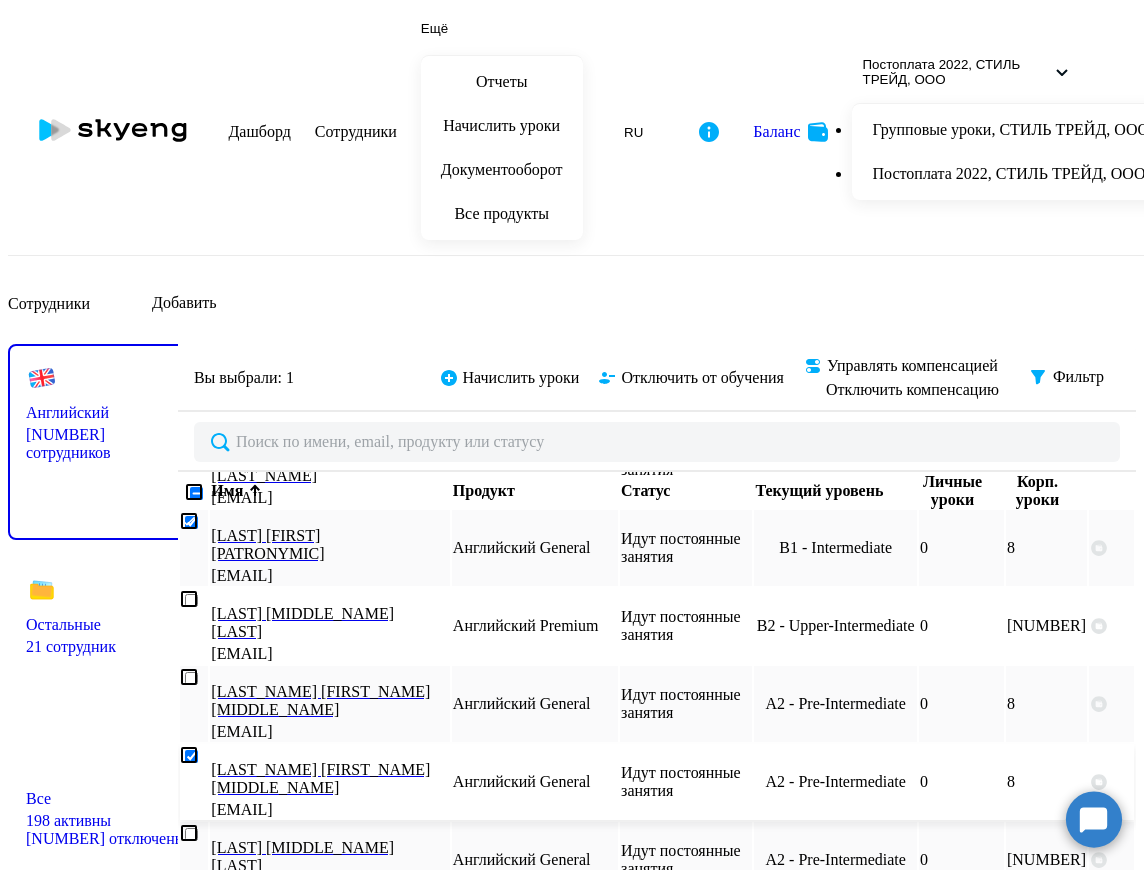 checkbox on "true" 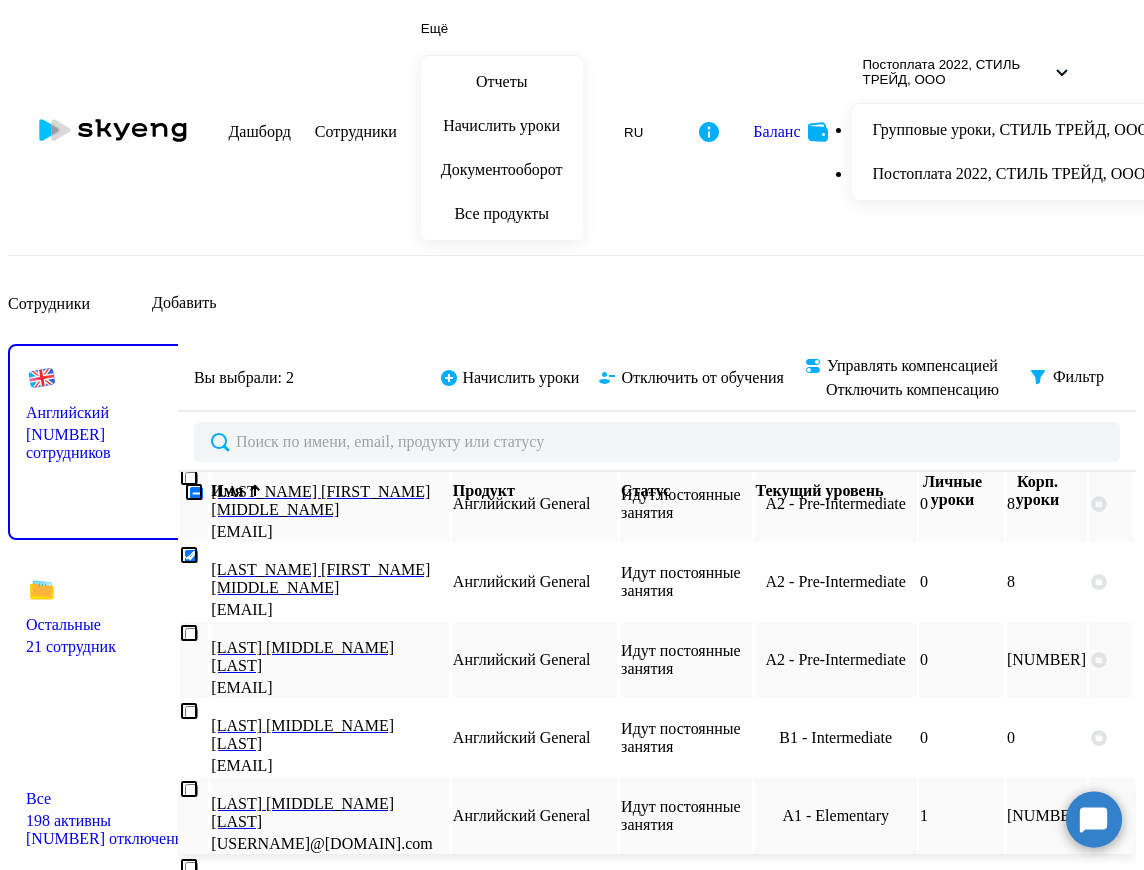 scroll, scrollTop: 400, scrollLeft: 0, axis: vertical 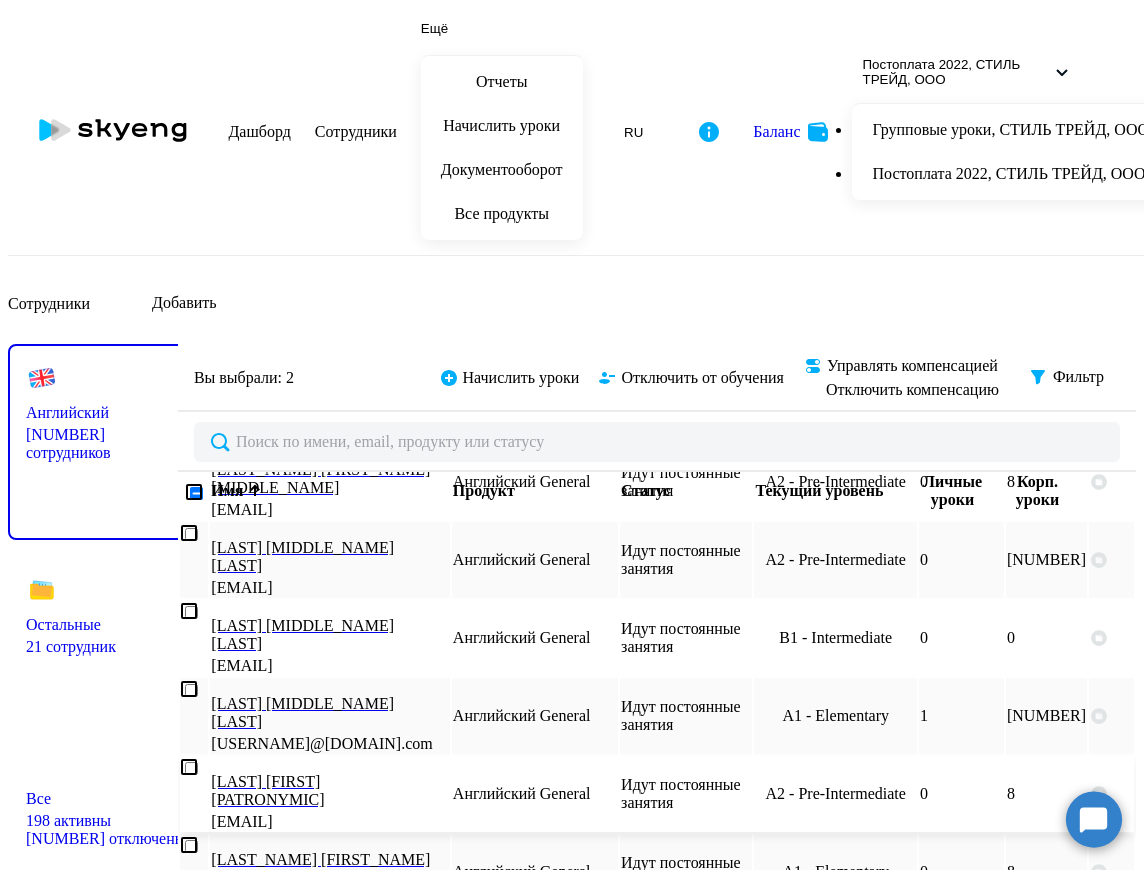 click at bounding box center [189, 767] 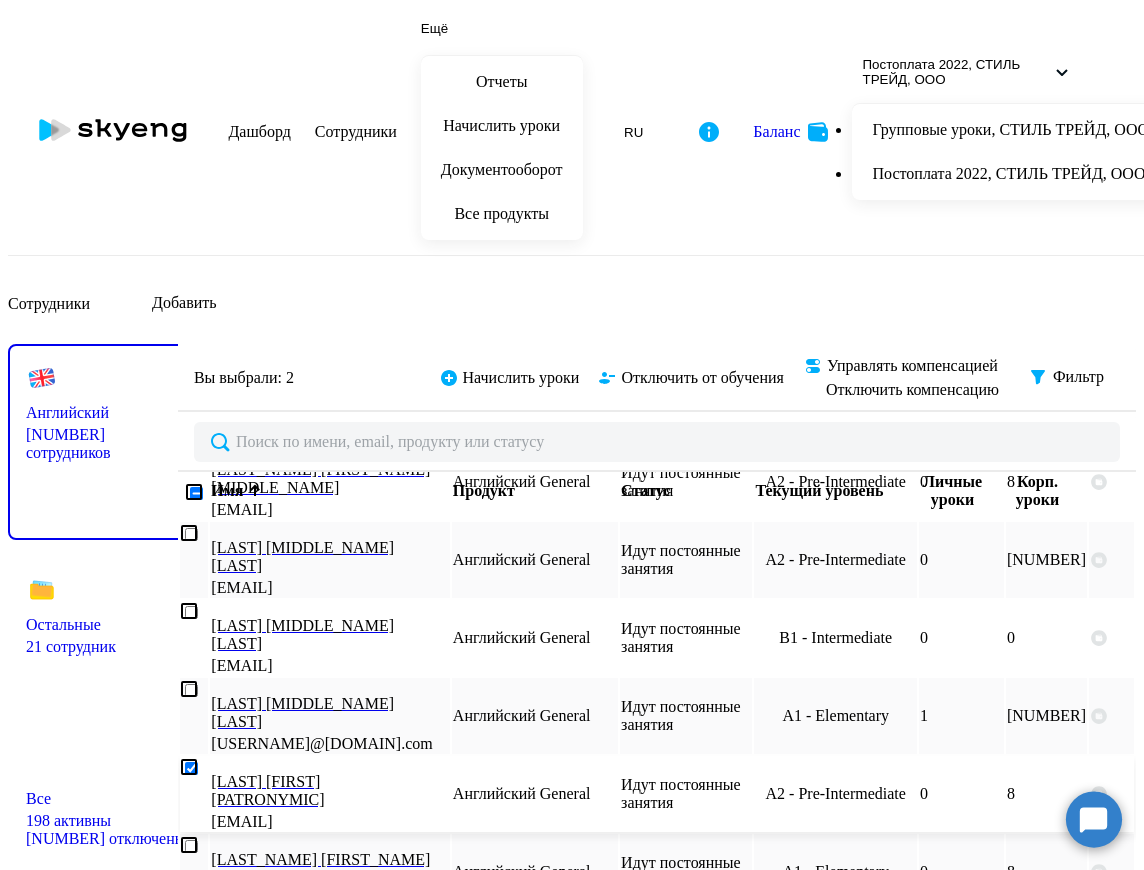 checkbox on "true" 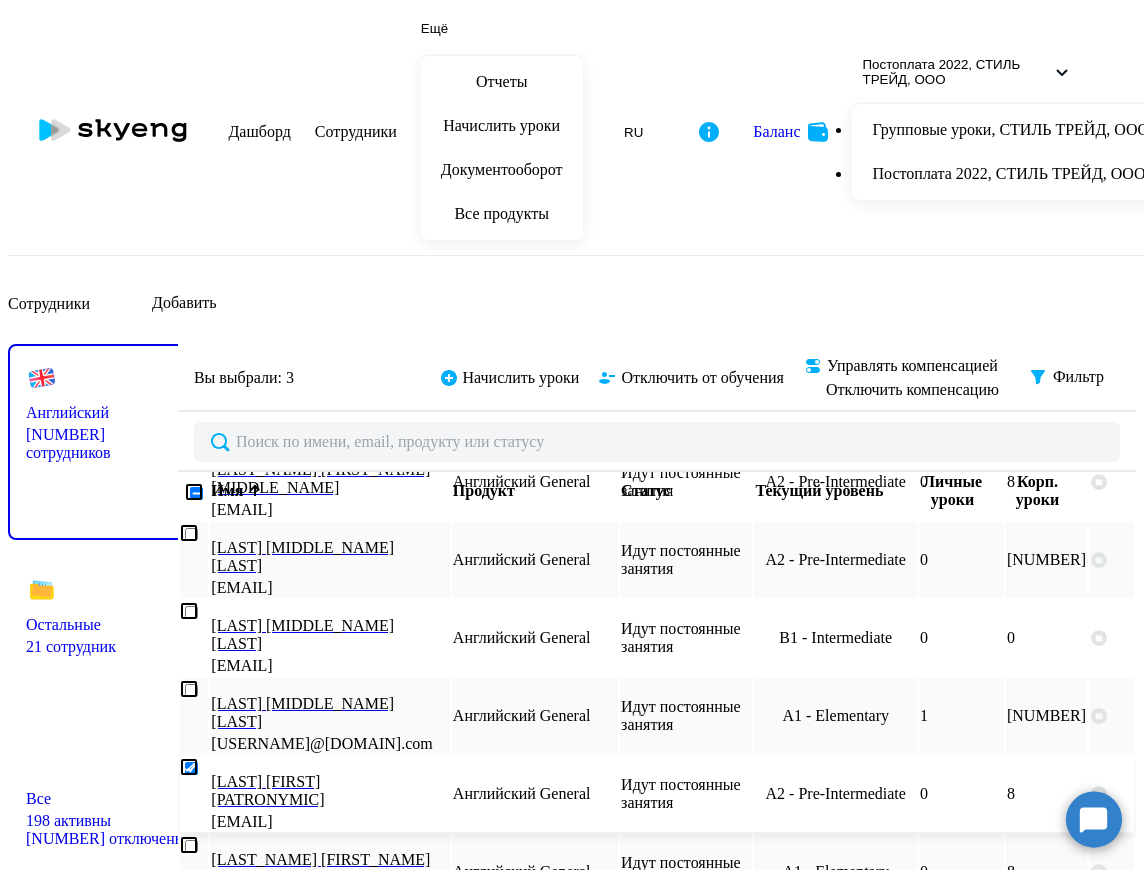 scroll, scrollTop: 500, scrollLeft: 0, axis: vertical 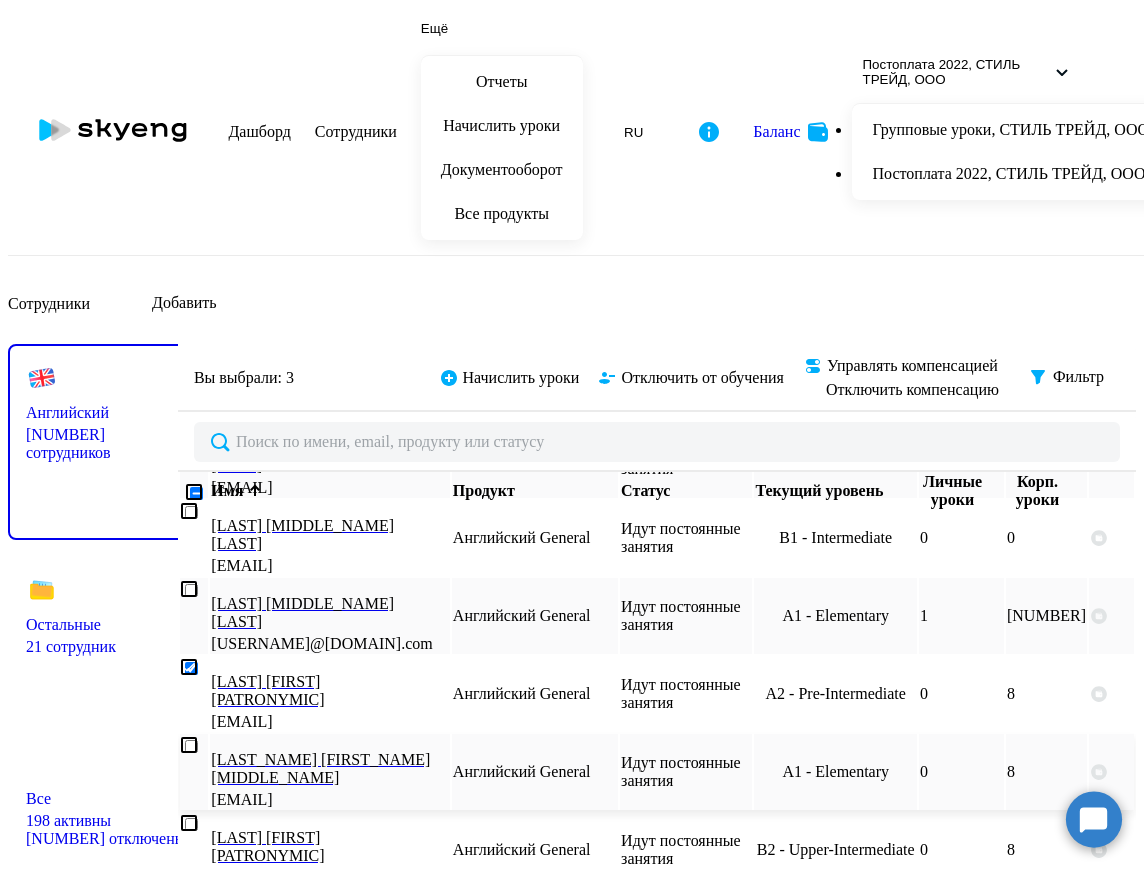 click at bounding box center (189, 745) 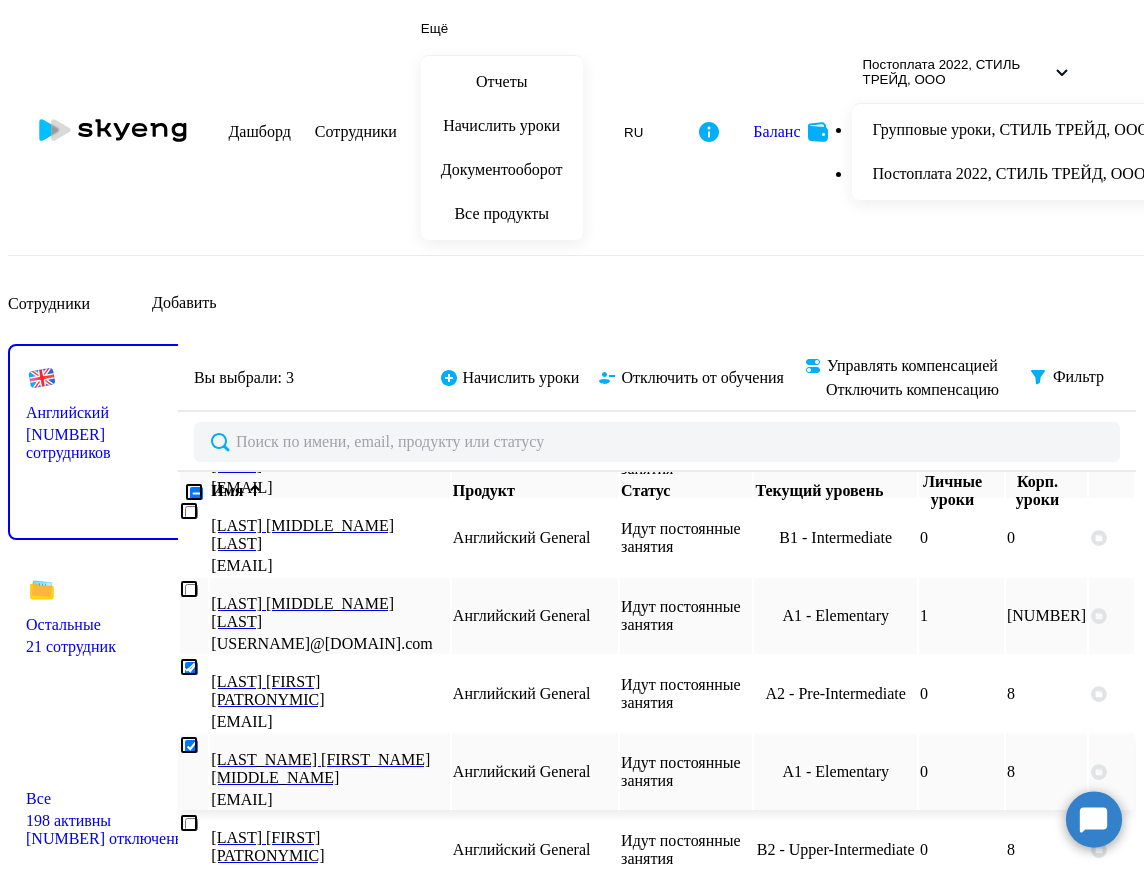checkbox on "true" 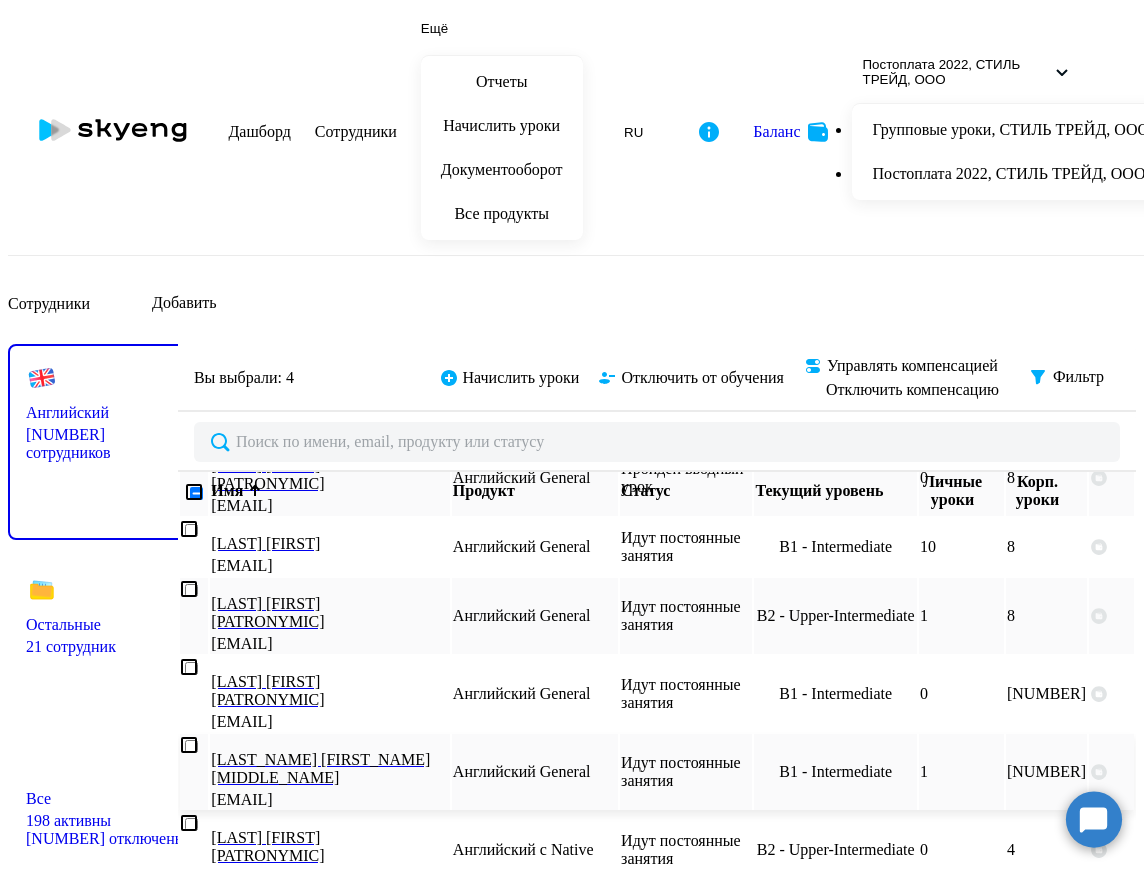 scroll, scrollTop: 1000, scrollLeft: 0, axis: vertical 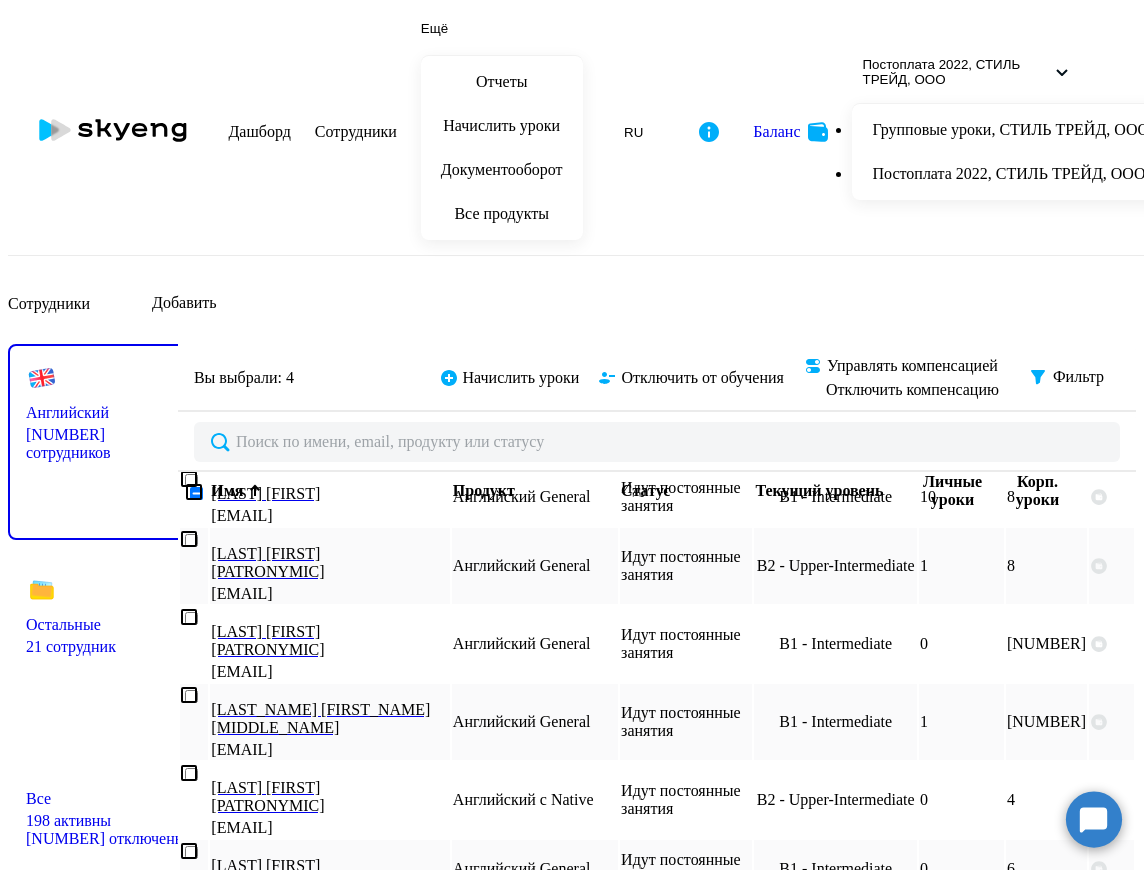 click at bounding box center [189, 989] 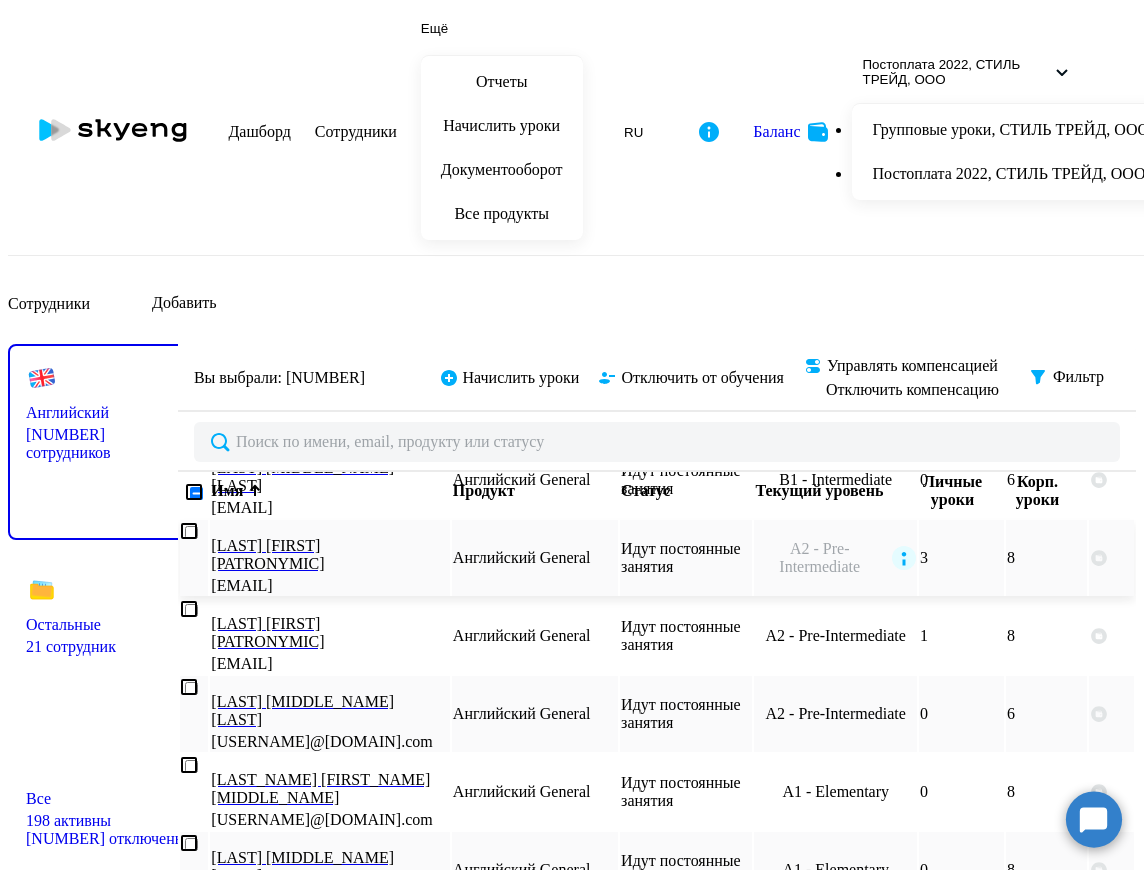 scroll, scrollTop: 1600, scrollLeft: 0, axis: vertical 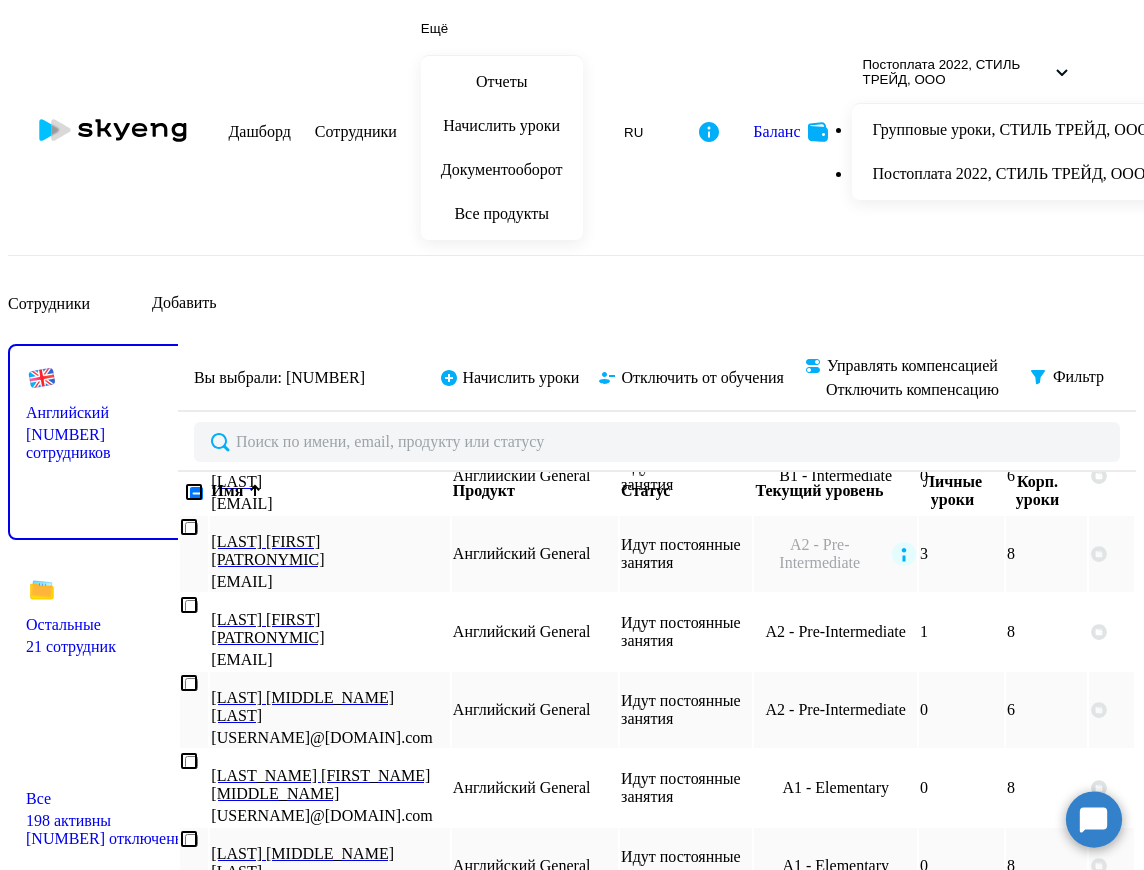 click at bounding box center (189, 977) 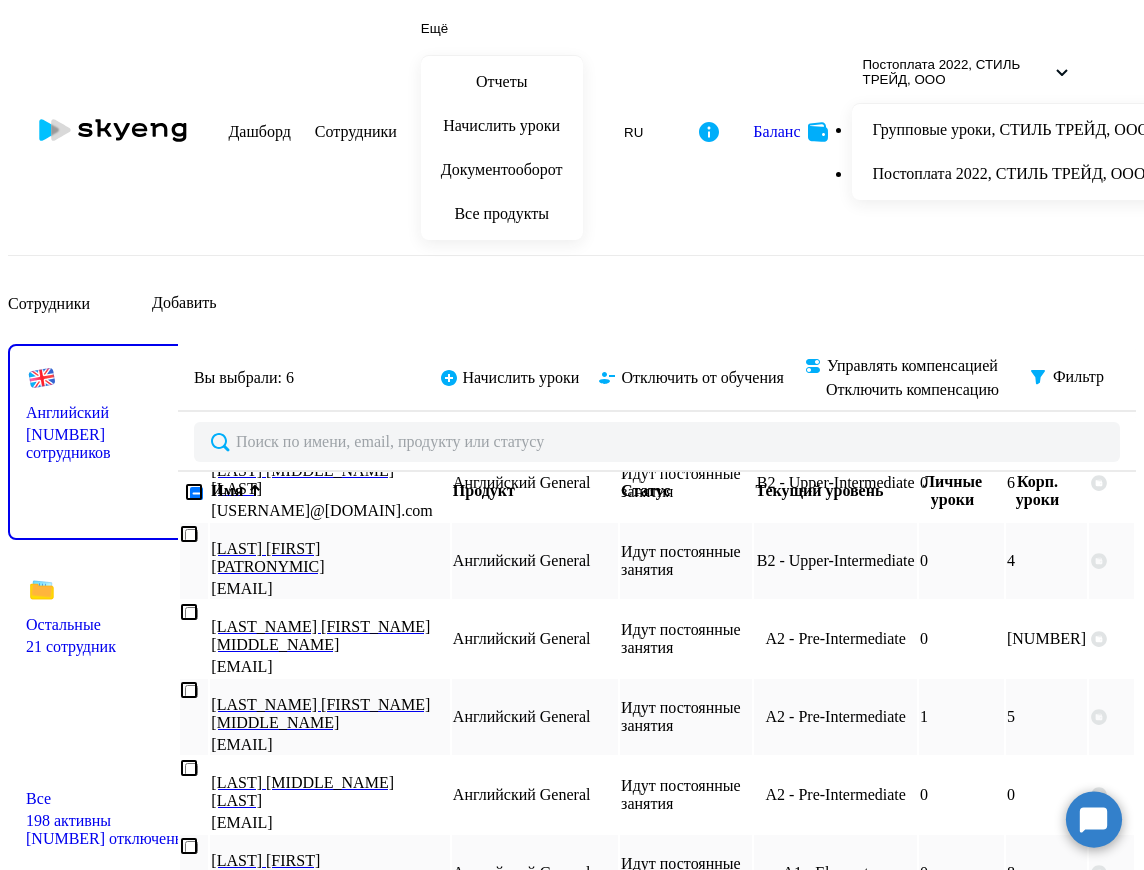 scroll, scrollTop: 2500, scrollLeft: 0, axis: vertical 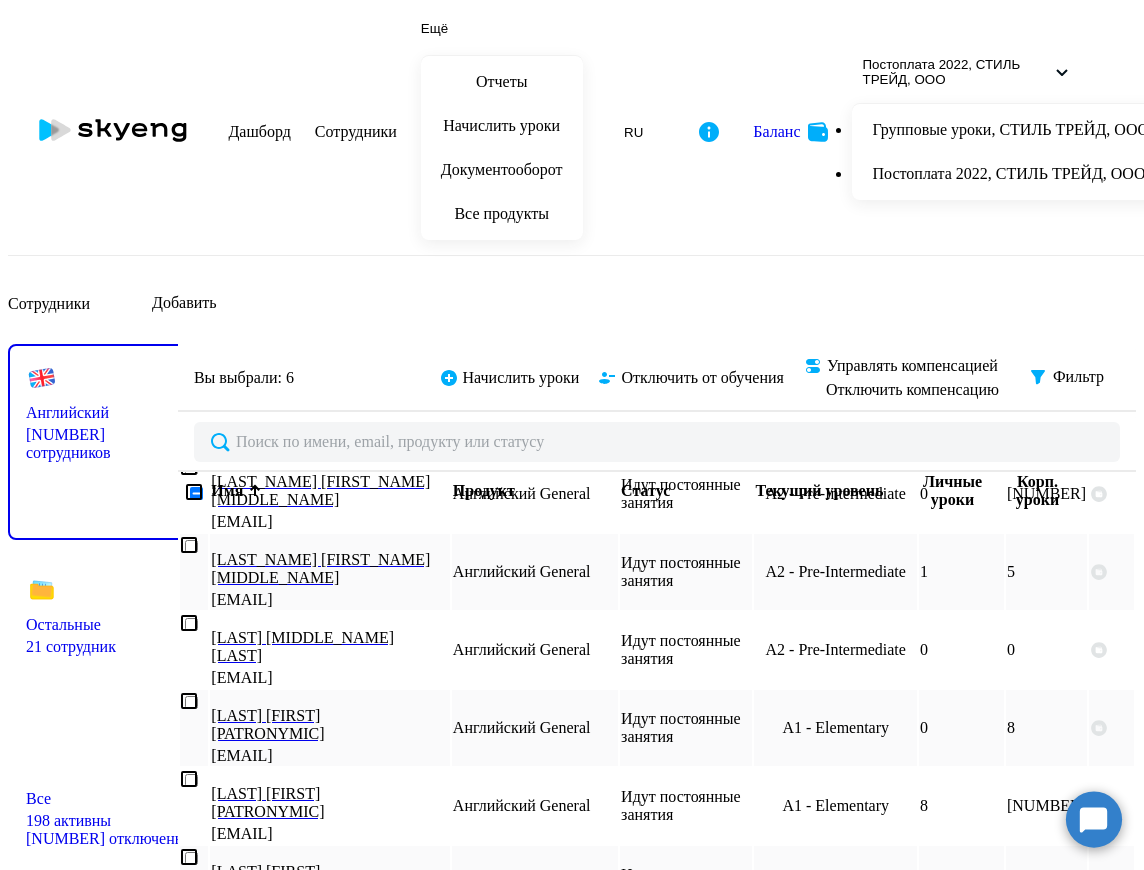 click at bounding box center (189, 1169) 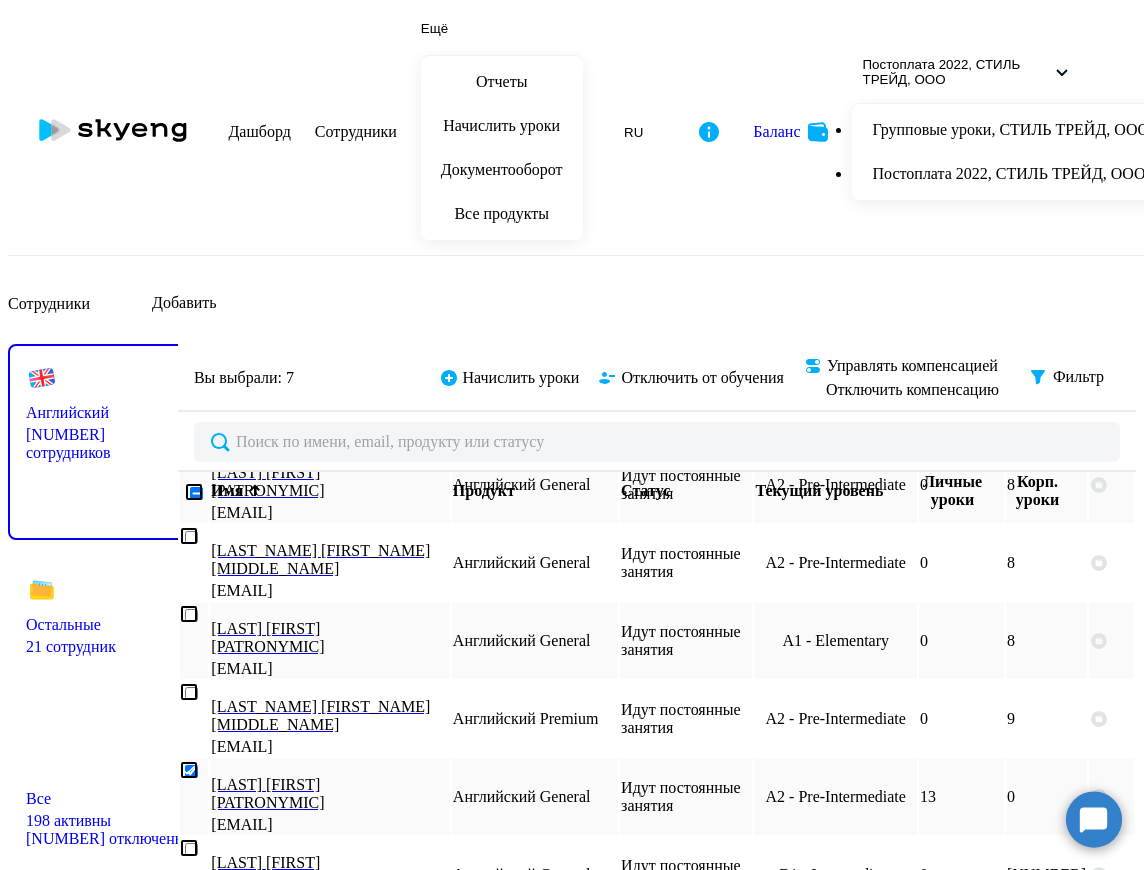 scroll, scrollTop: 2900, scrollLeft: 0, axis: vertical 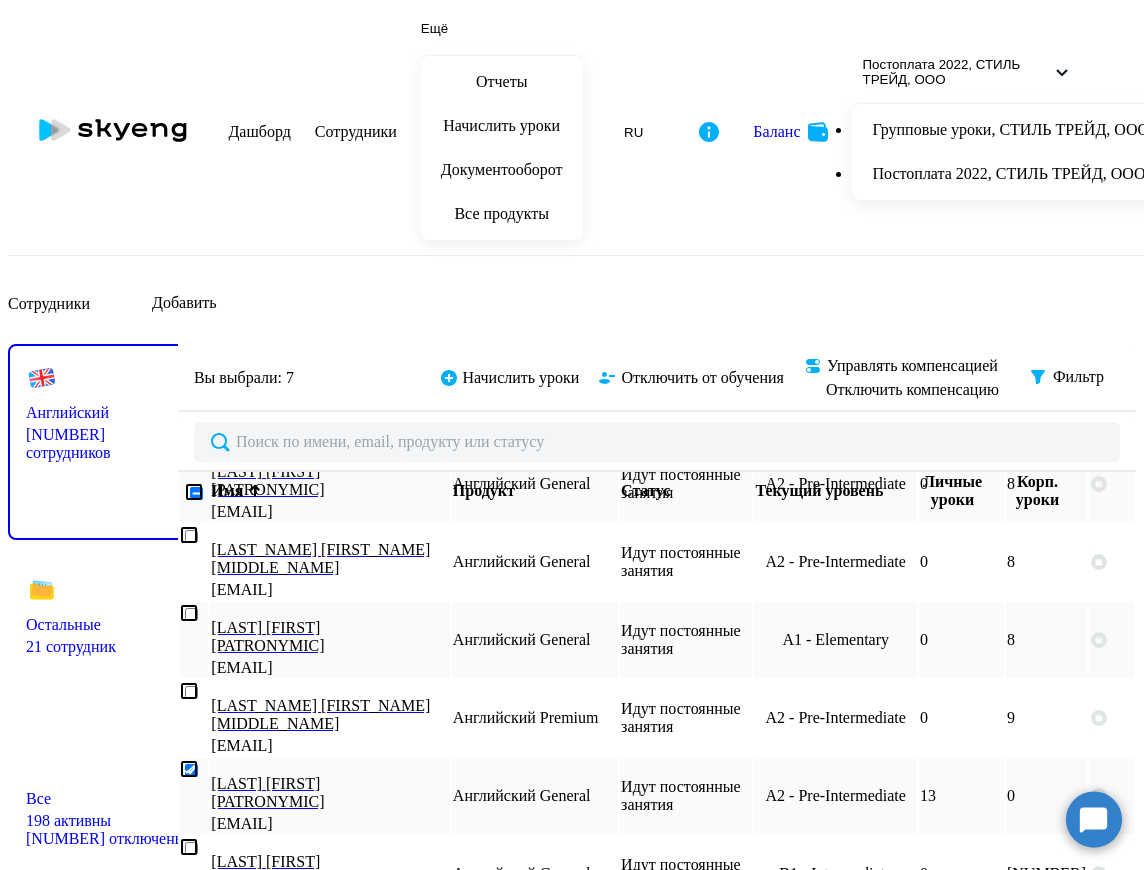click at bounding box center (189, 1315) 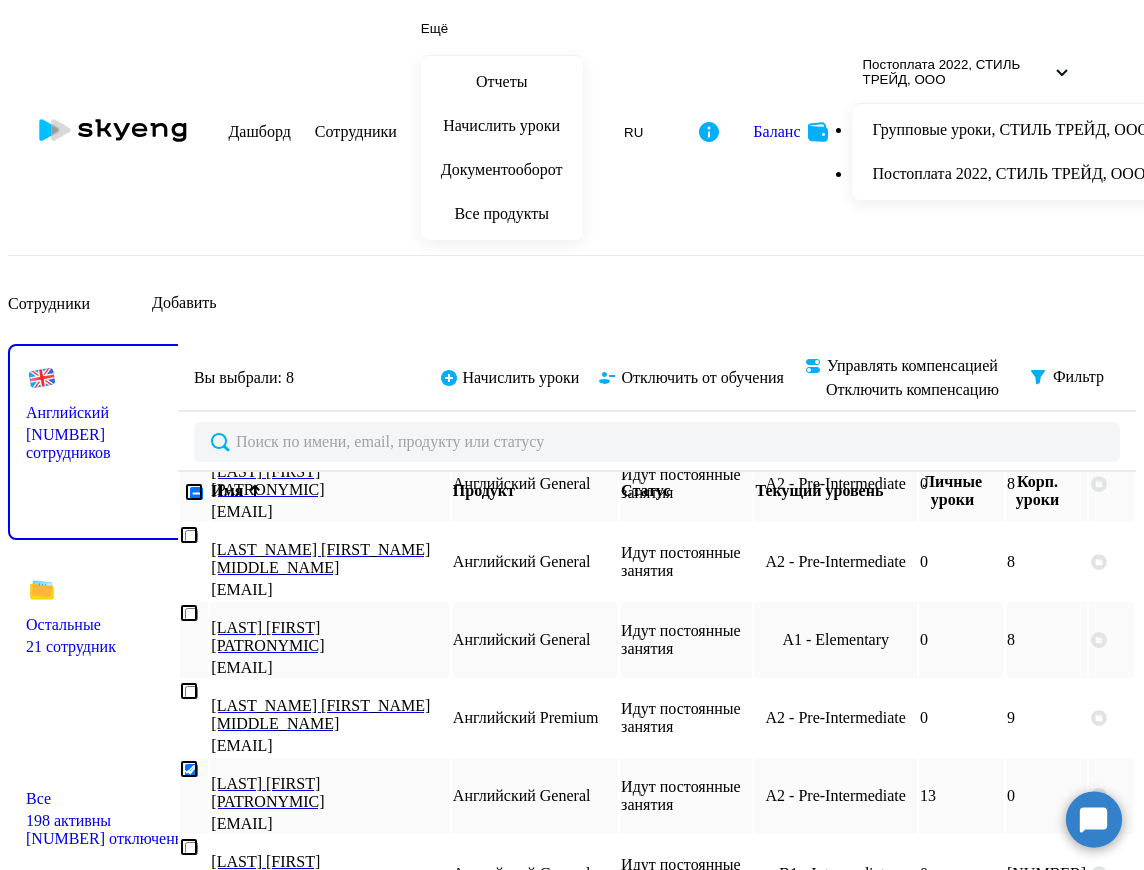 click at bounding box center (189, 1393) 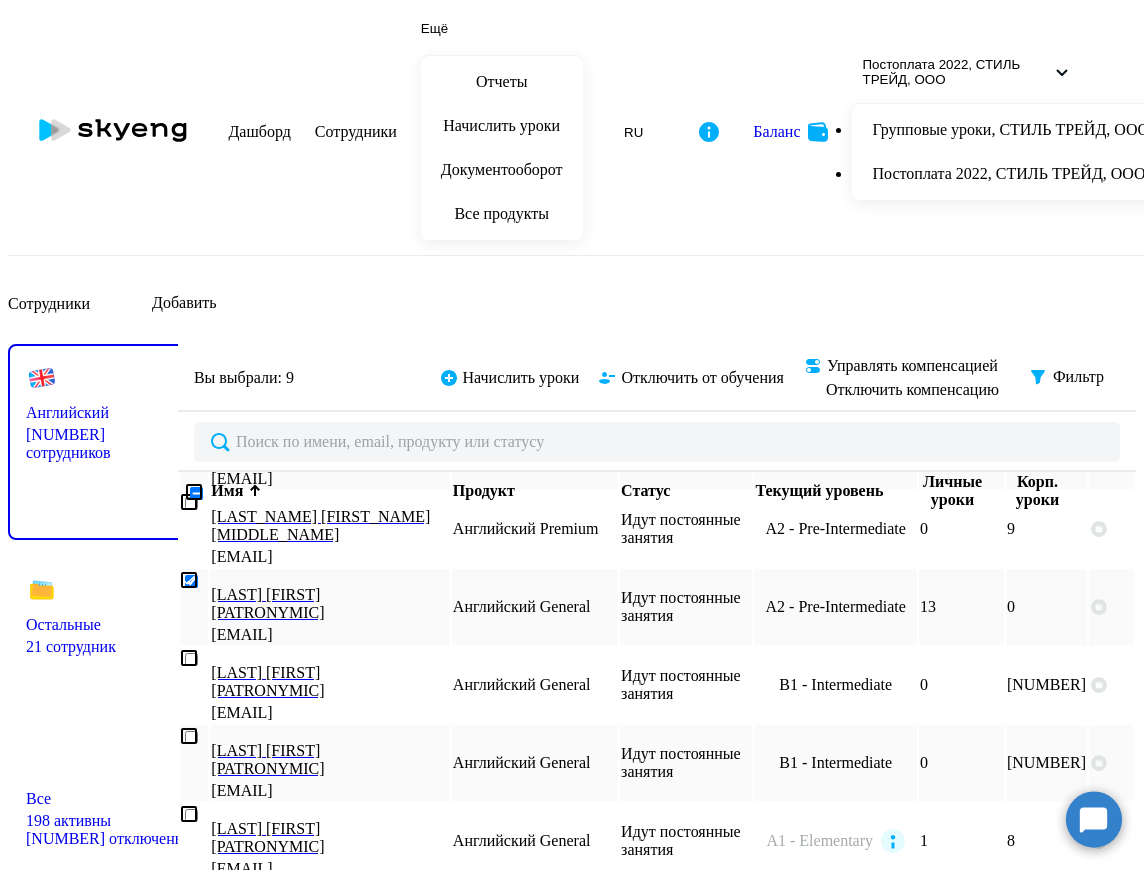 scroll, scrollTop: 3105, scrollLeft: 0, axis: vertical 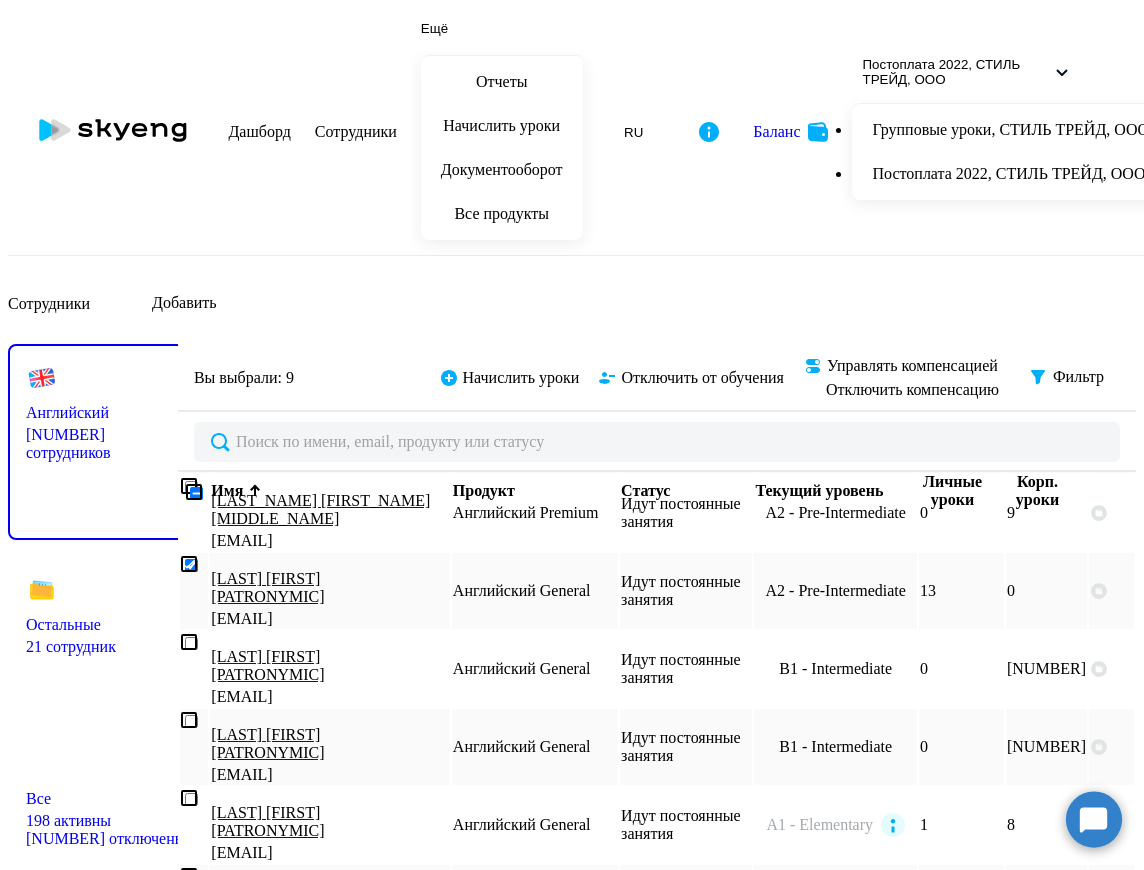 click at bounding box center [189, 1422] 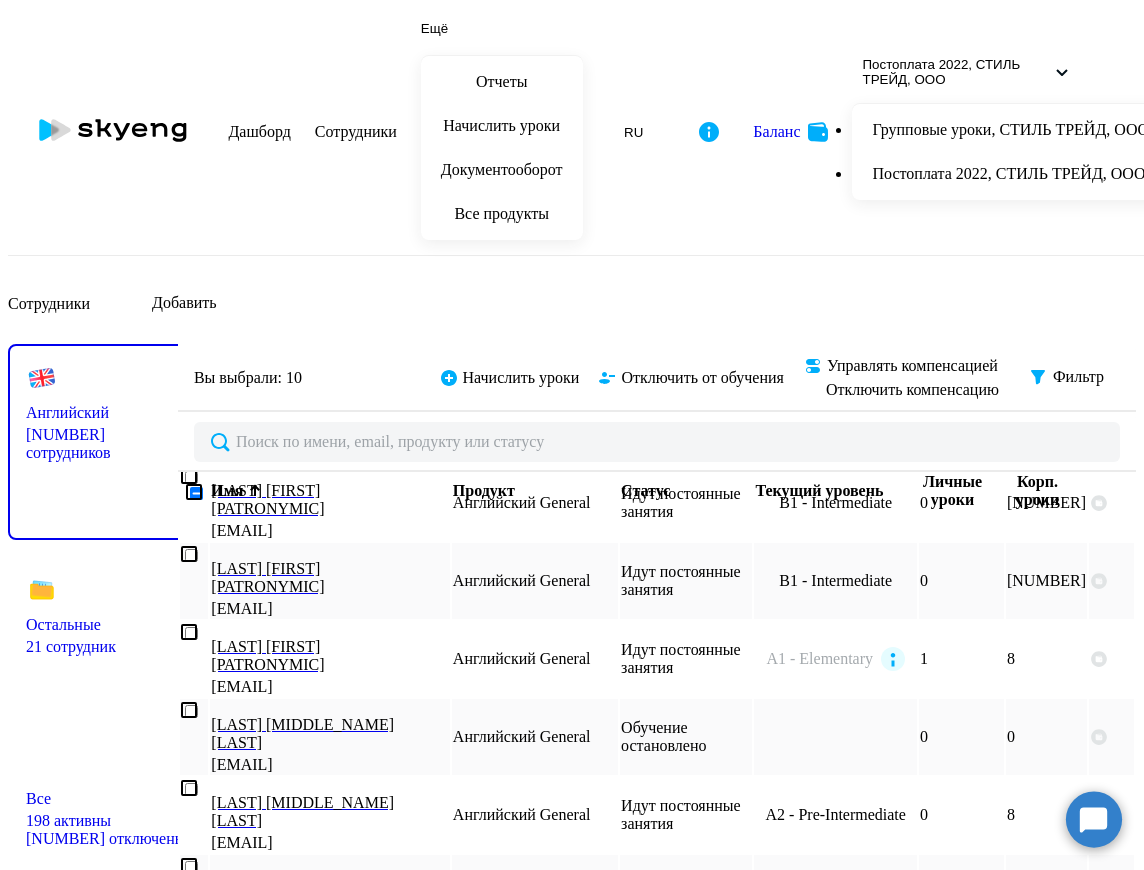 scroll, scrollTop: 3279, scrollLeft: 0, axis: vertical 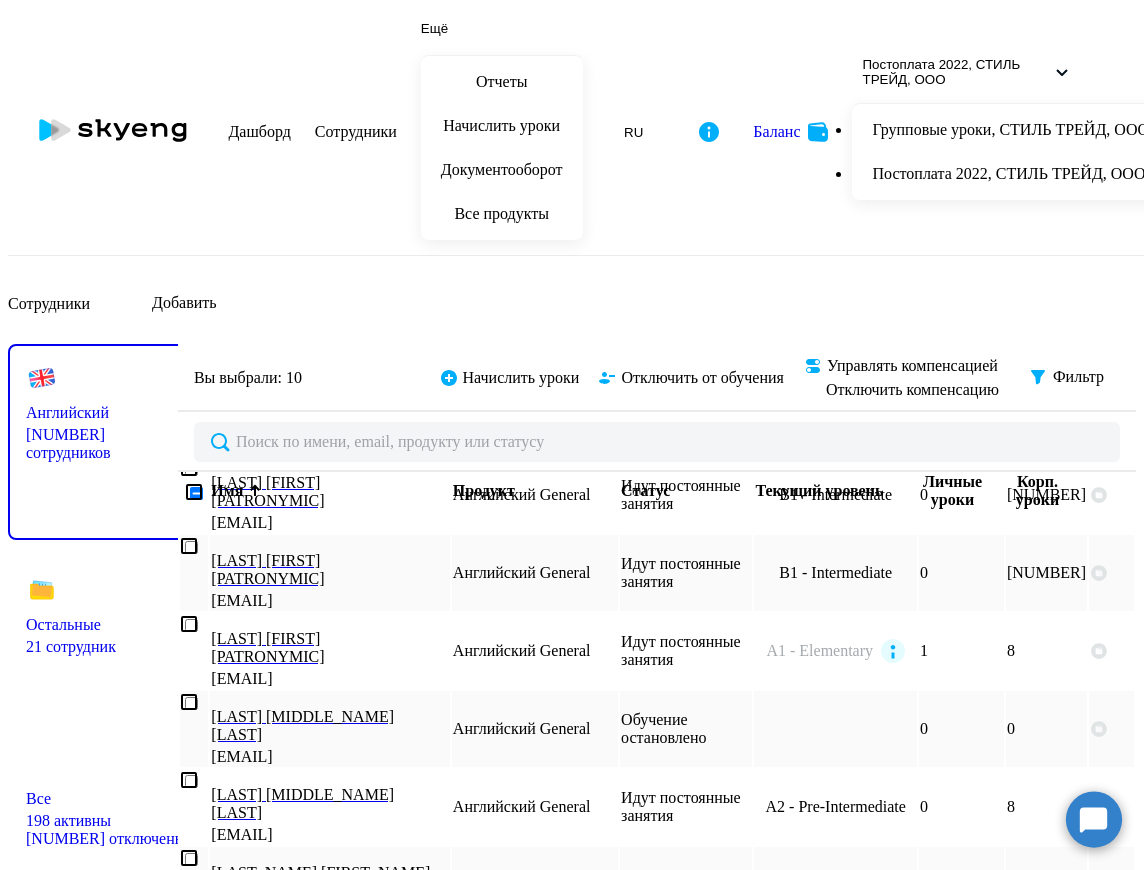 click at bounding box center [189, 1482] 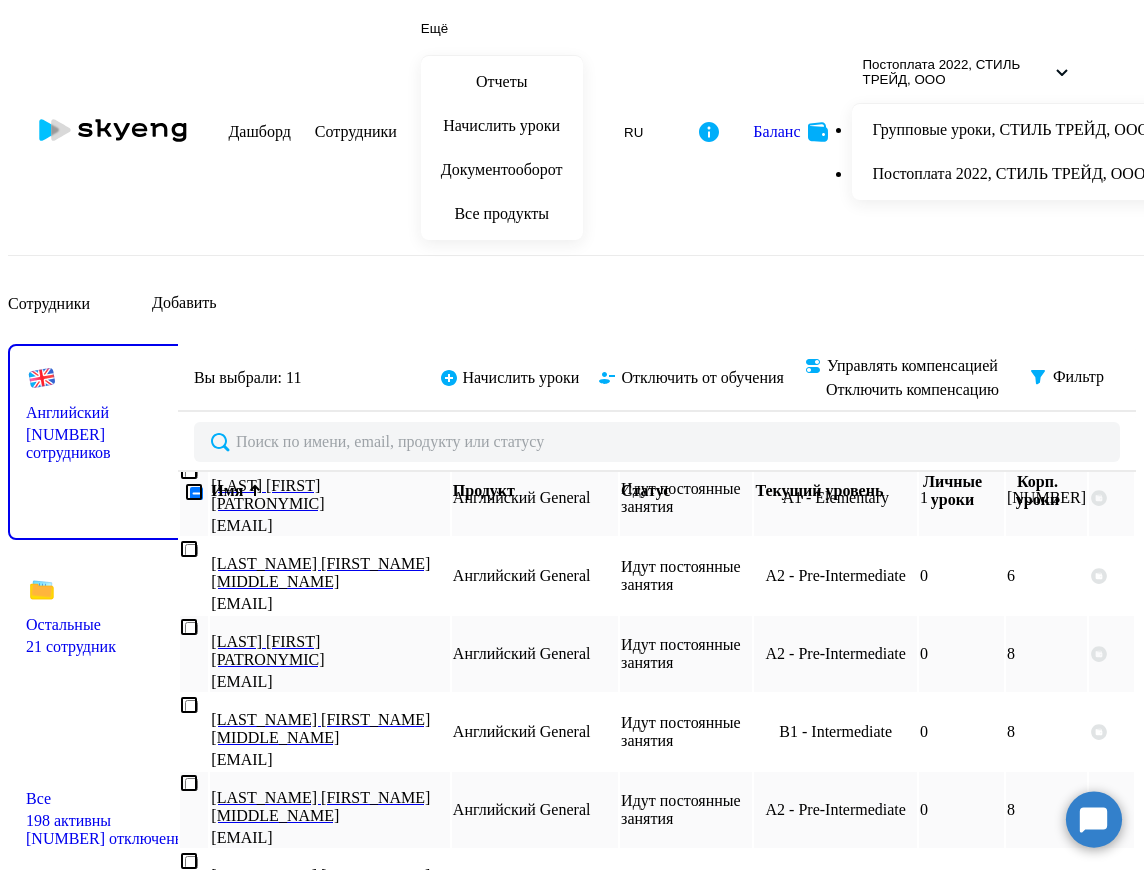 scroll, scrollTop: 4429, scrollLeft: 0, axis: vertical 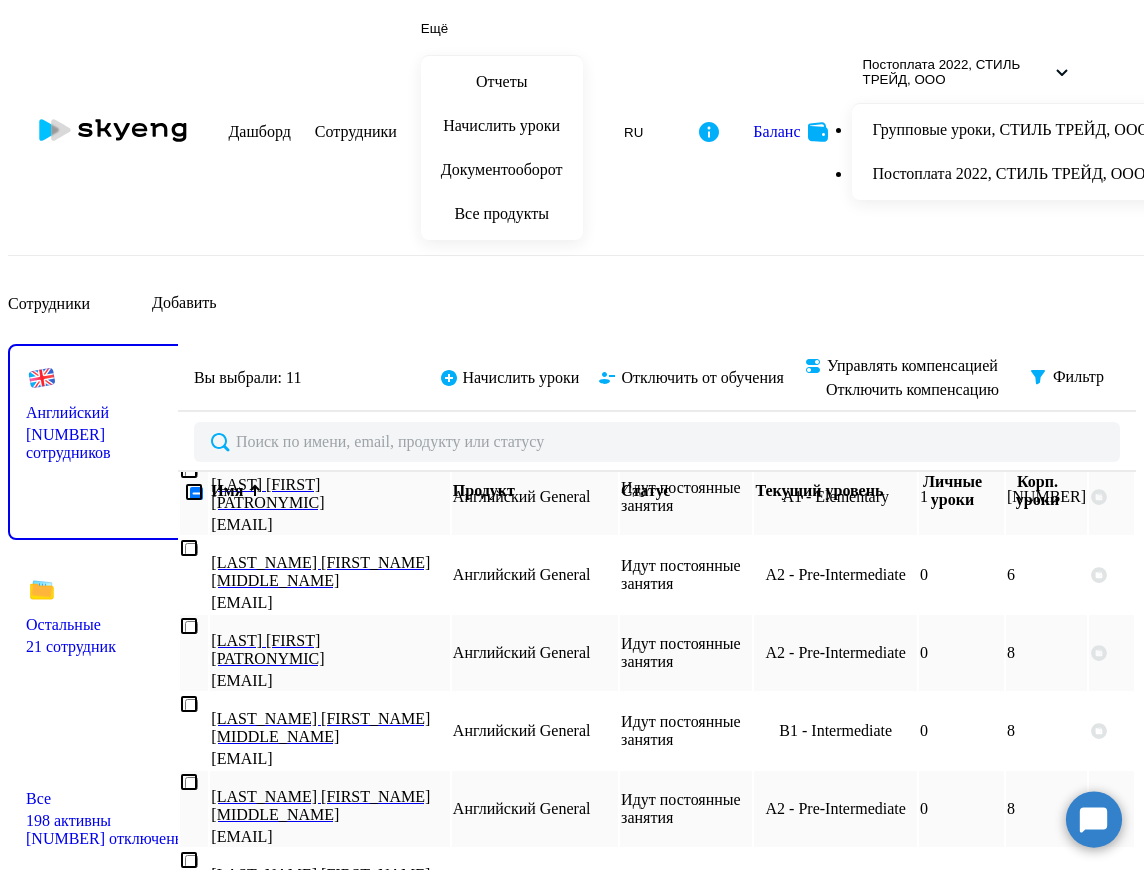 click at bounding box center (189, 1640) 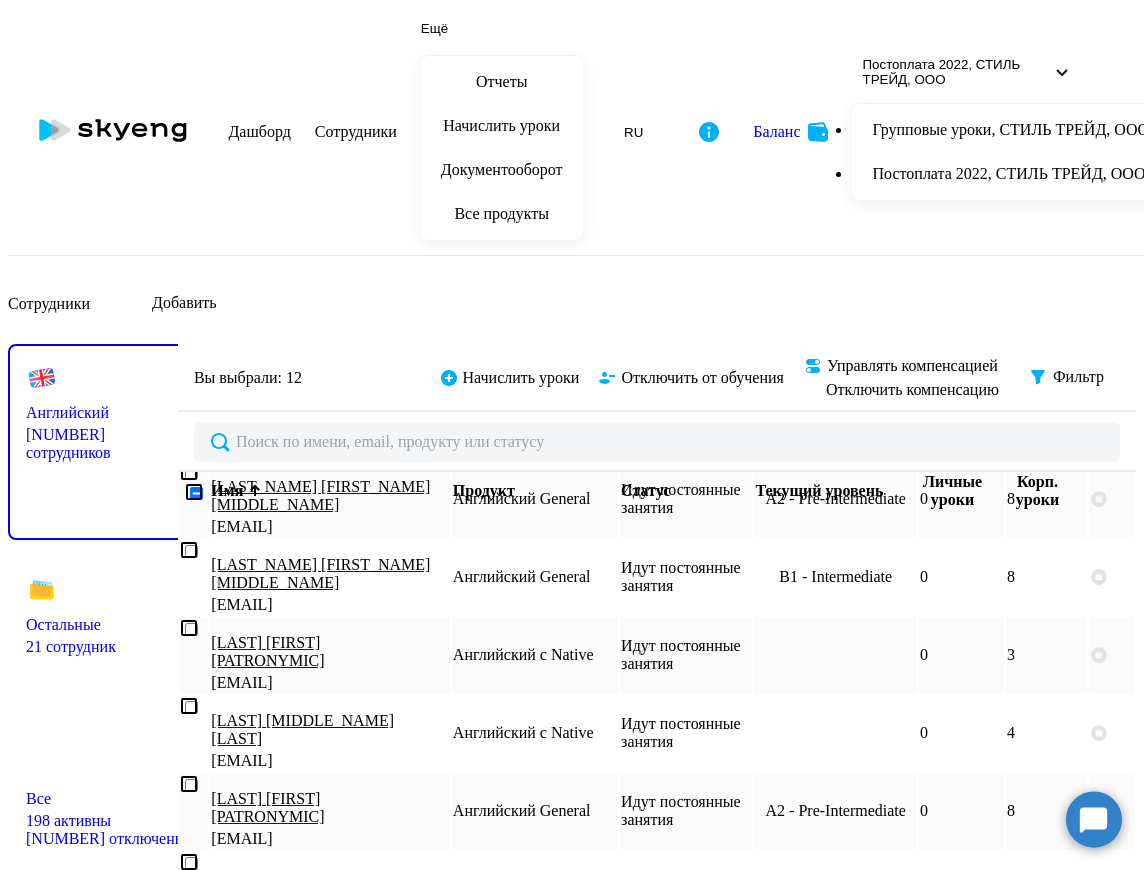 scroll, scrollTop: 4771, scrollLeft: 0, axis: vertical 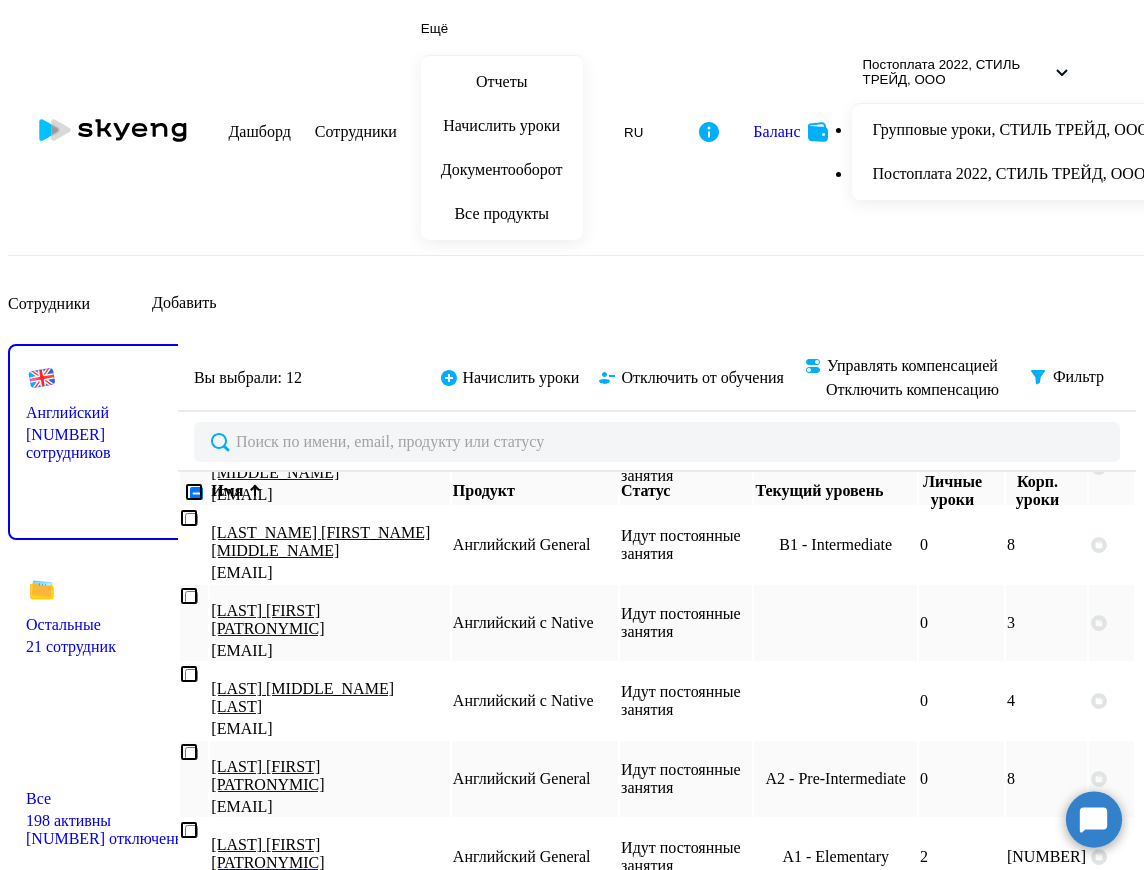 click at bounding box center (189, 1688) 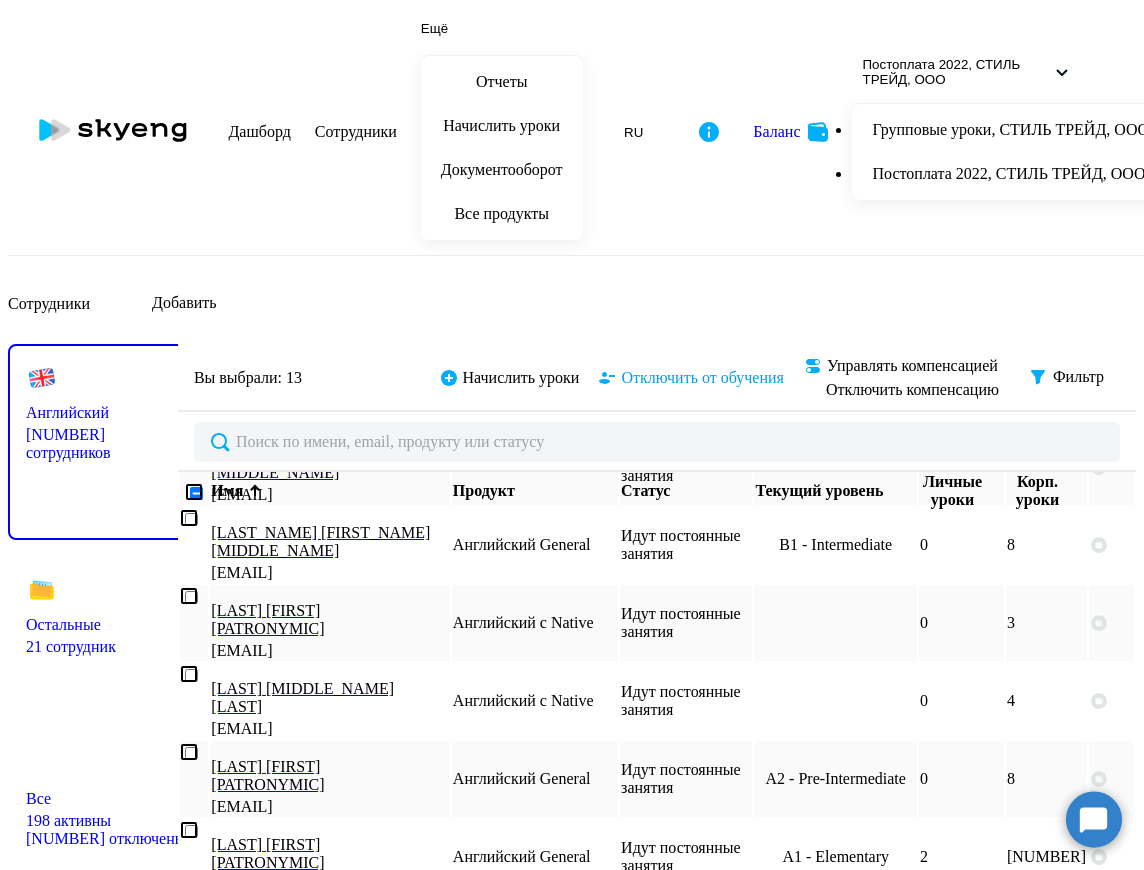 click on "Отключить от обучения" at bounding box center (521, 378) 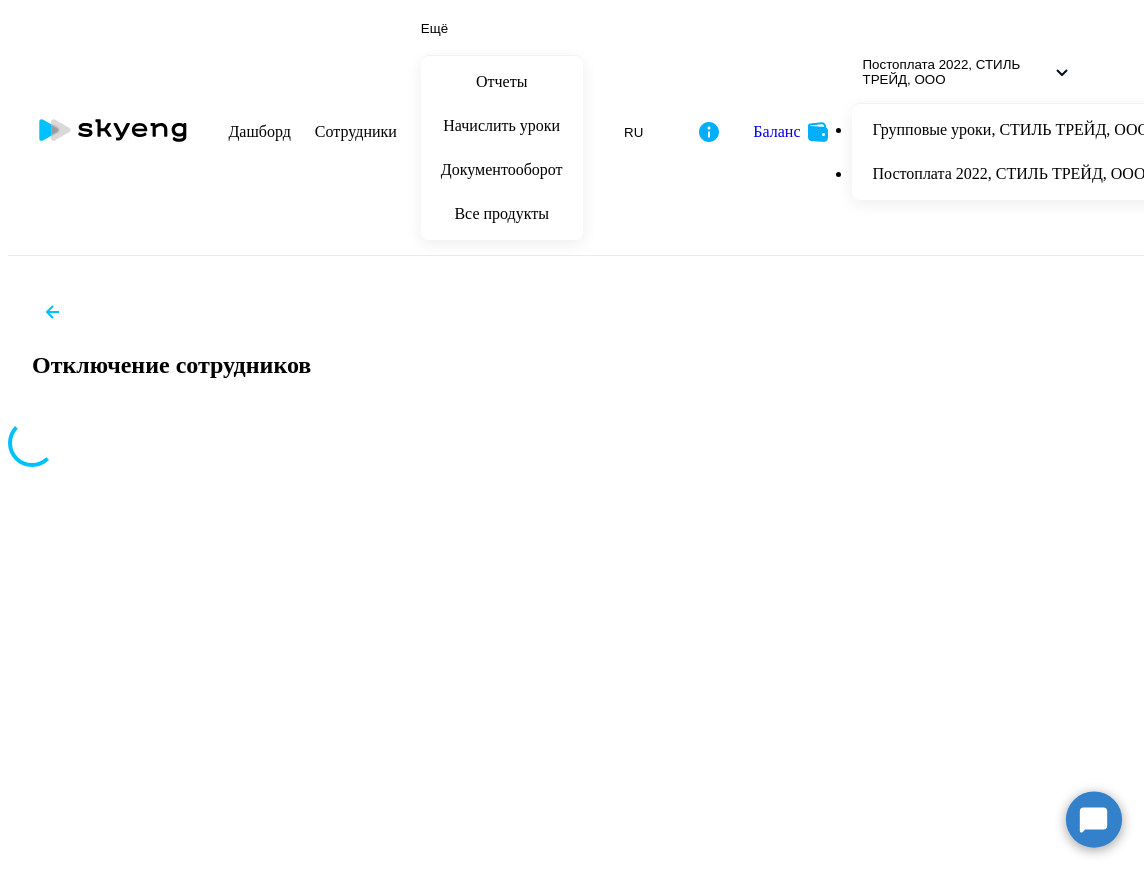scroll, scrollTop: 0, scrollLeft: 0, axis: both 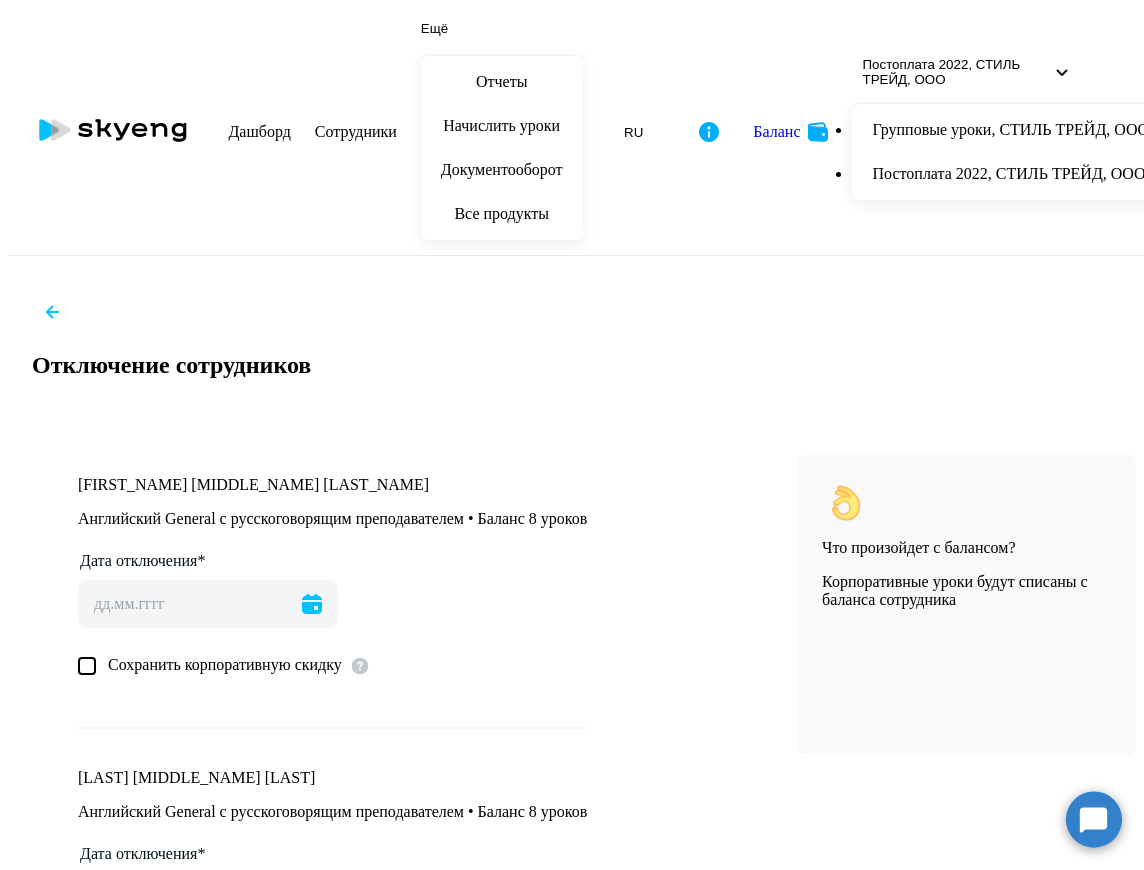 click at bounding box center [312, 604] 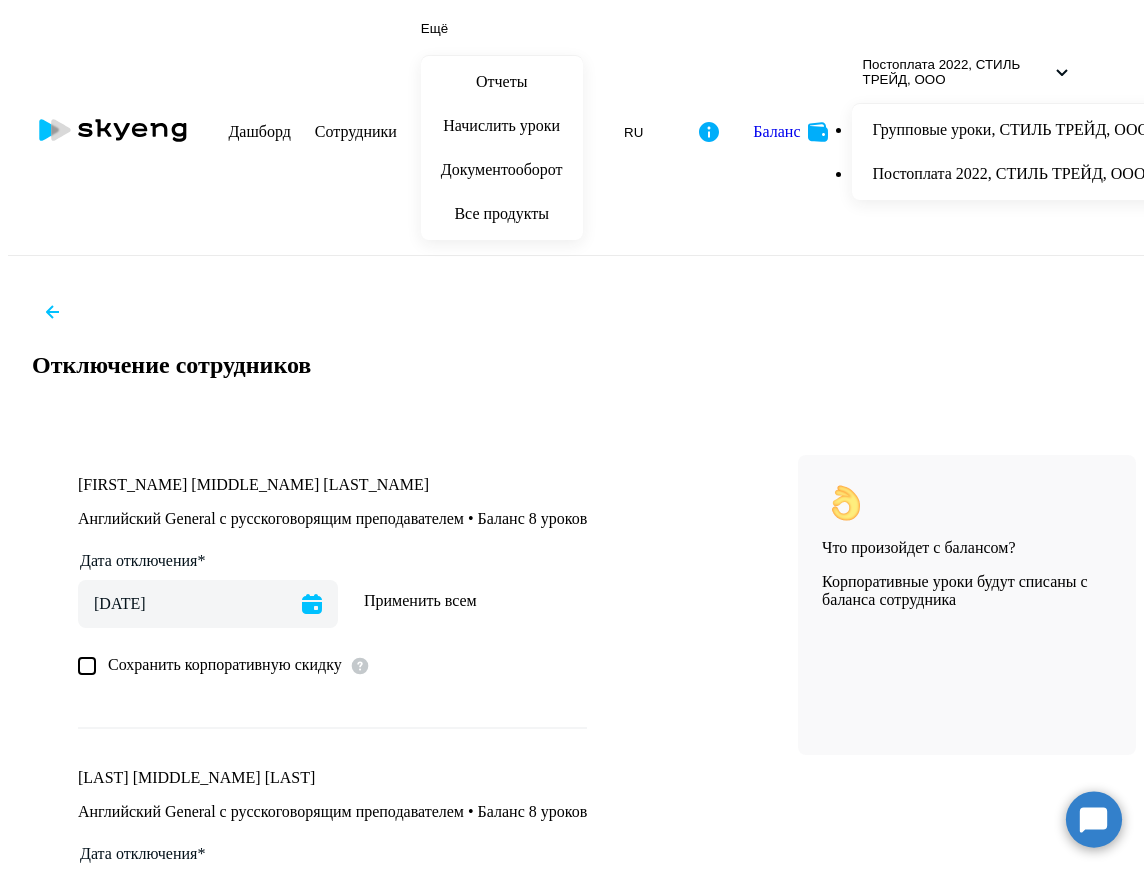 click at bounding box center [87, 666] 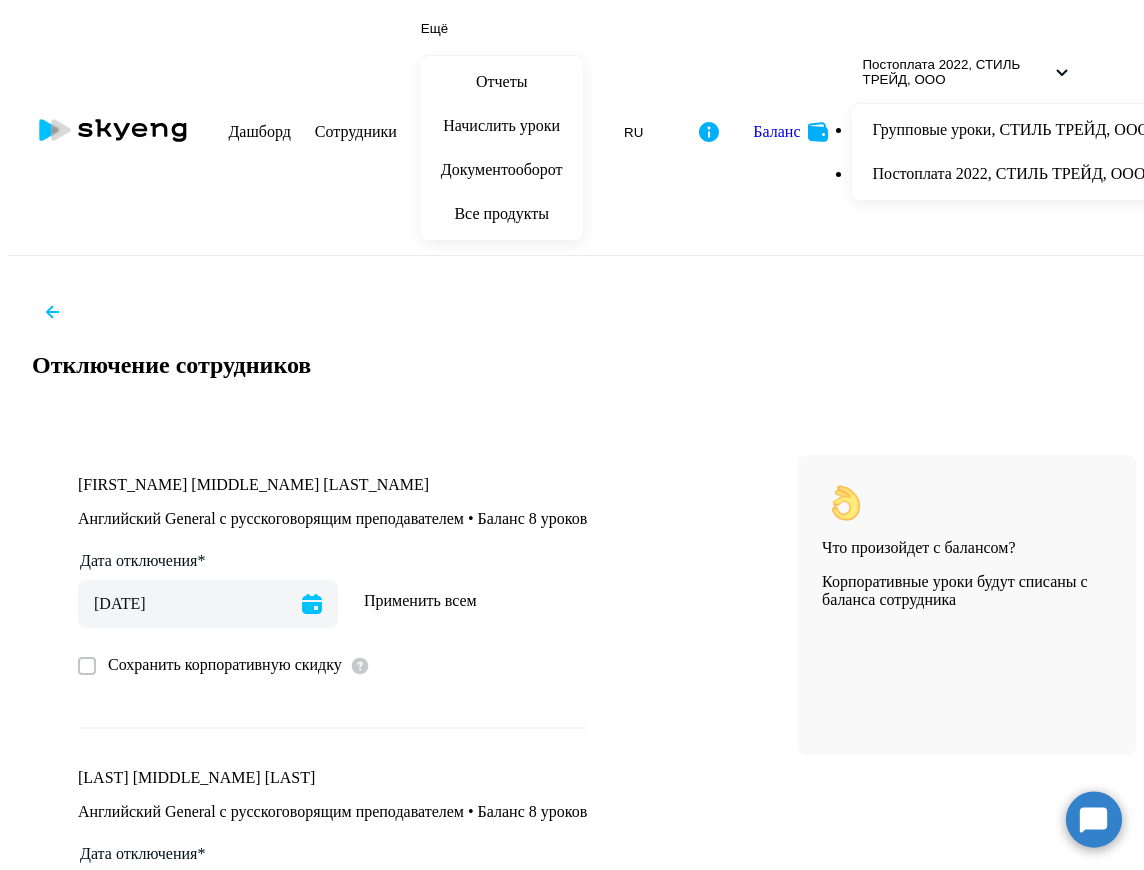 click on "Применить всем" at bounding box center (420, 601) 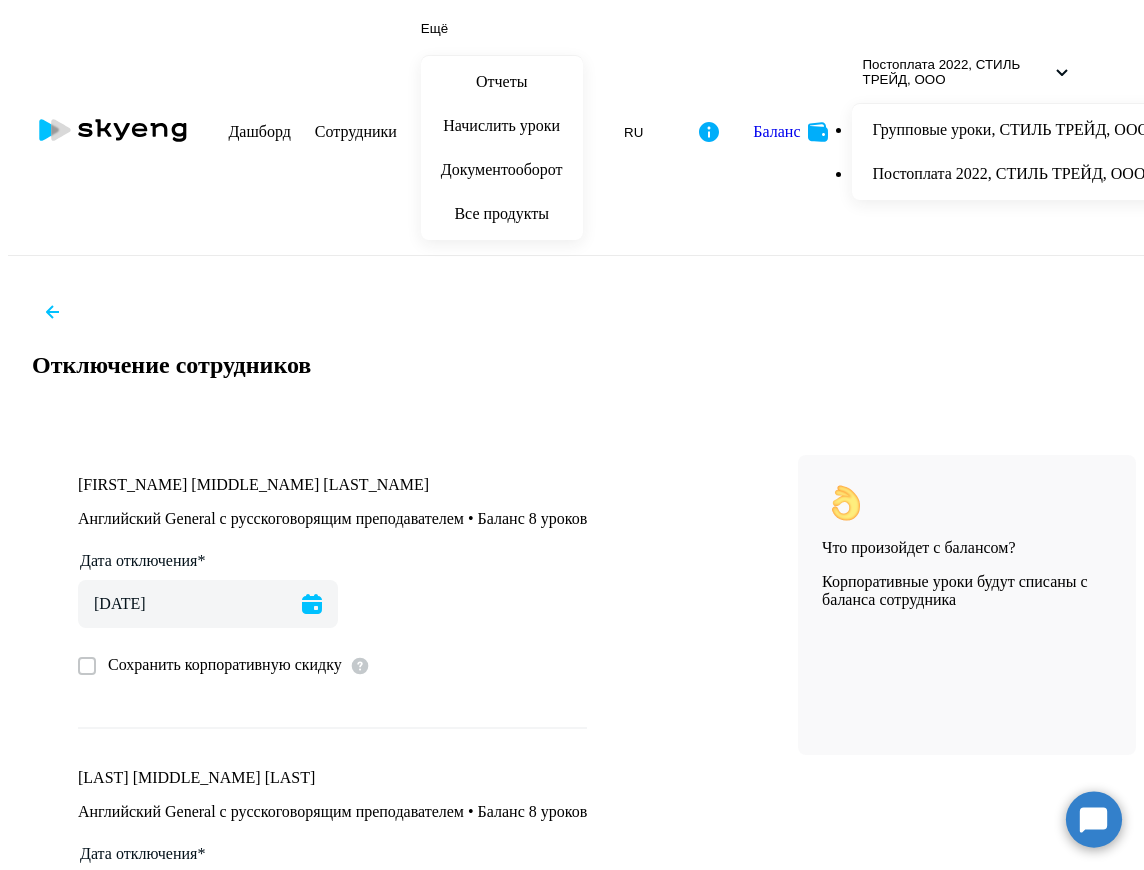 scroll, scrollTop: 3360, scrollLeft: 0, axis: vertical 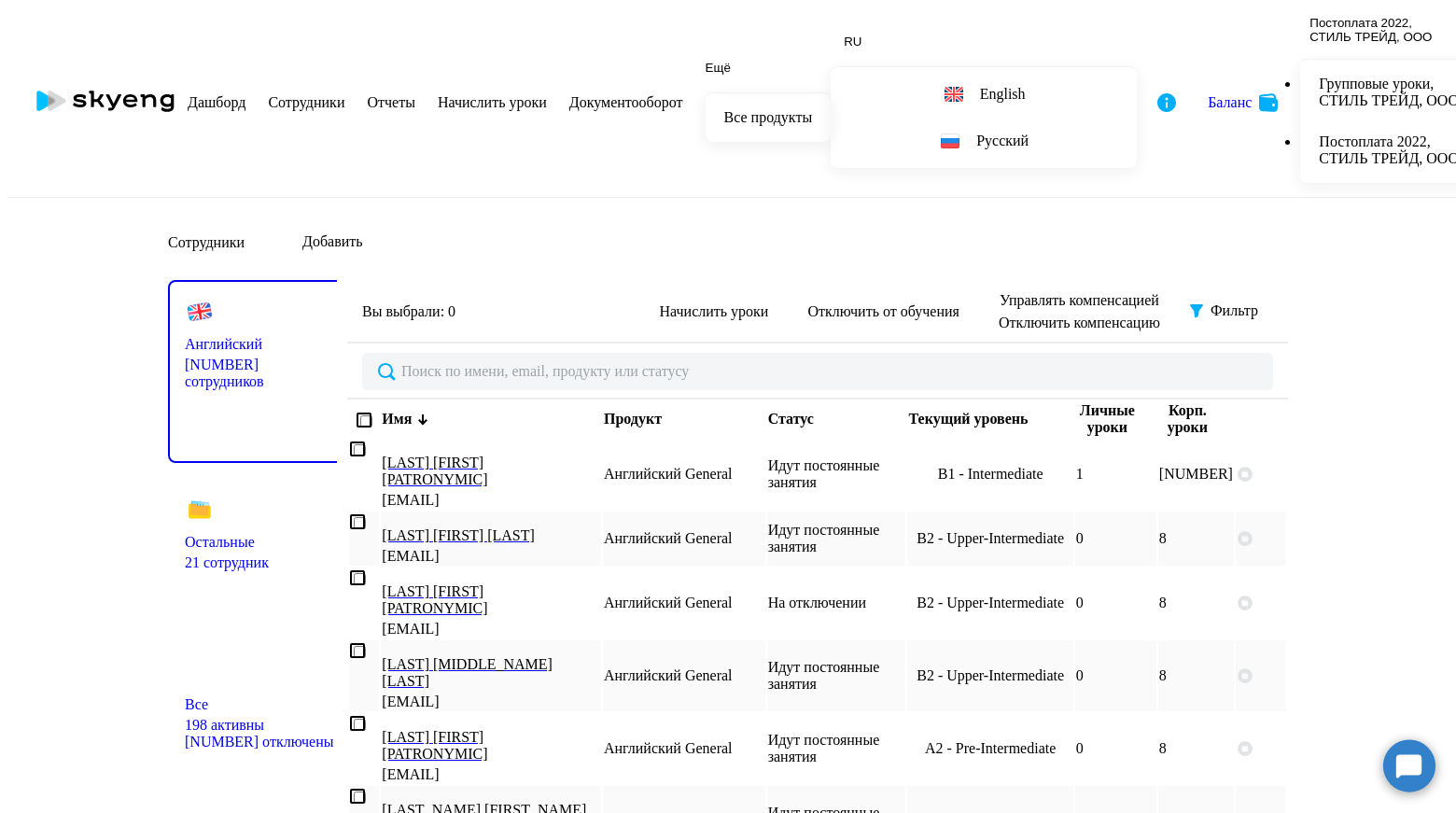 click on "Дашборд" at bounding box center [217, 102] 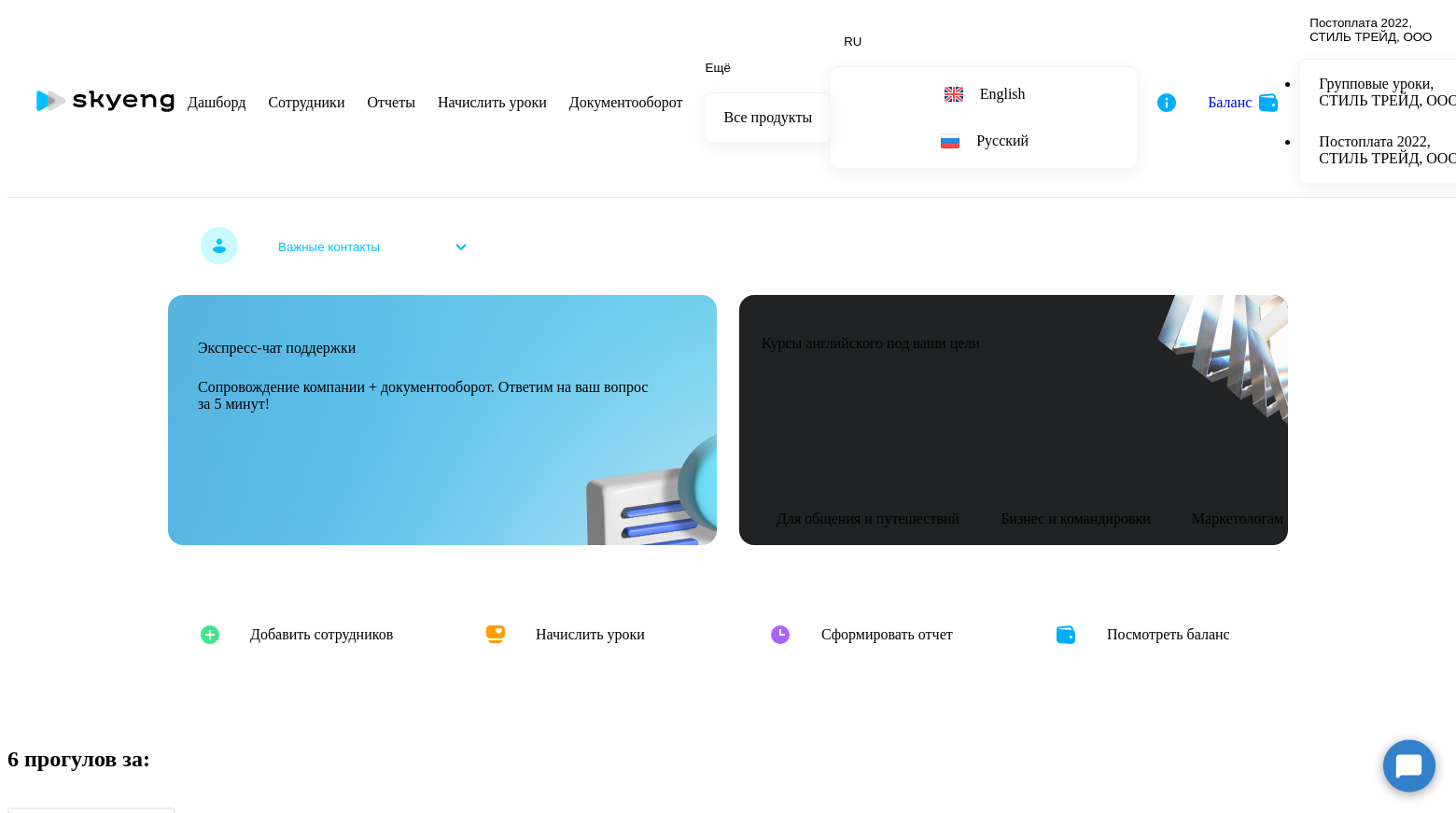 scroll, scrollTop: 993, scrollLeft: 0, axis: vertical 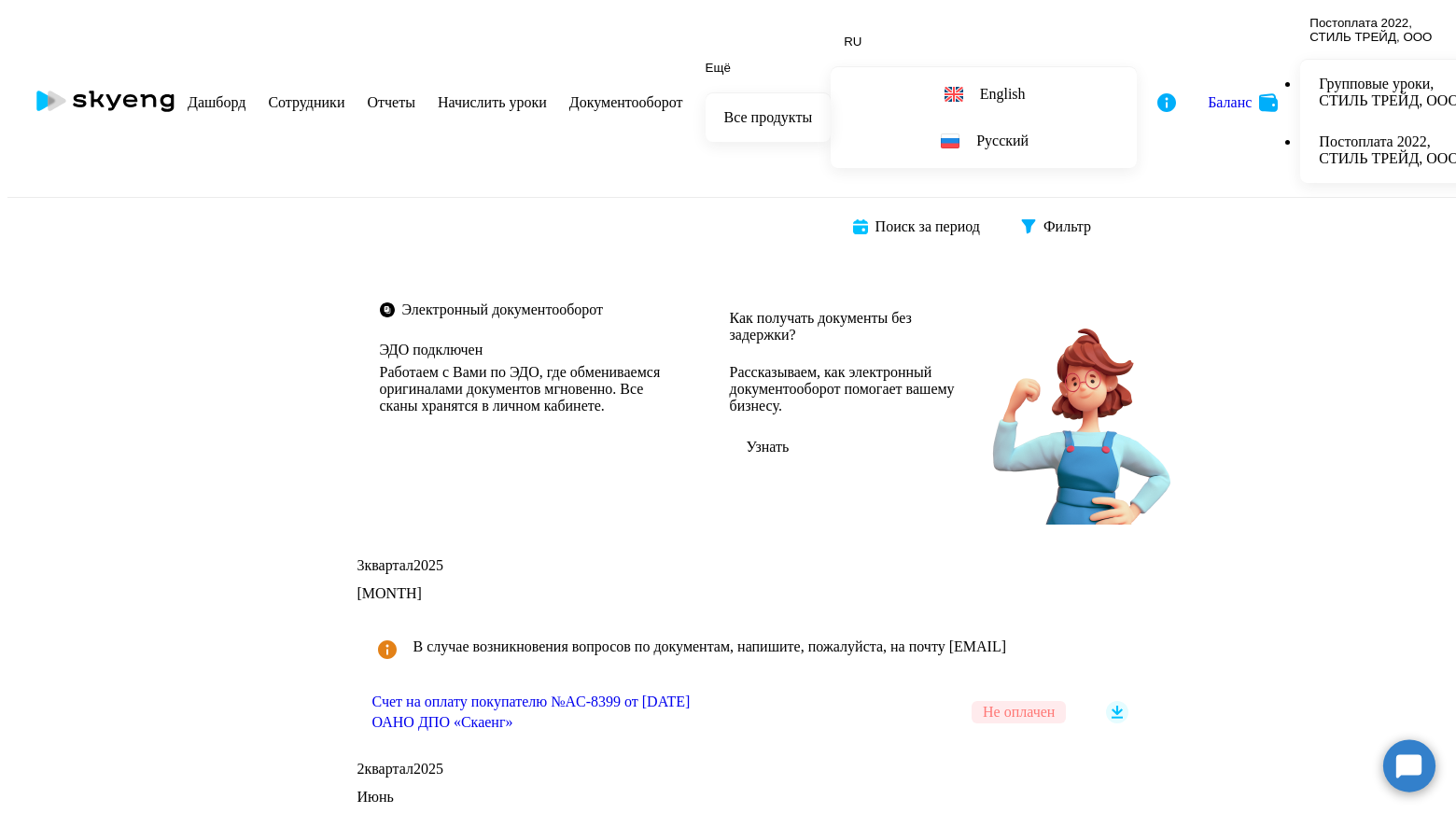 click on "Счет на оплату покупателю №AC-8399 от [DATE] ОАНО ДПО «Скаенг» Не оплачен" at bounding box center (720, 712) 